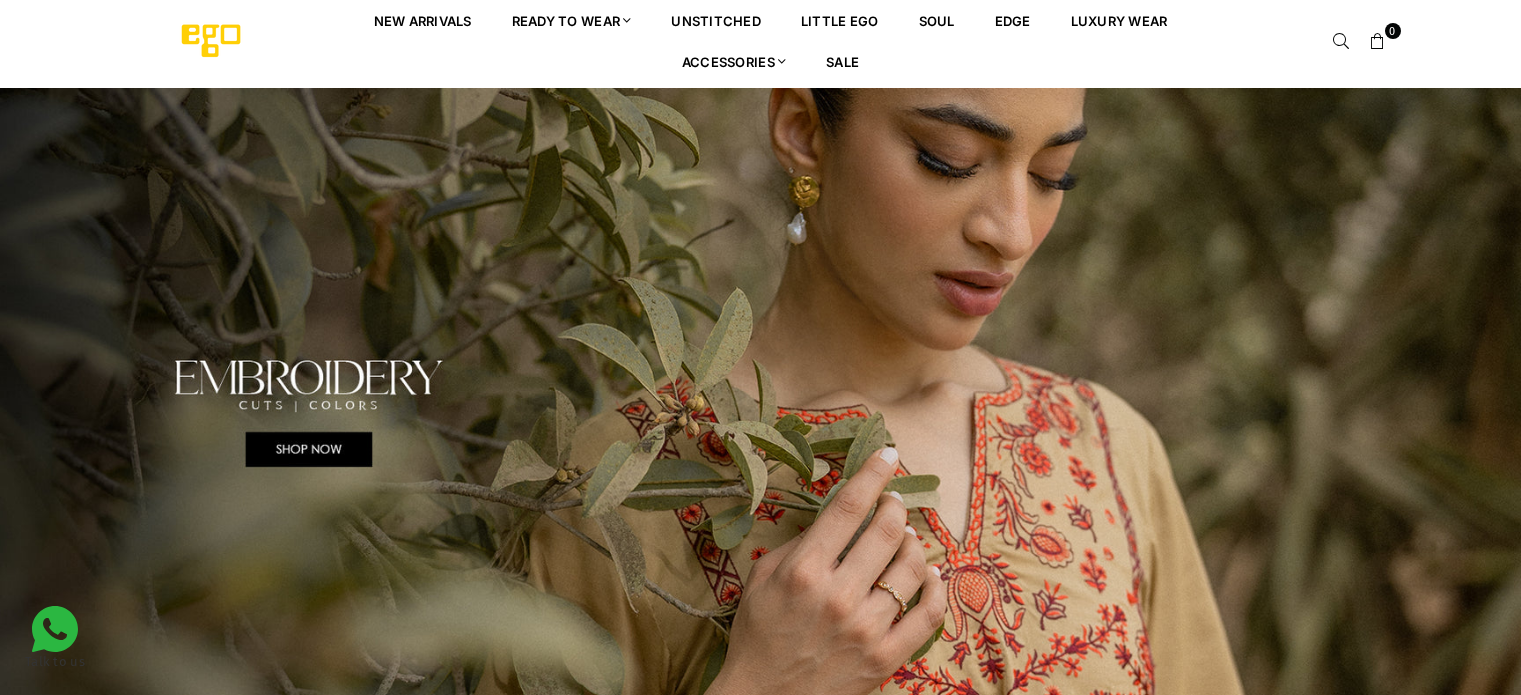scroll, scrollTop: 0, scrollLeft: 0, axis: both 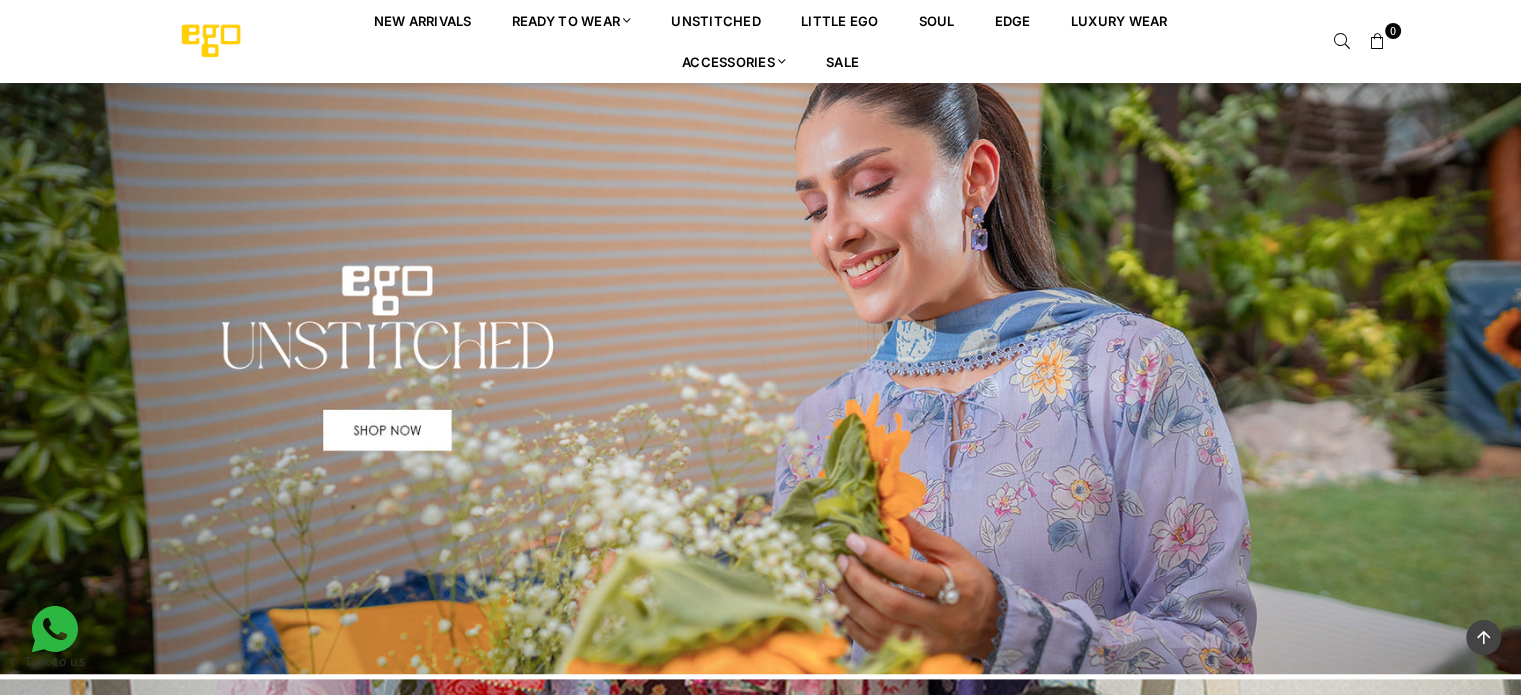 click at bounding box center (760, 361) 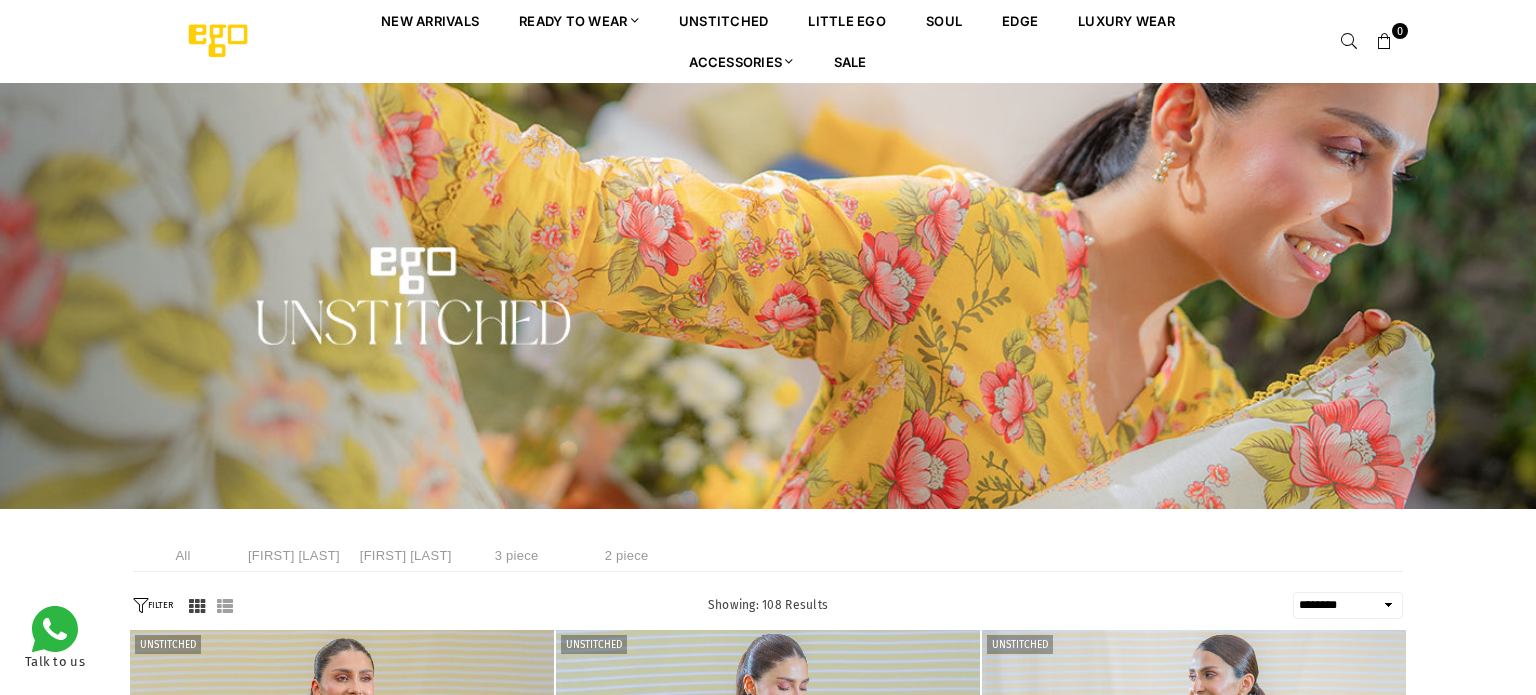 select on "******" 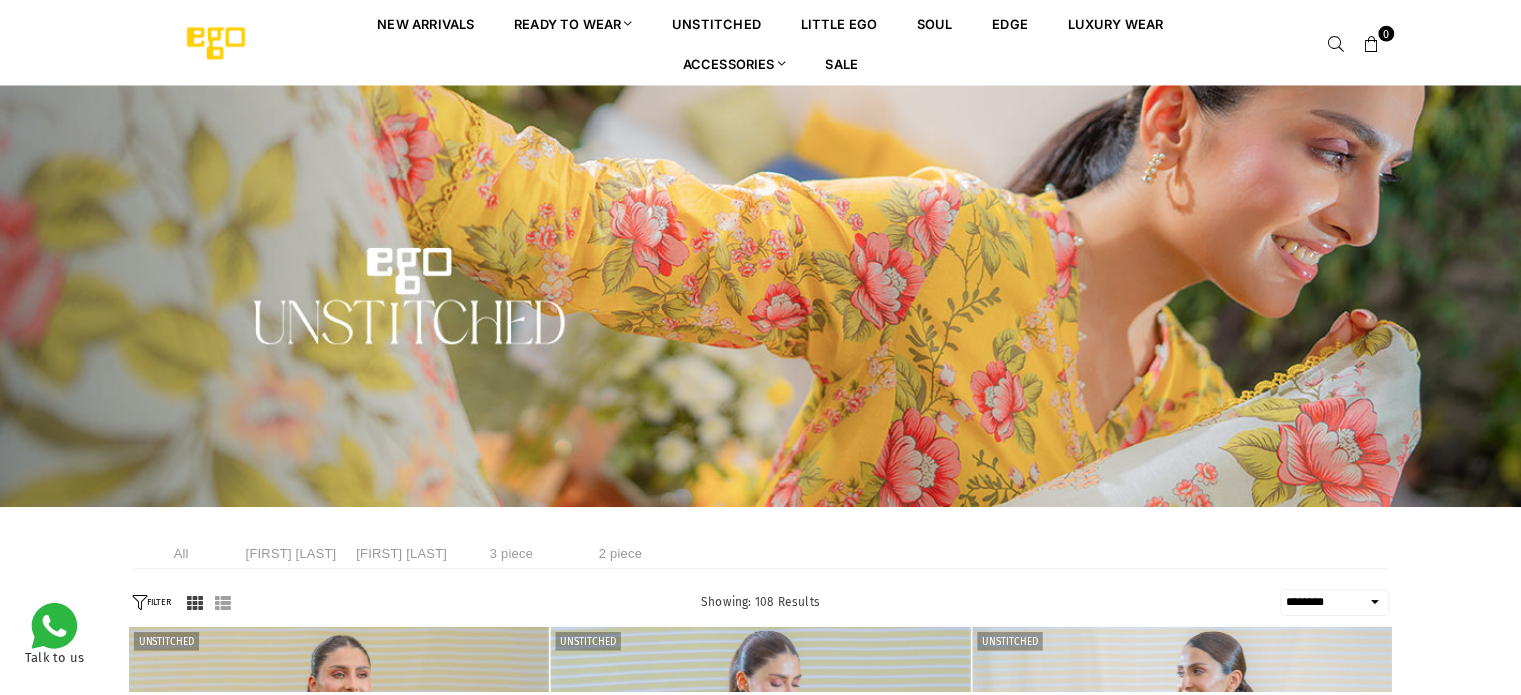 scroll, scrollTop: 0, scrollLeft: 0, axis: both 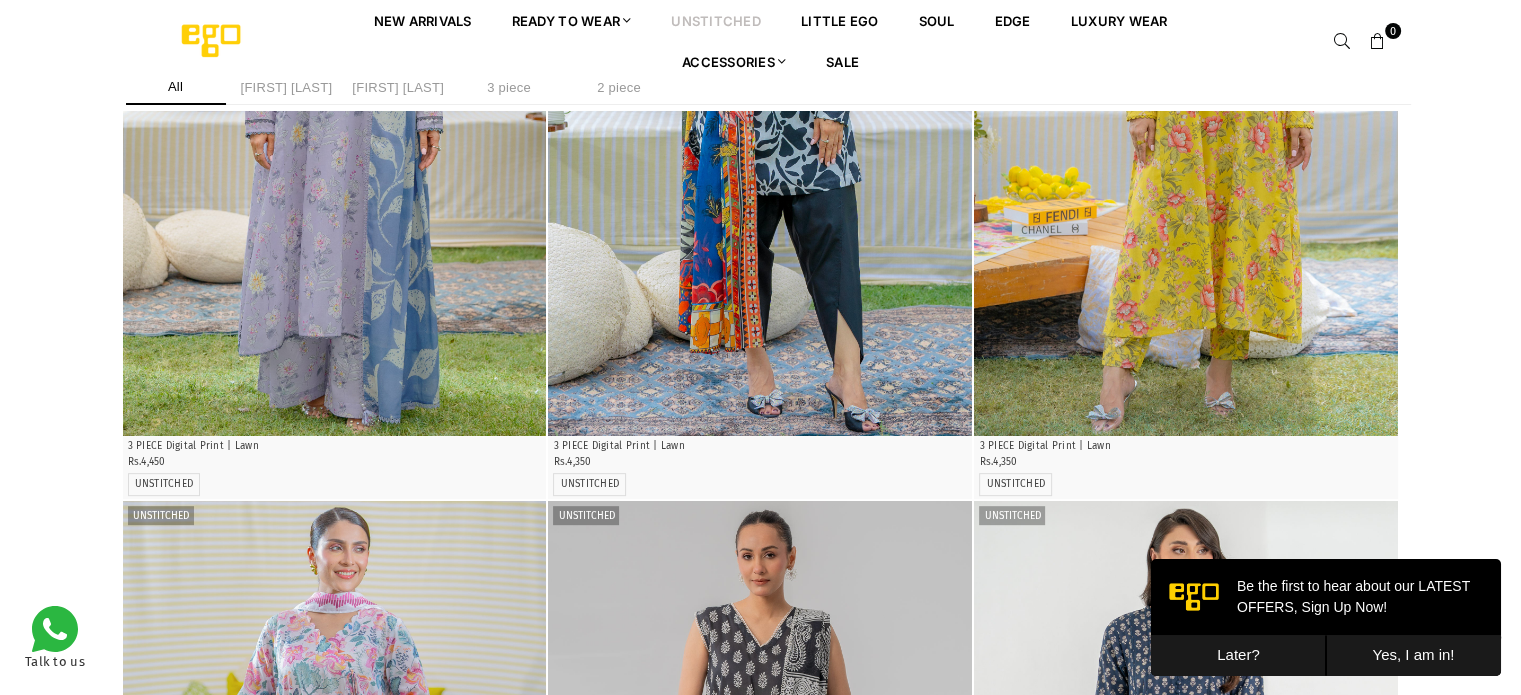 click on "Later?" at bounding box center [1238, 655] 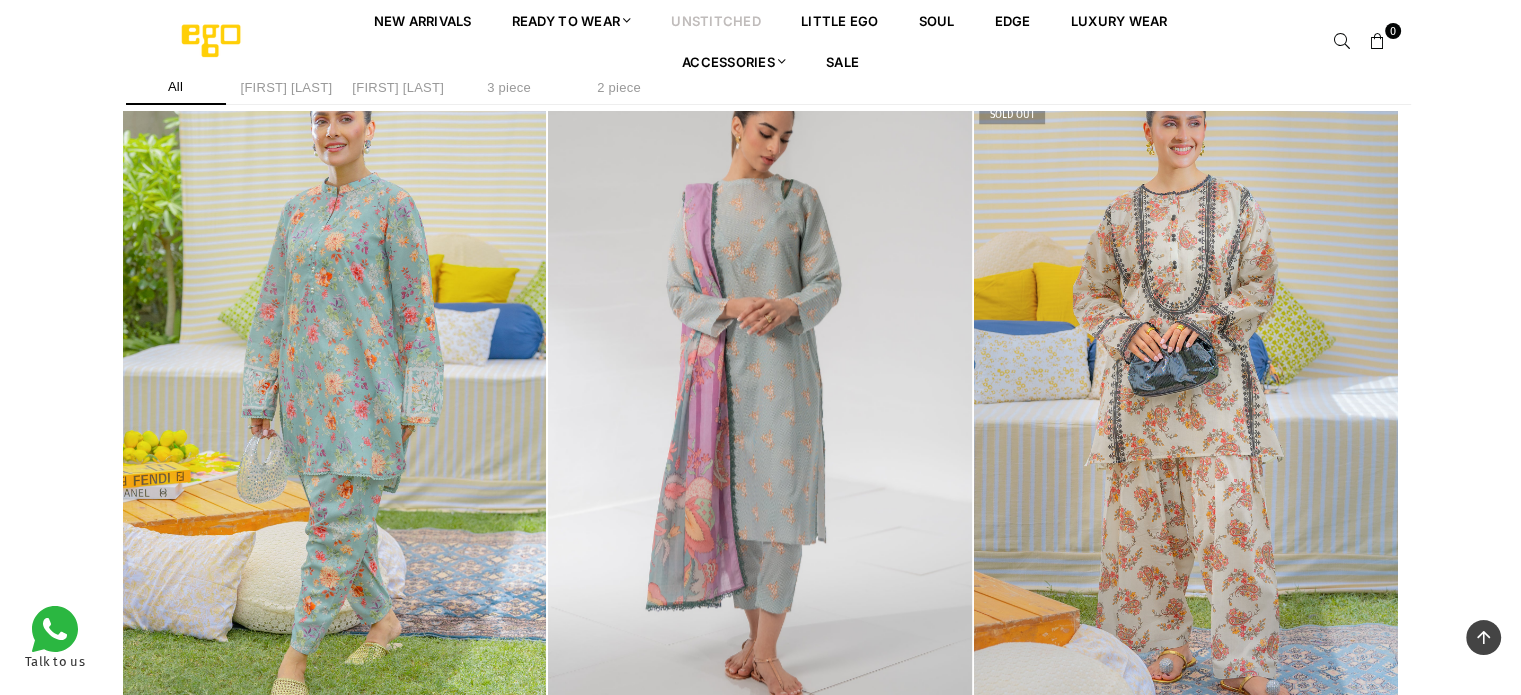 scroll, scrollTop: 1898, scrollLeft: 0, axis: vertical 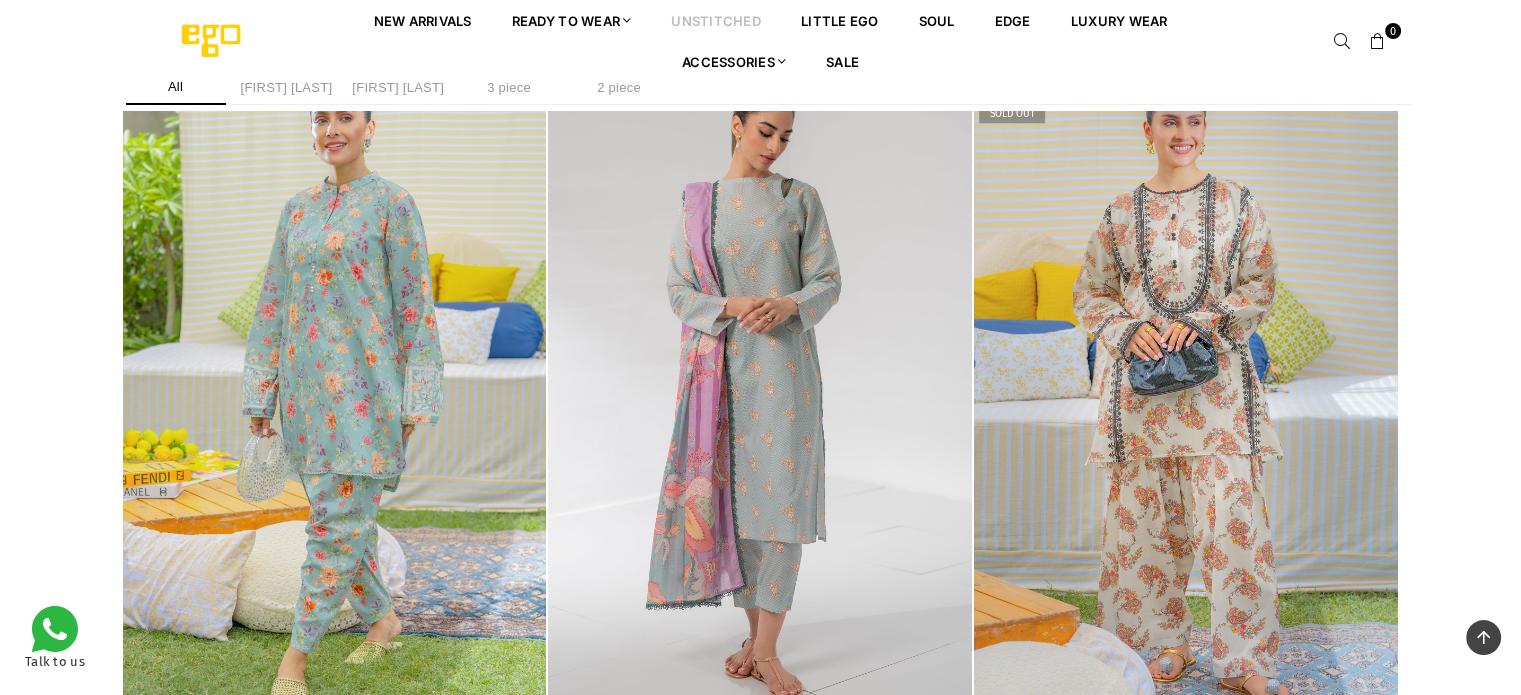 click at bounding box center (1186, 393) 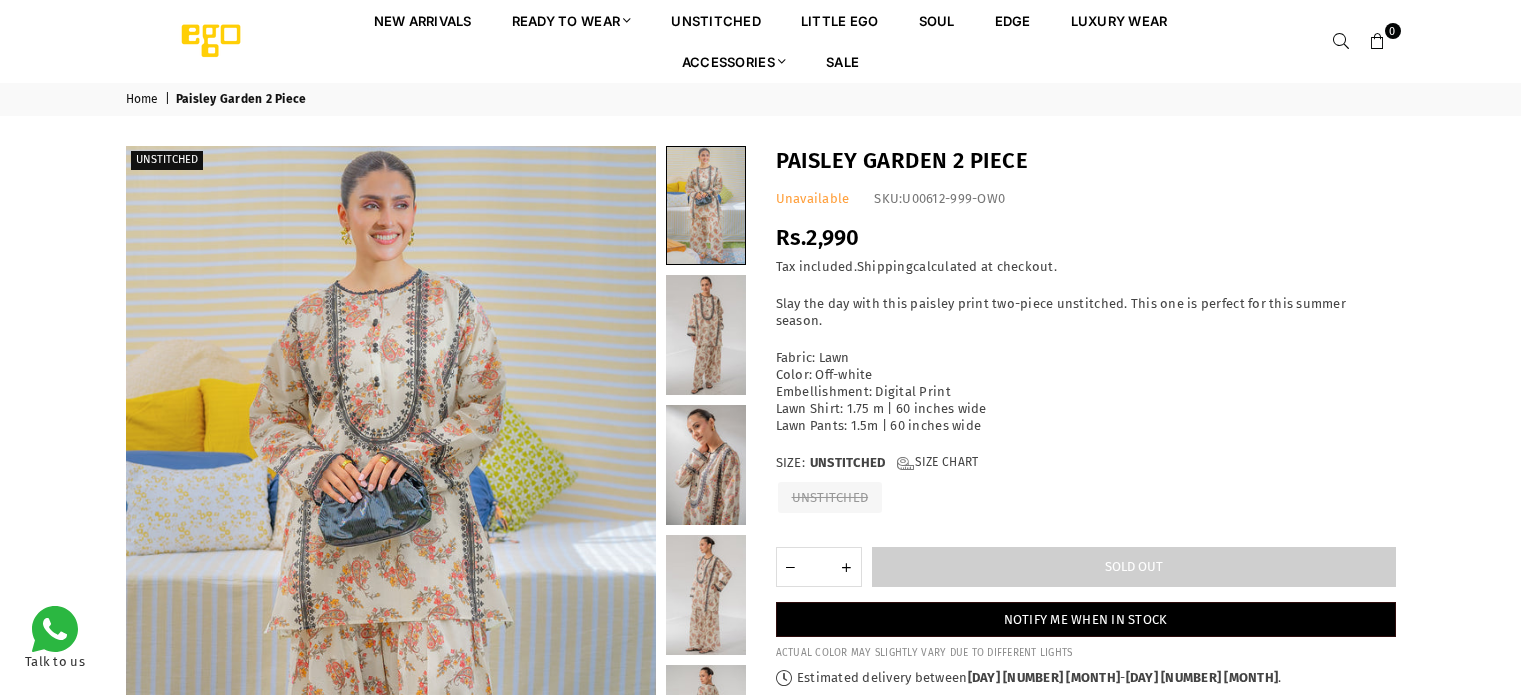 scroll, scrollTop: 0, scrollLeft: 0, axis: both 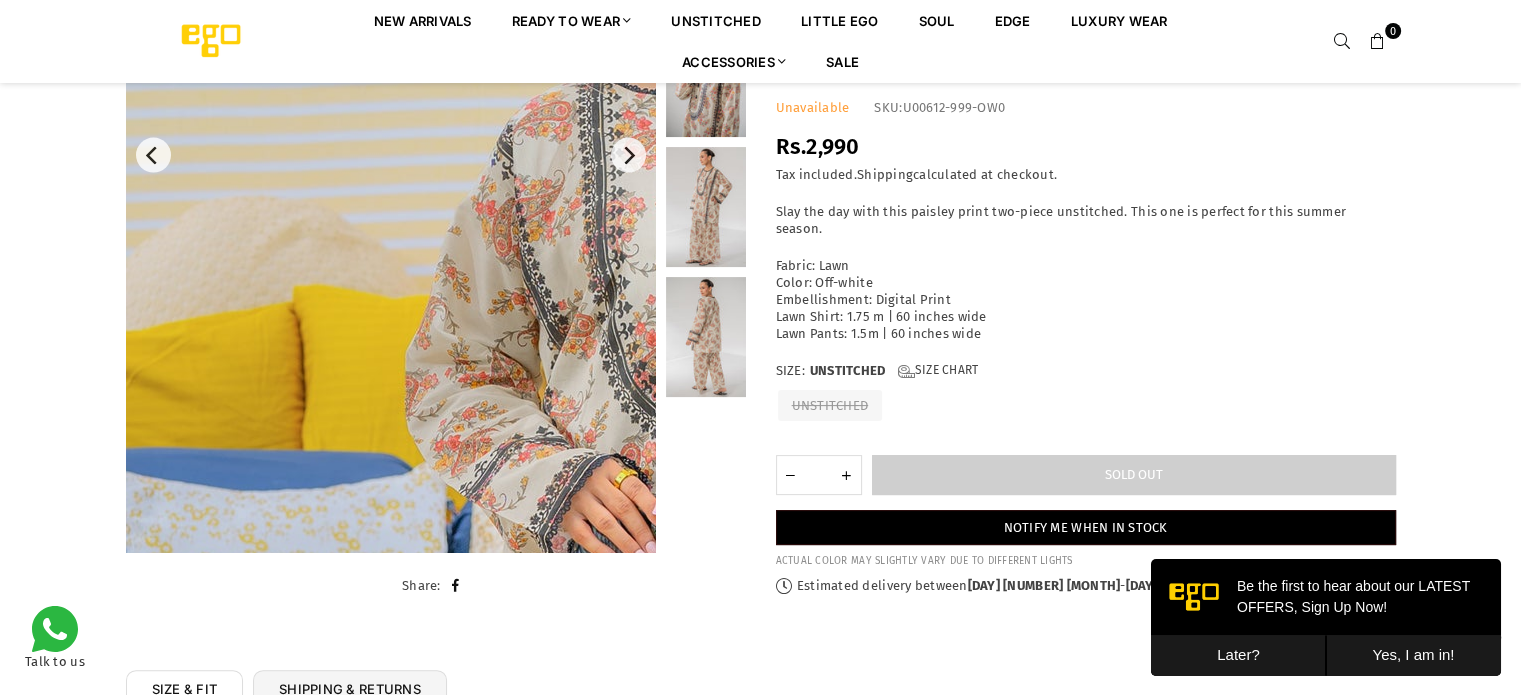 click at bounding box center [726, 658] 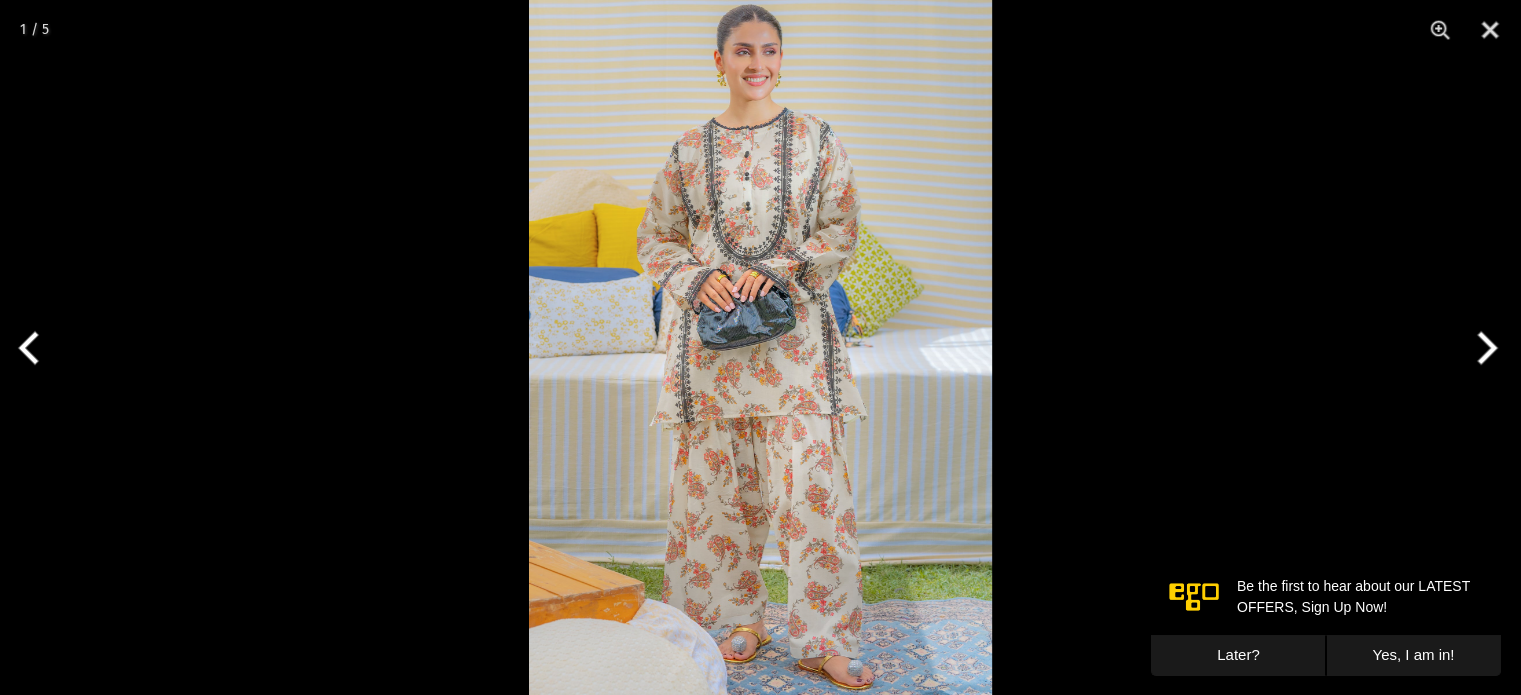 click at bounding box center [760, 347] 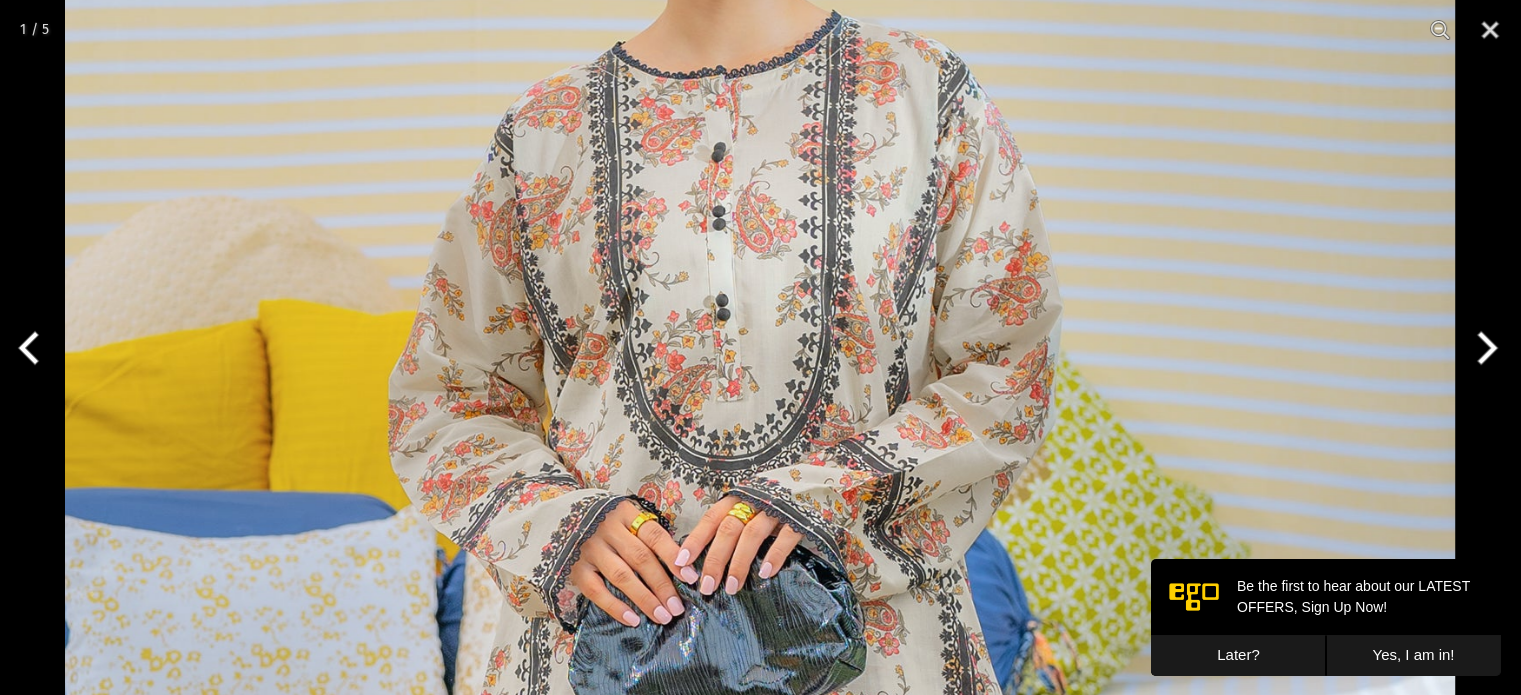click at bounding box center (1483, 348) 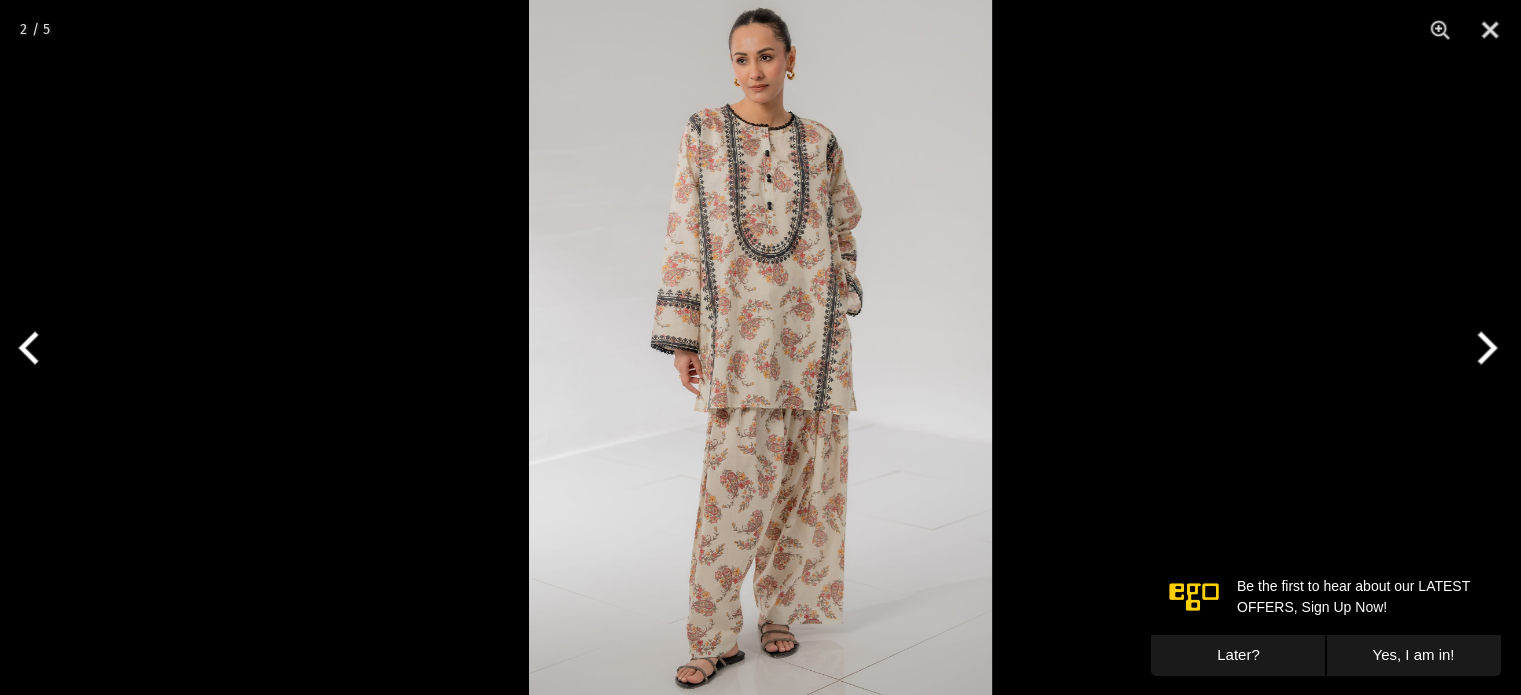 click at bounding box center (760, 347) 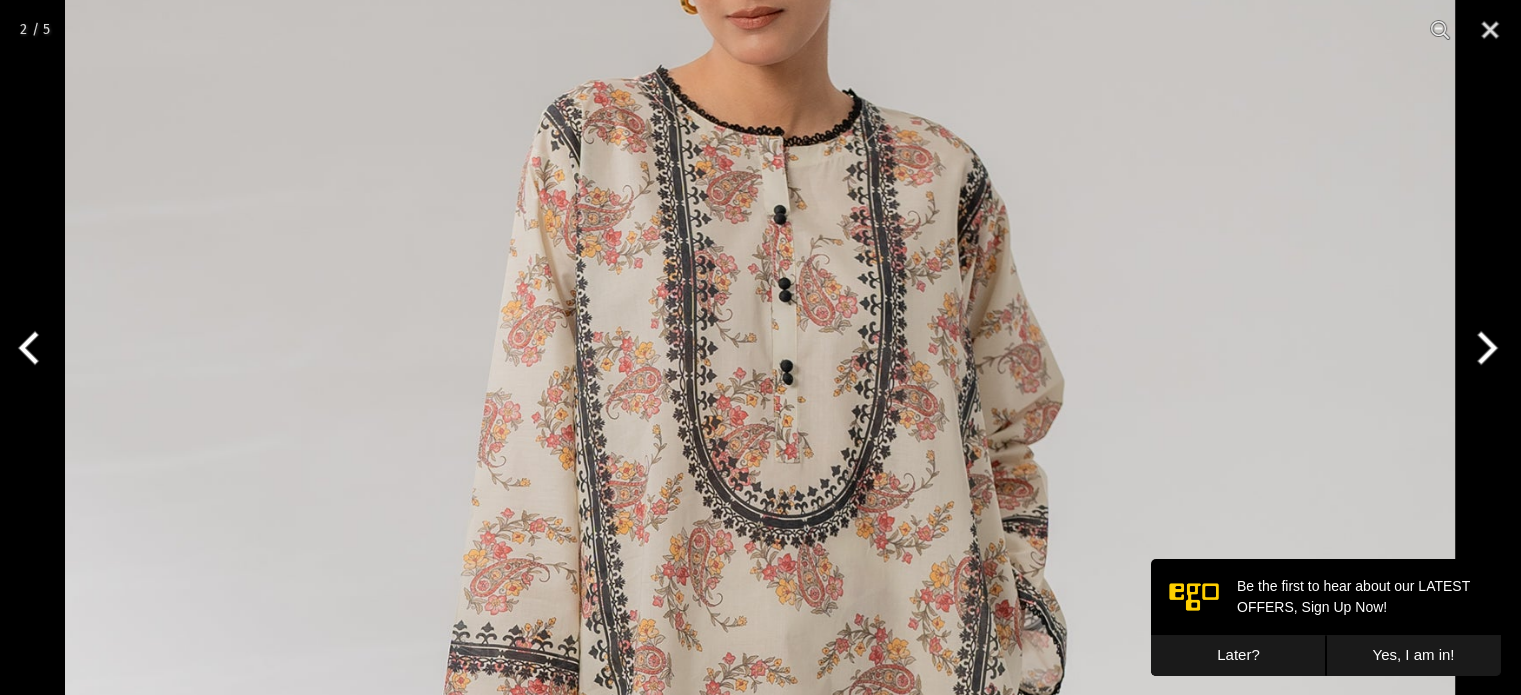 click at bounding box center [1483, 348] 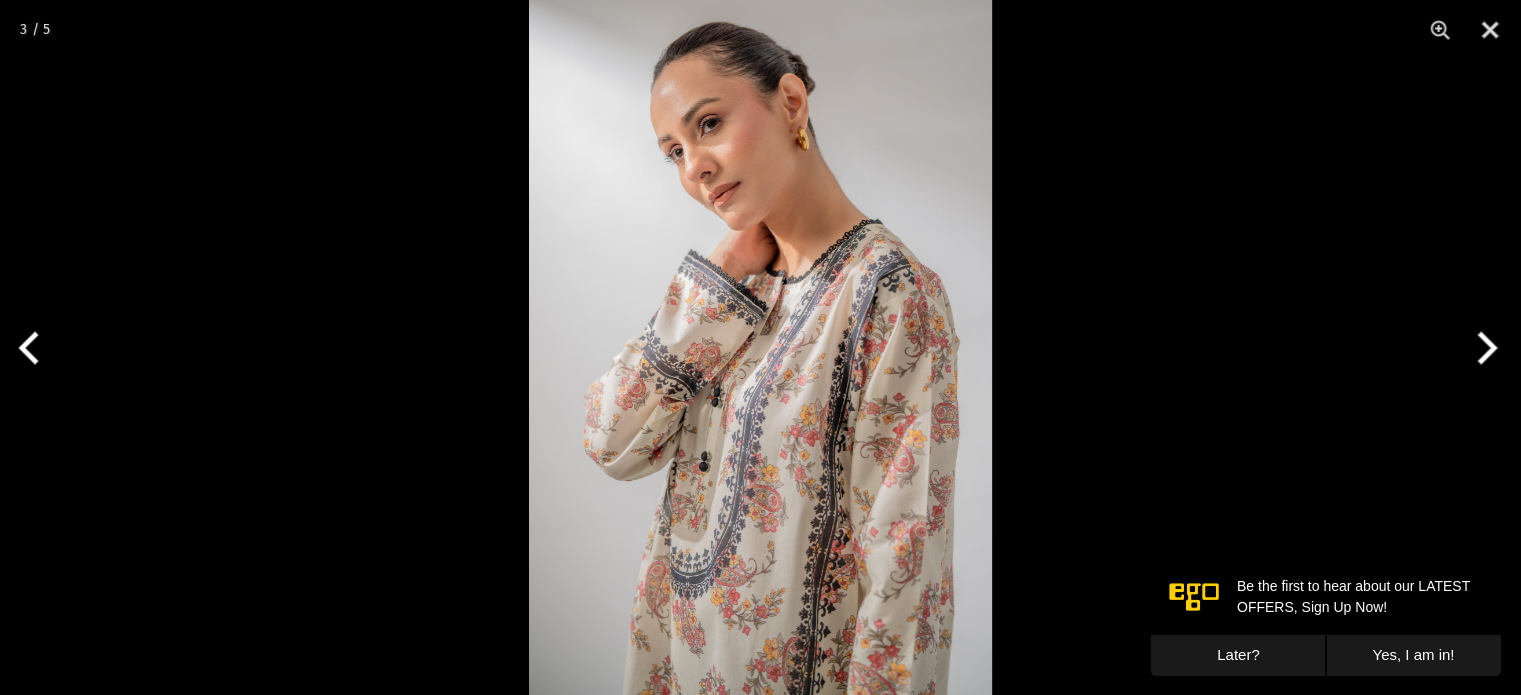 click at bounding box center [760, 347] 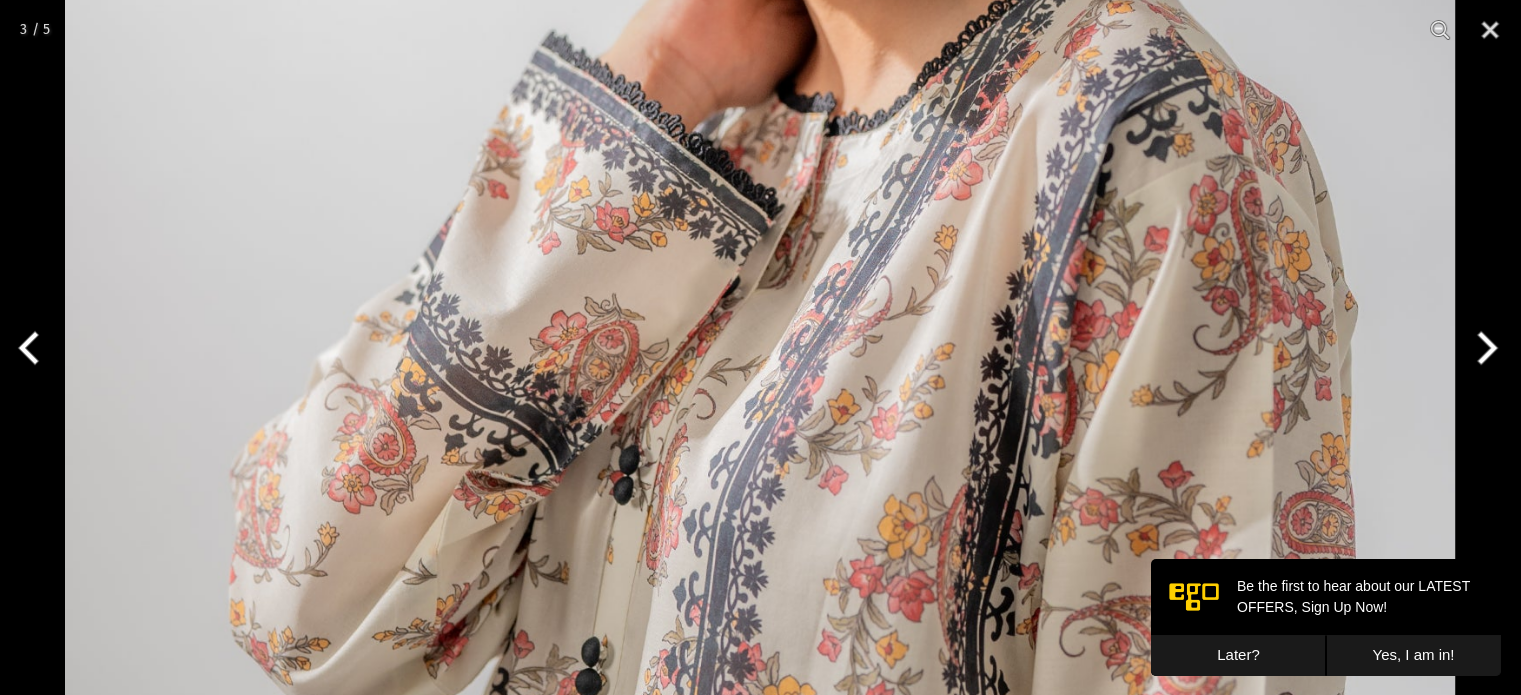 click at bounding box center (1483, 348) 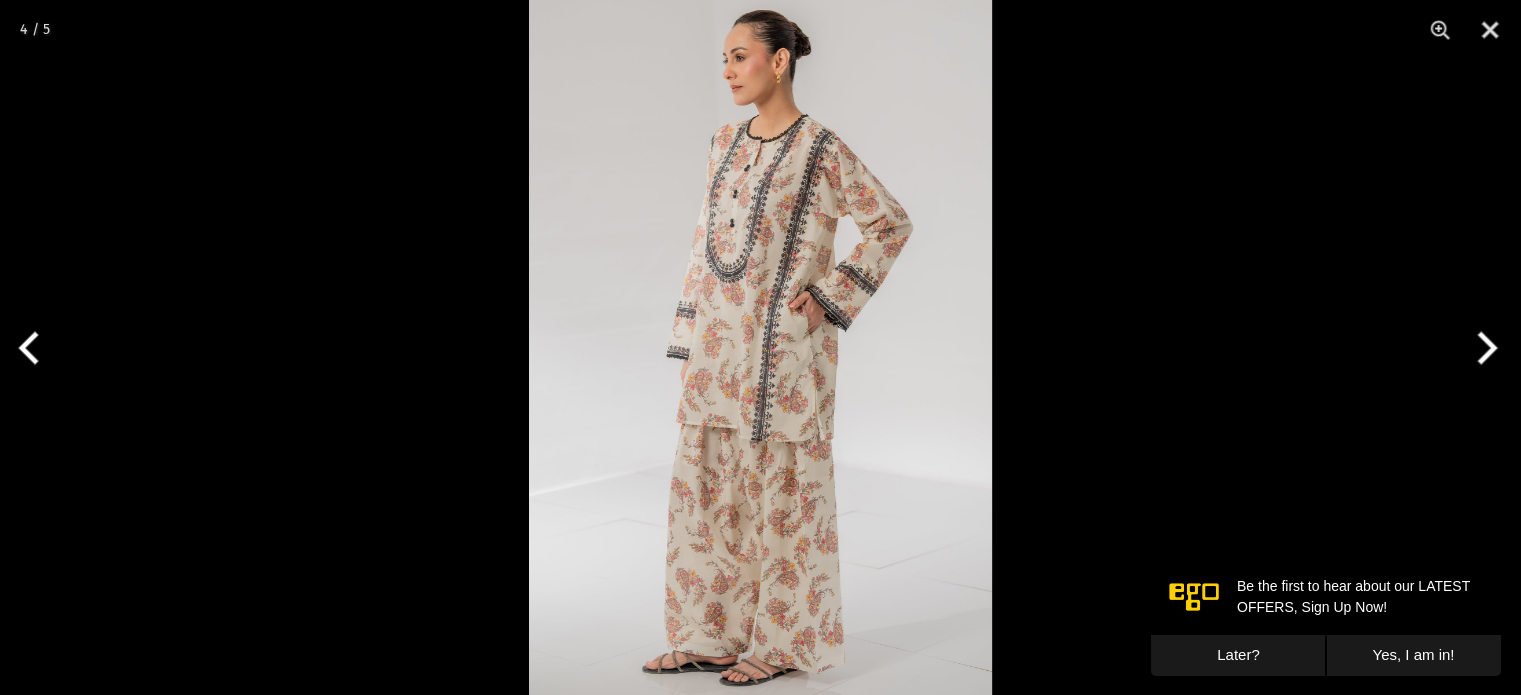 click at bounding box center (1483, 348) 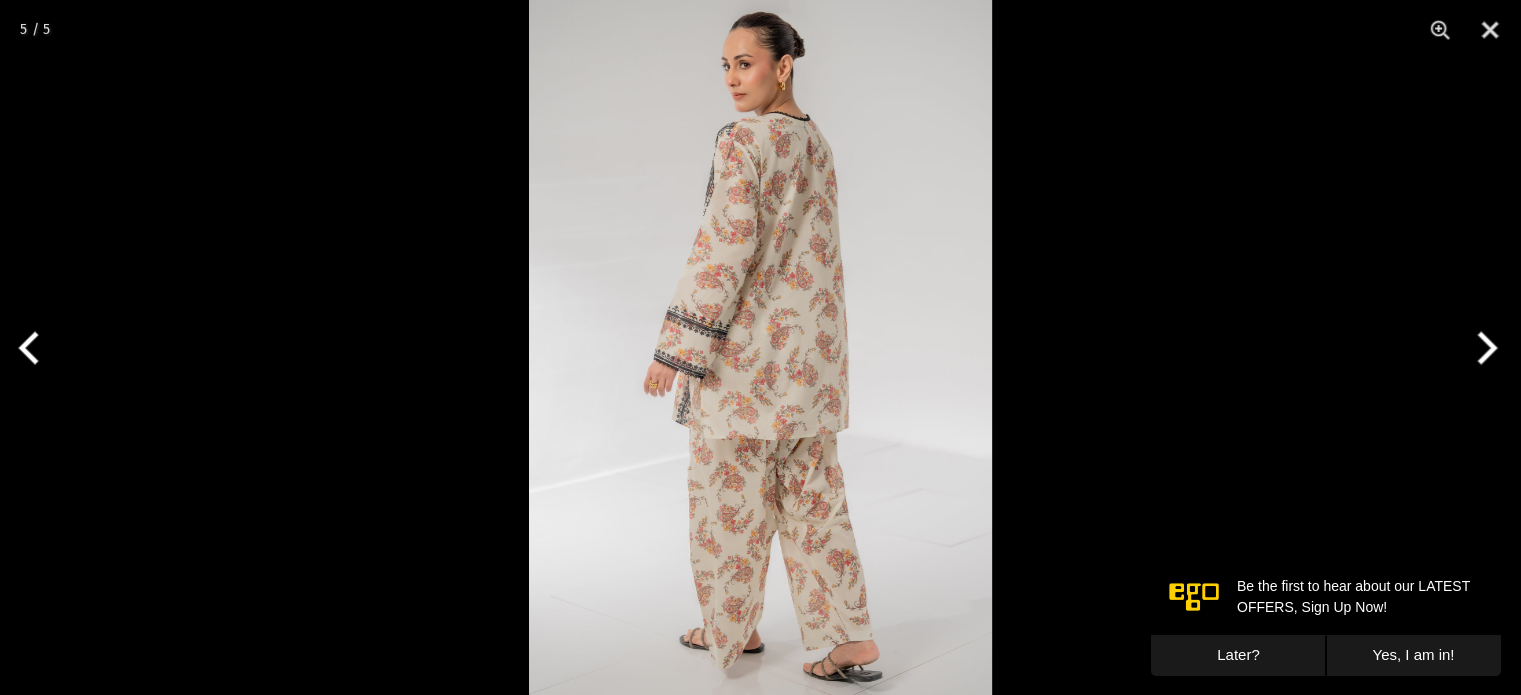 click at bounding box center [1483, 348] 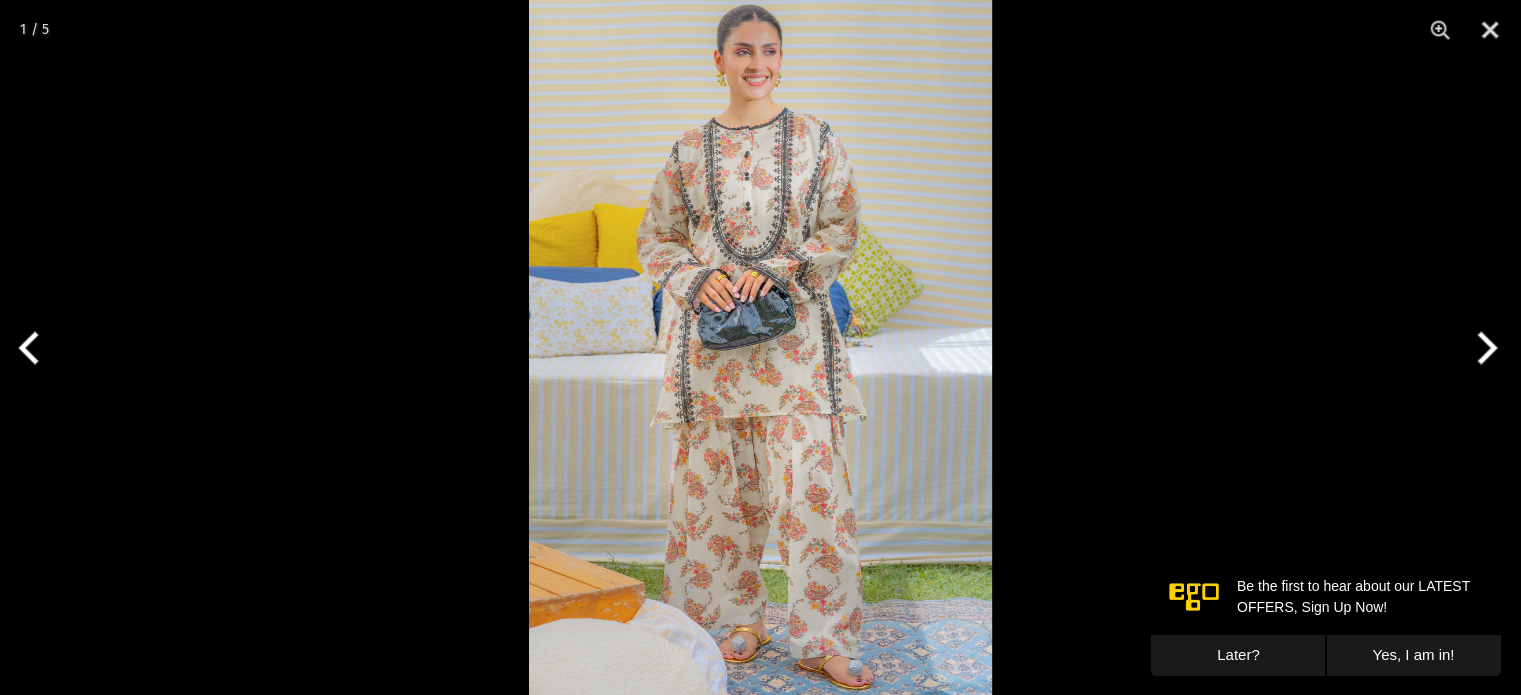 click at bounding box center (1483, 348) 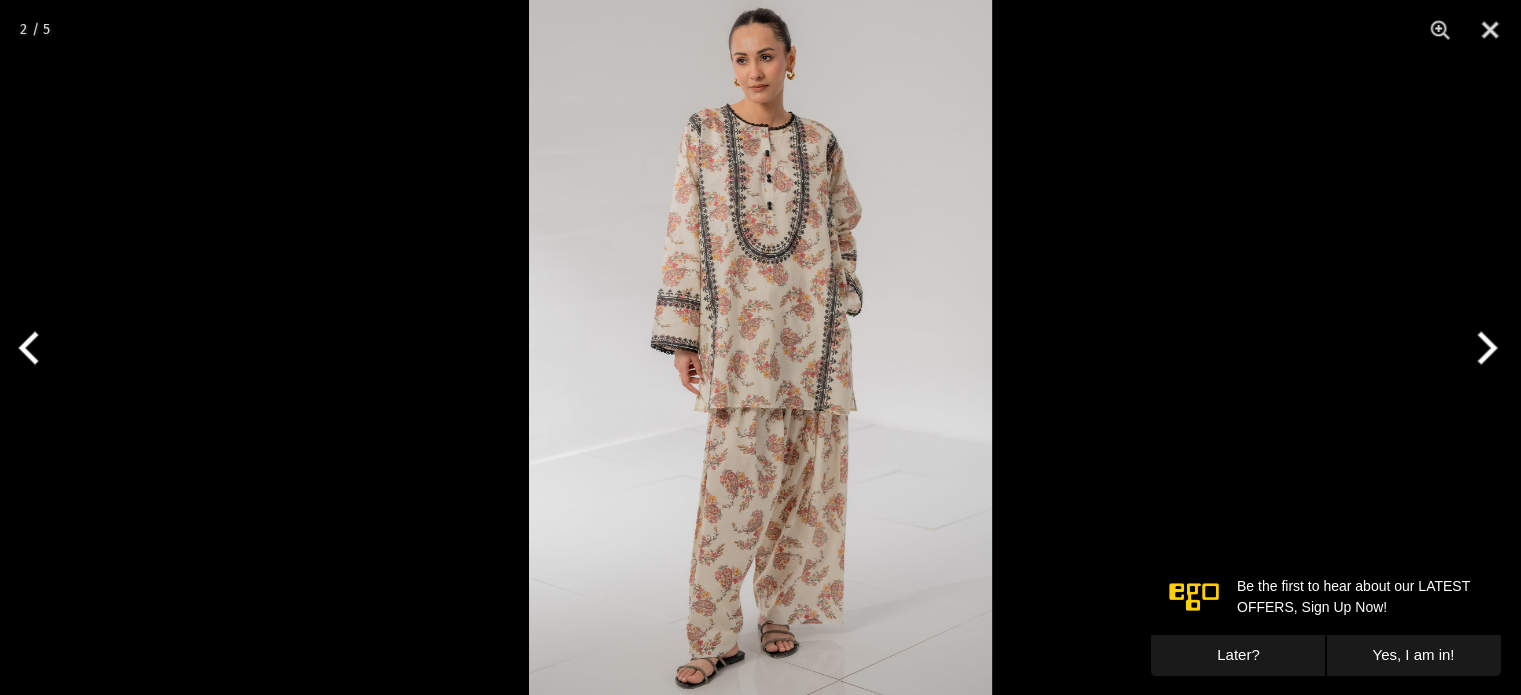 click at bounding box center (1483, 348) 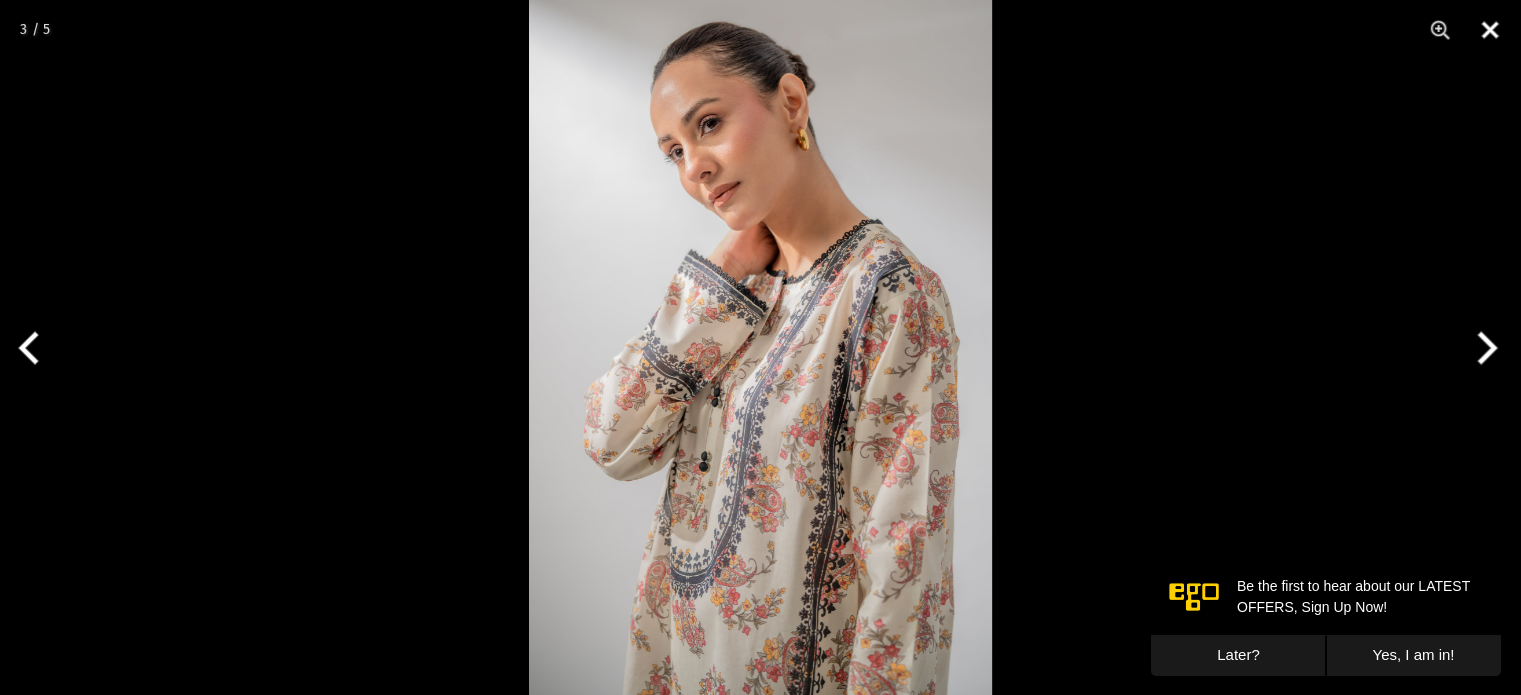 click at bounding box center [1490, 30] 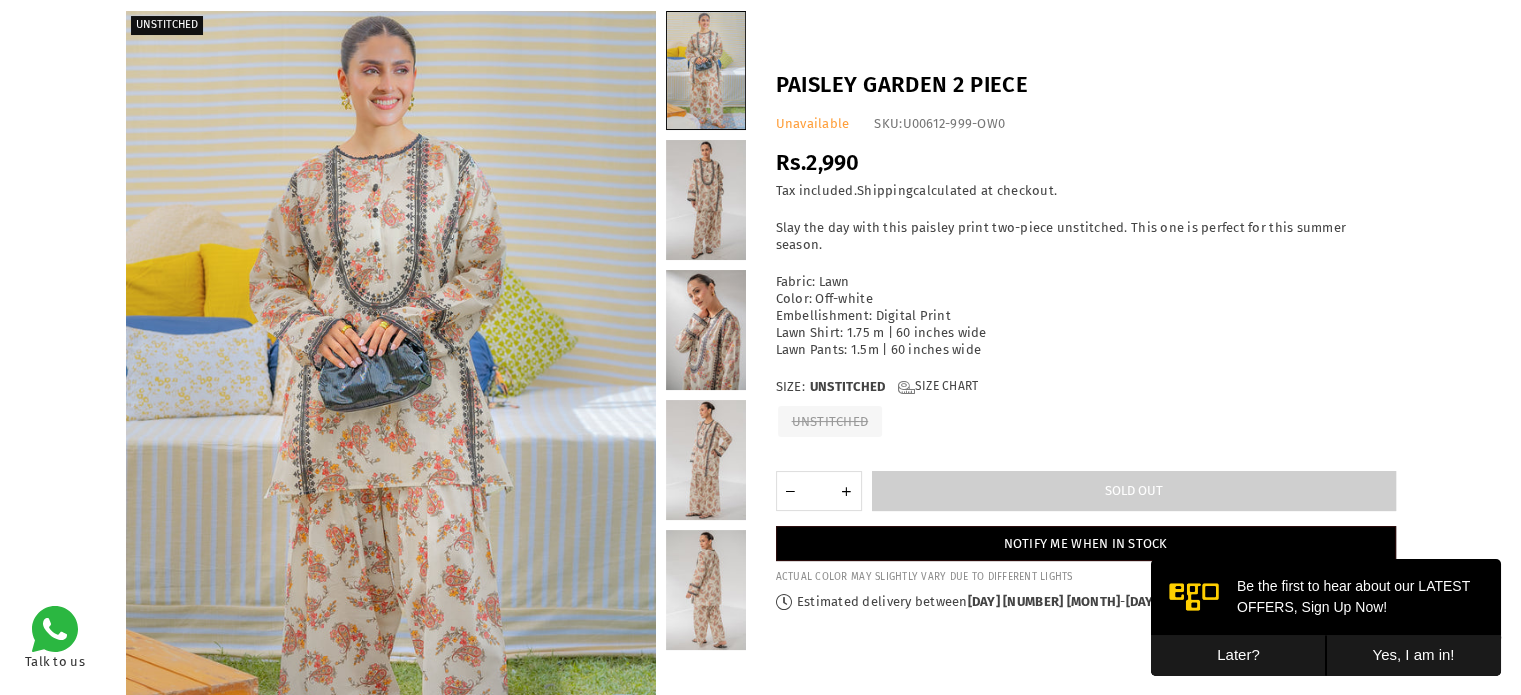 scroll, scrollTop: 0, scrollLeft: 0, axis: both 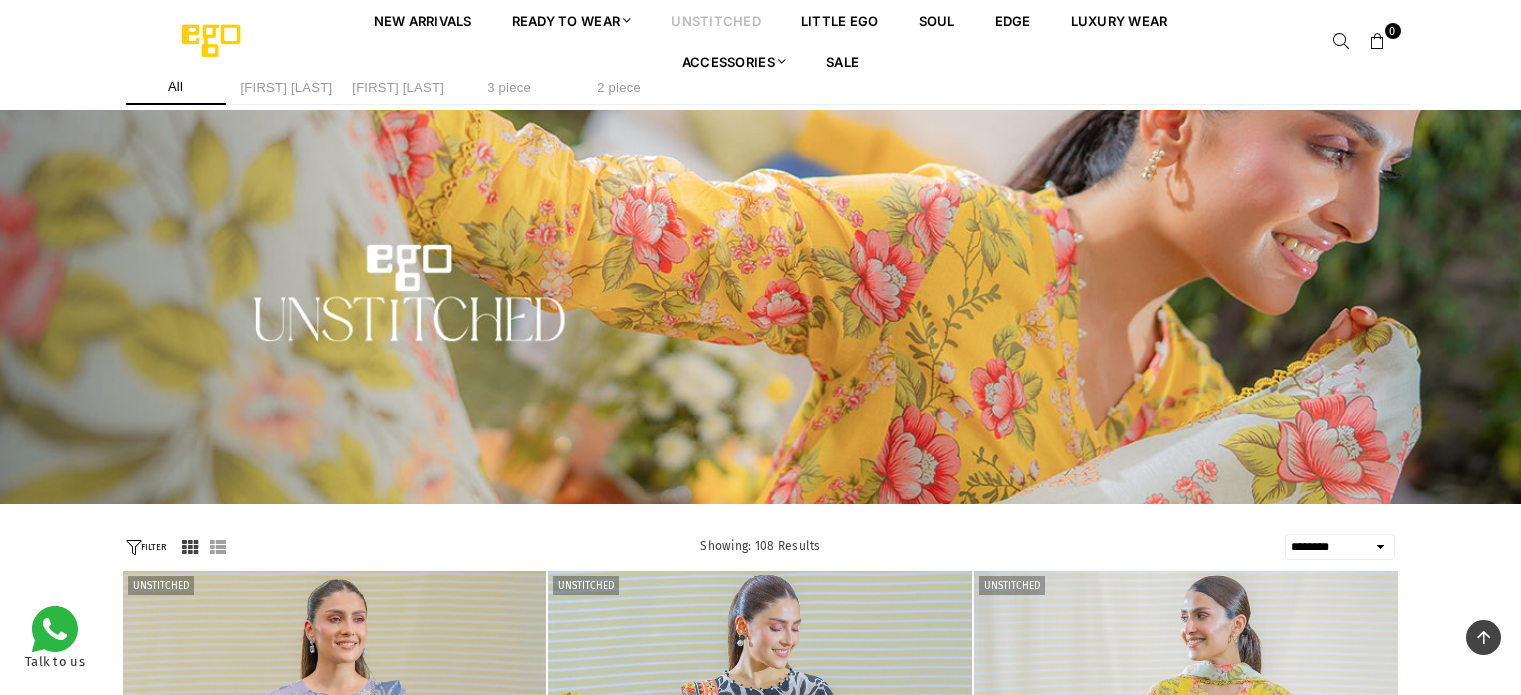 select on "******" 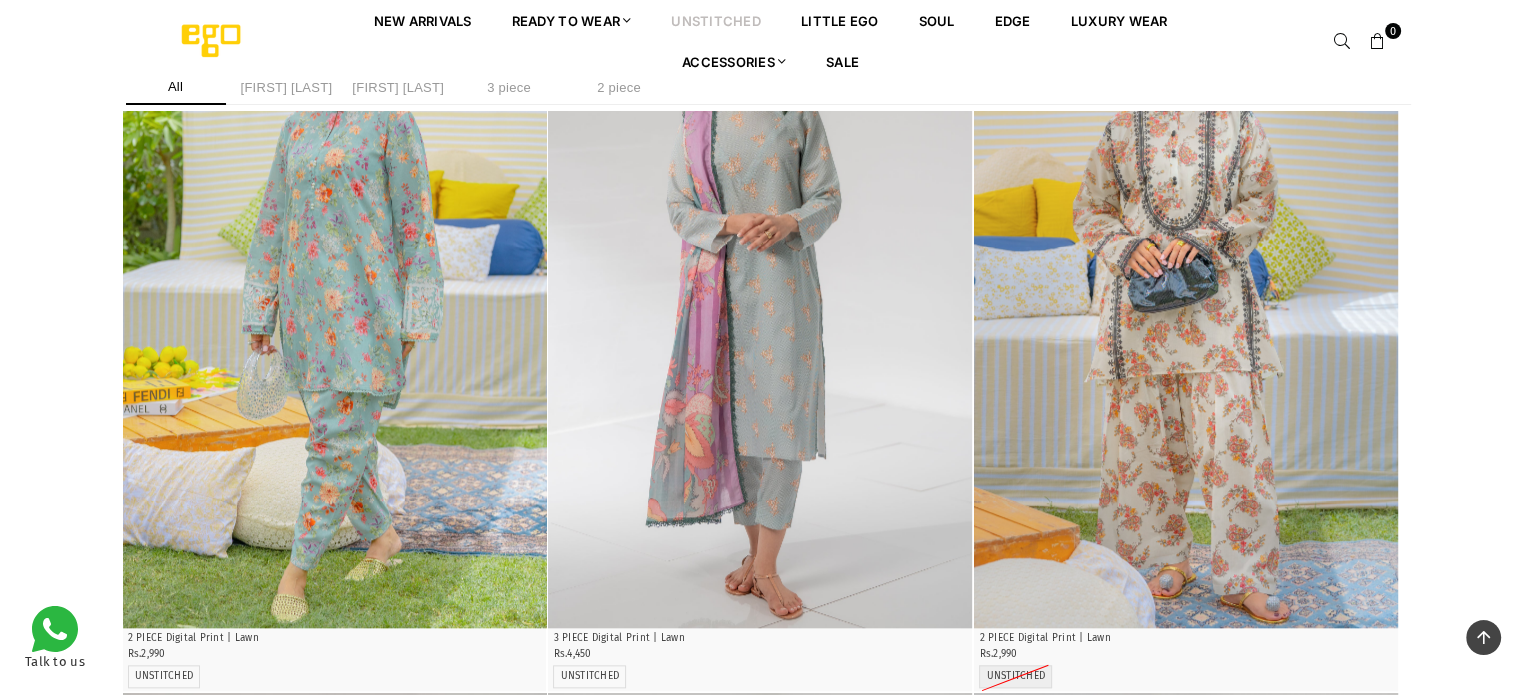 scroll, scrollTop: 0, scrollLeft: 0, axis: both 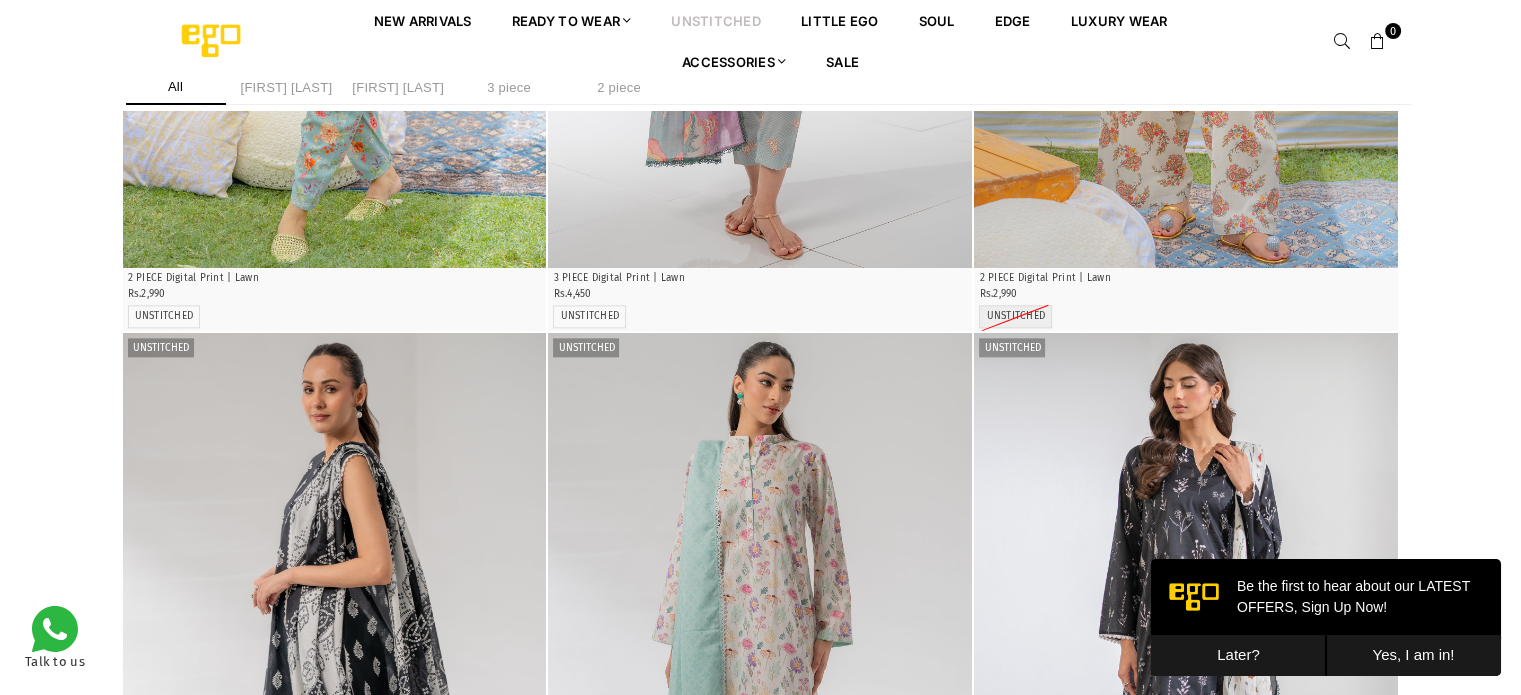 click on "Later?" at bounding box center (1238, 655) 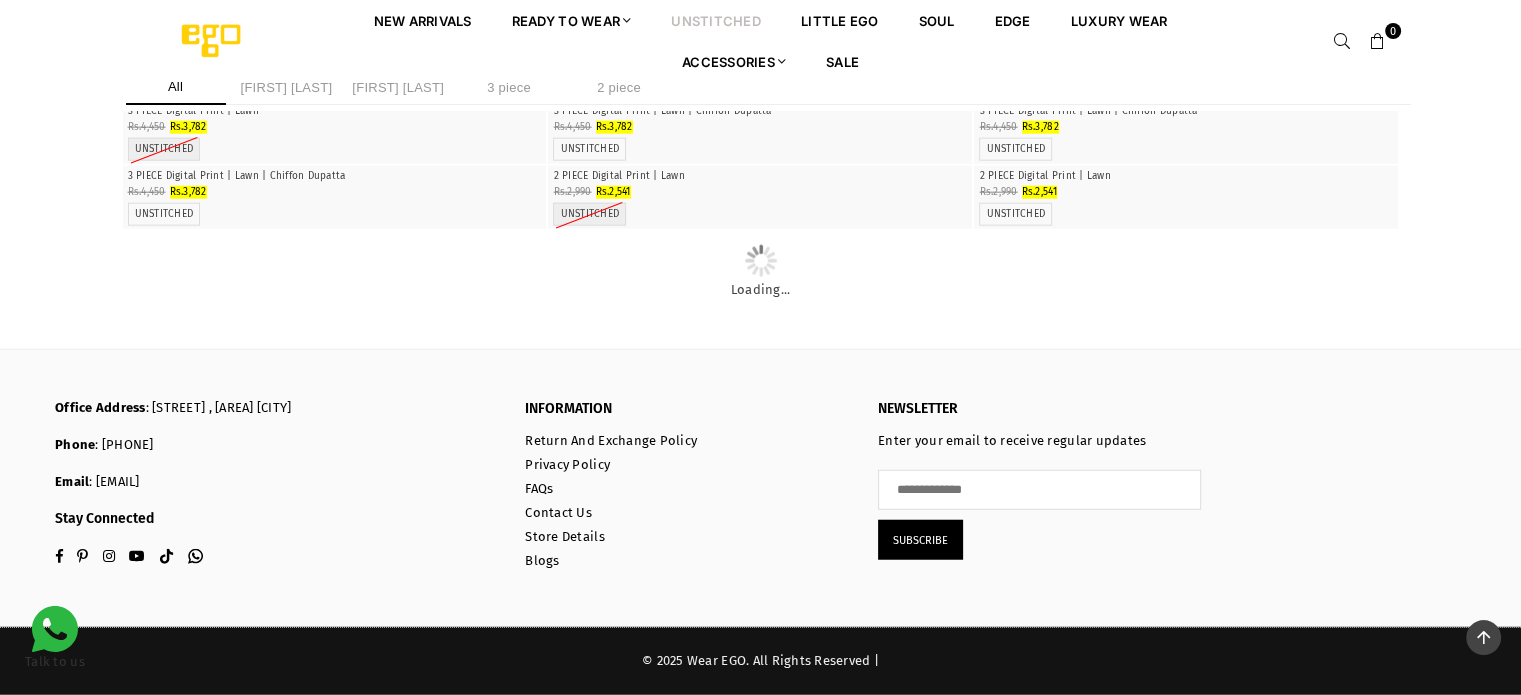 scroll, scrollTop: 18356, scrollLeft: 0, axis: vertical 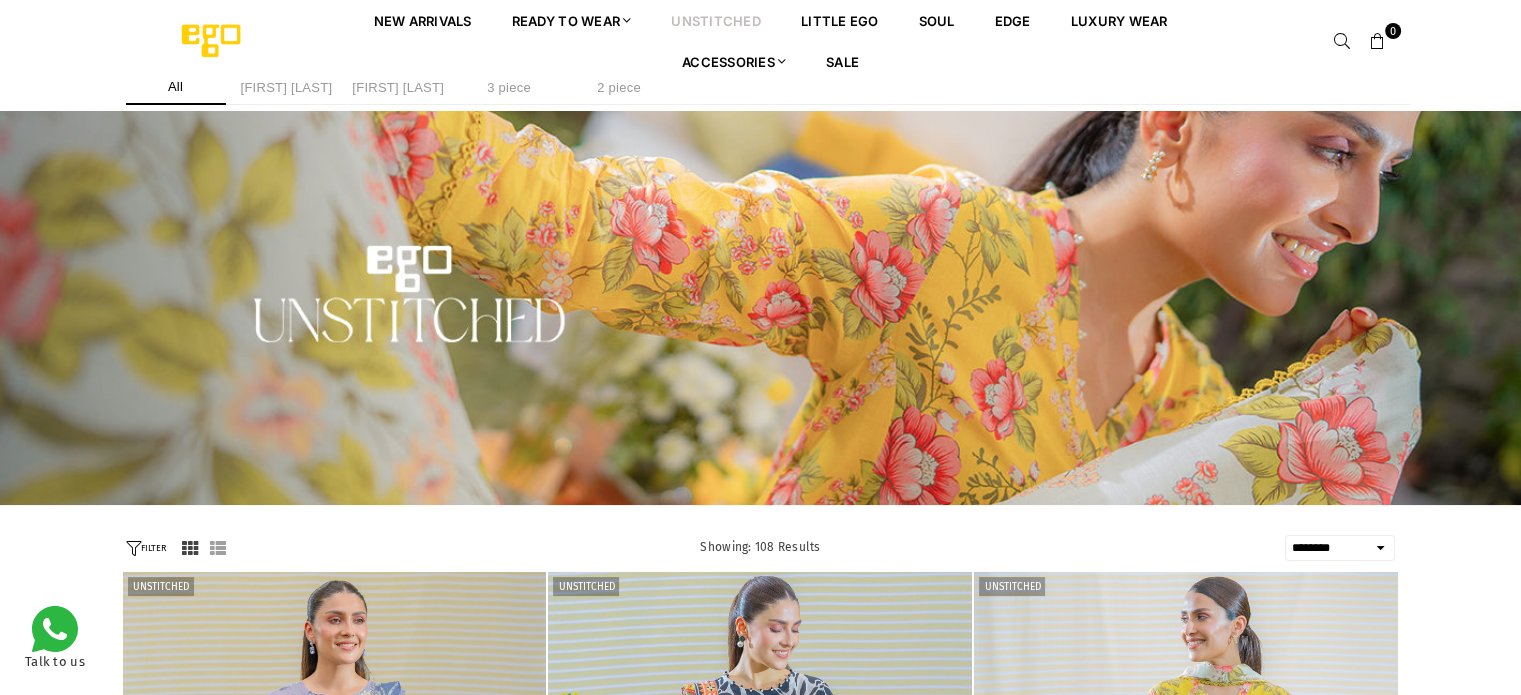click on "[FIRST] [LAST]" at bounding box center [287, 87] 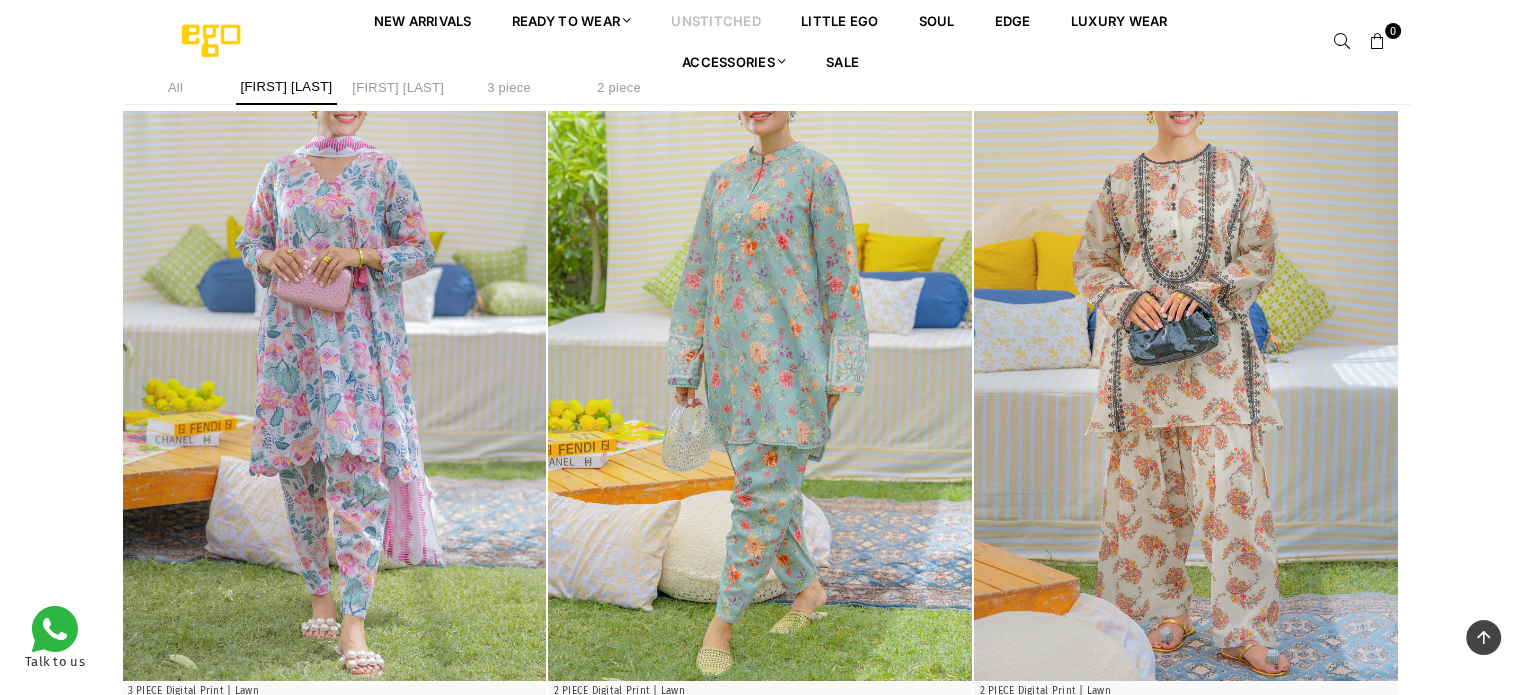 scroll, scrollTop: 1249, scrollLeft: 0, axis: vertical 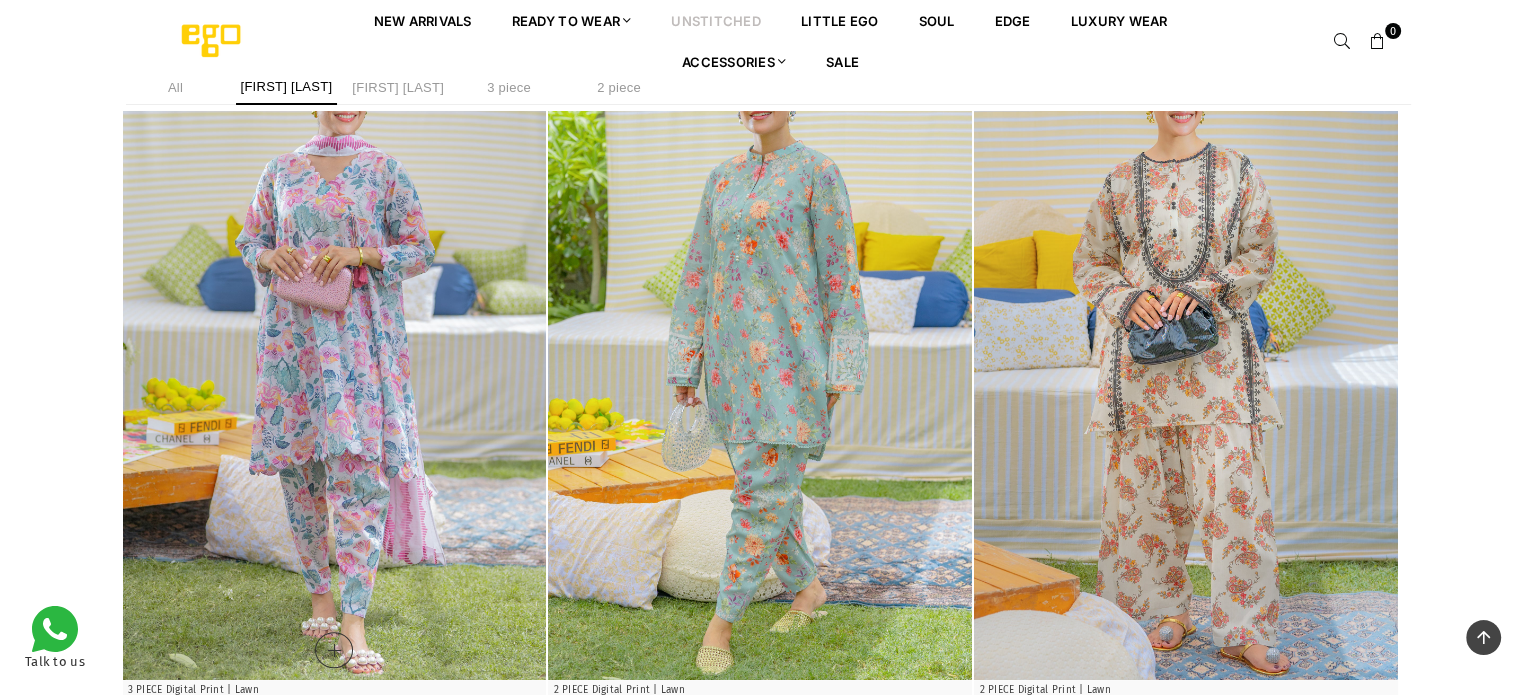 click at bounding box center (335, 362) 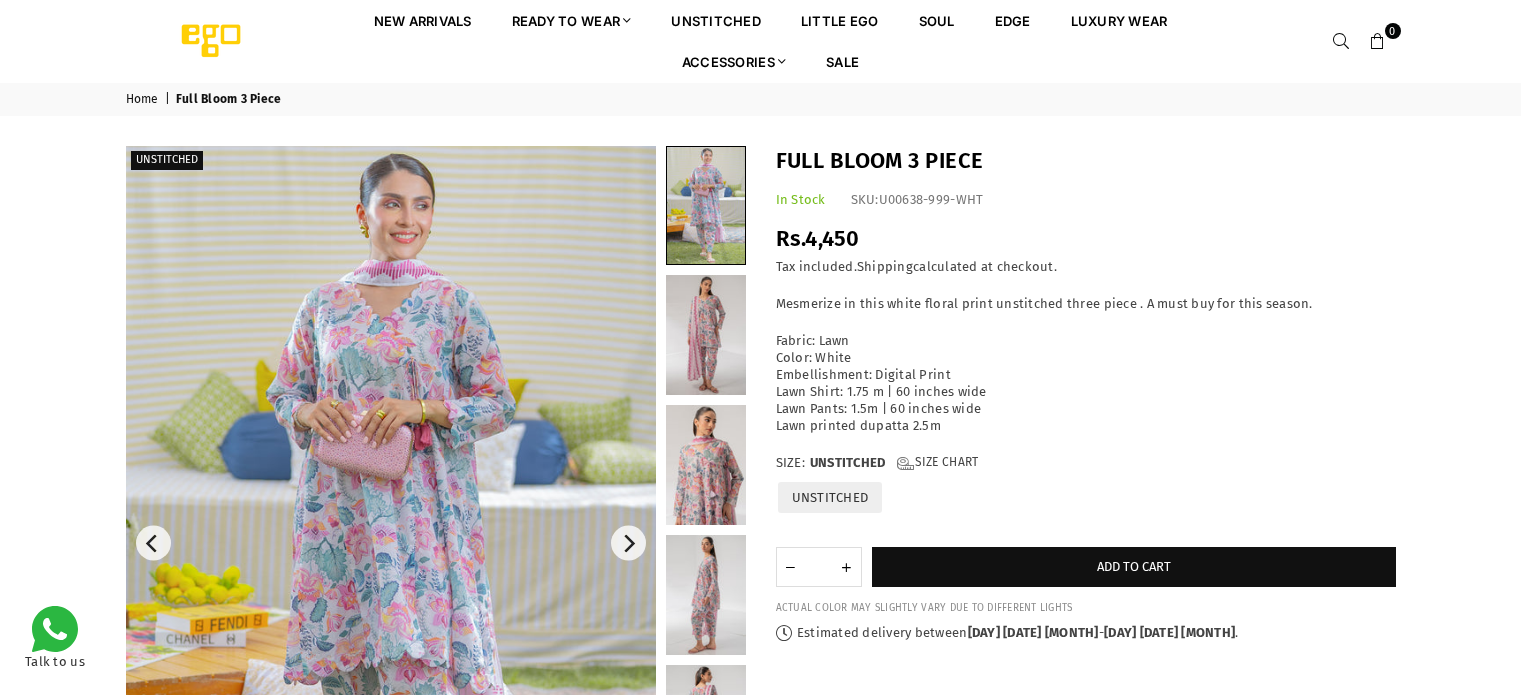 scroll, scrollTop: 0, scrollLeft: 0, axis: both 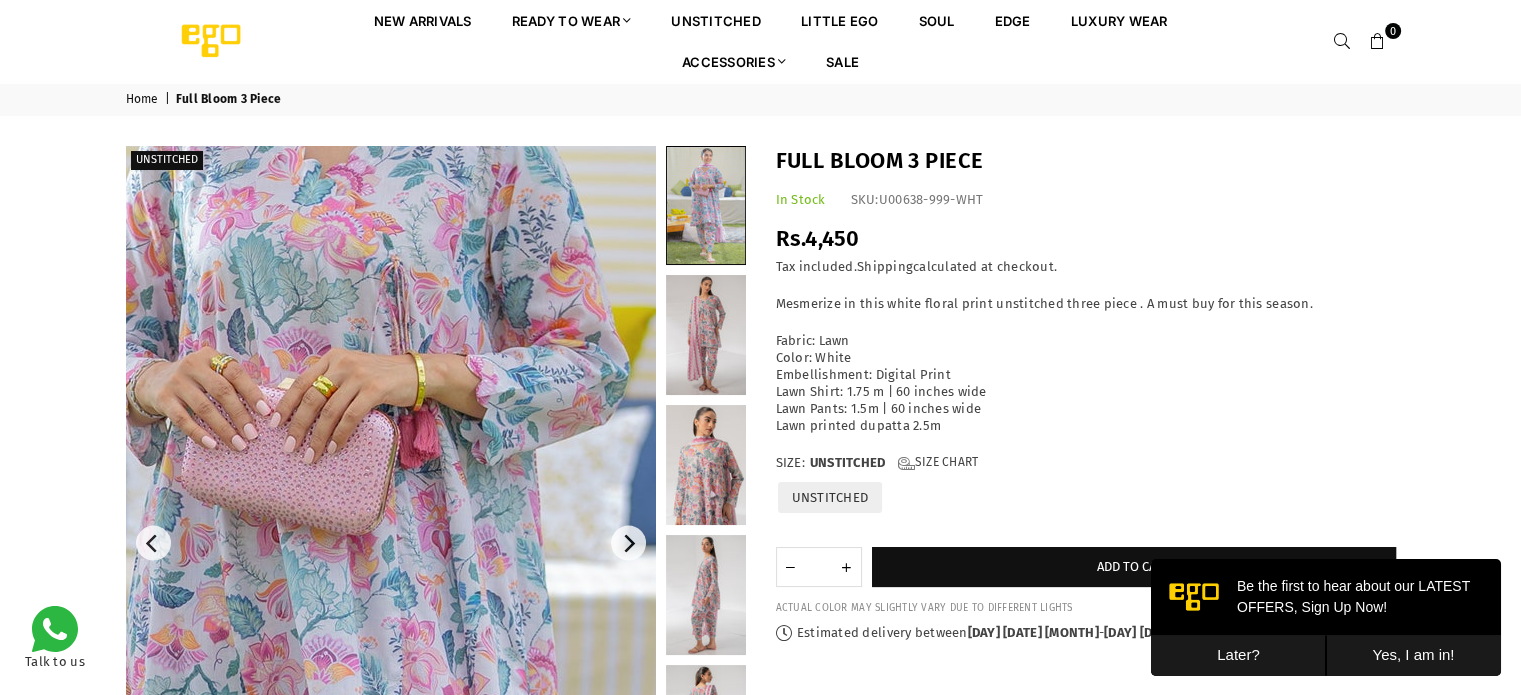 click at bounding box center (347, 679) 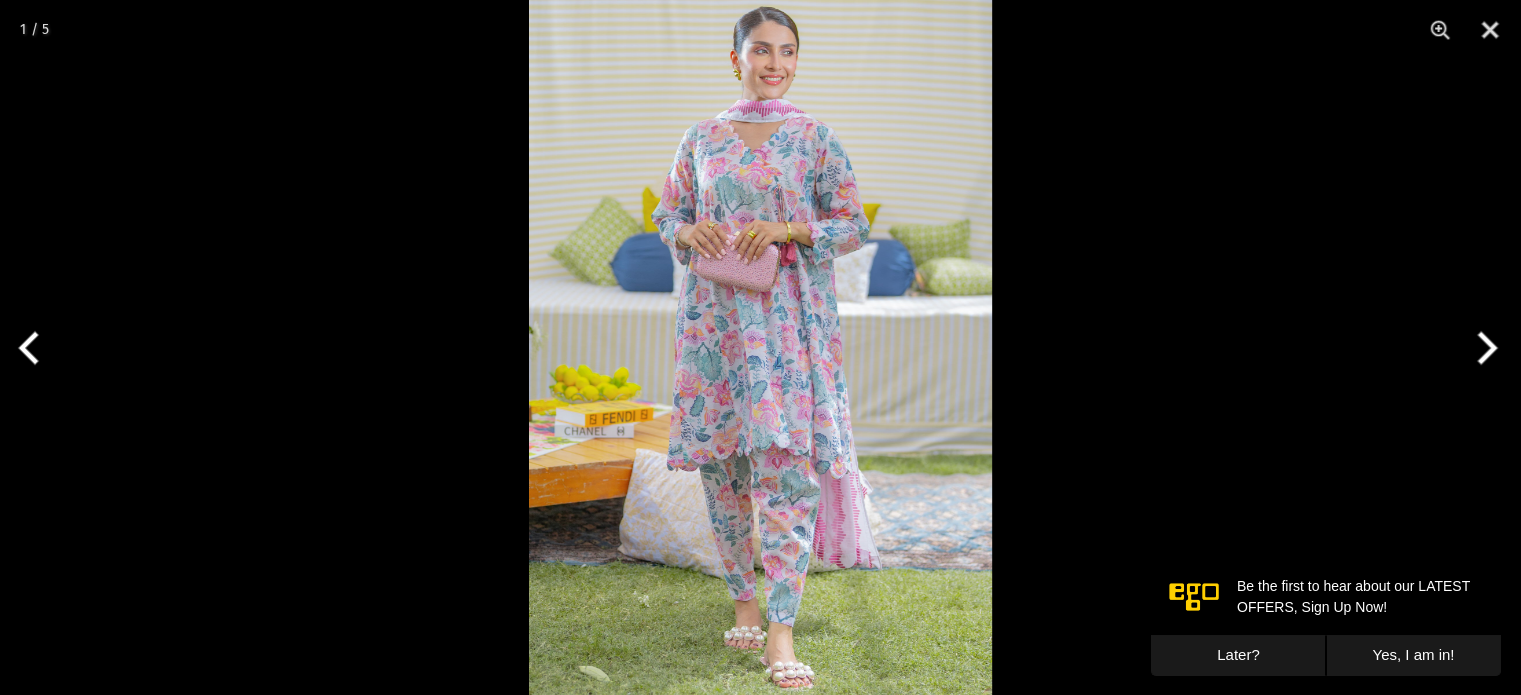 click at bounding box center [760, 347] 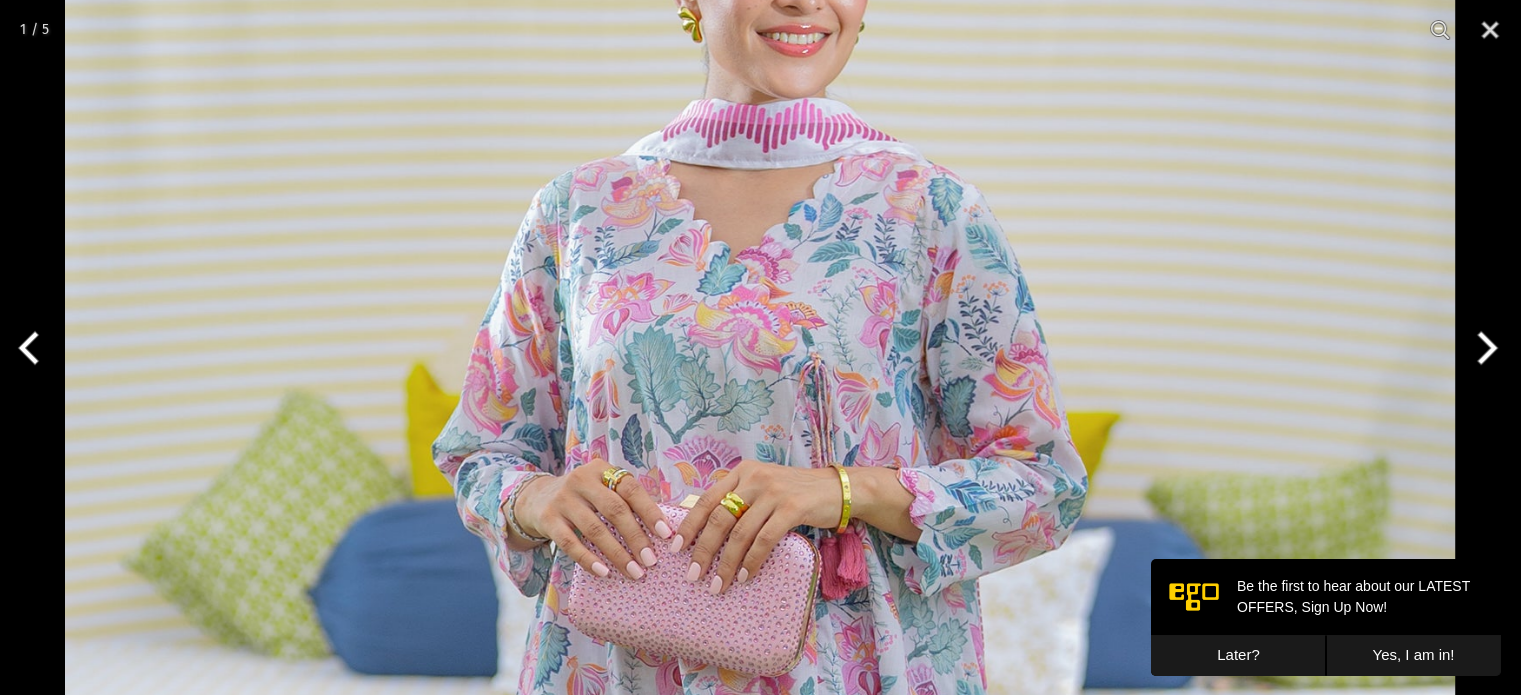 click at bounding box center [1483, 348] 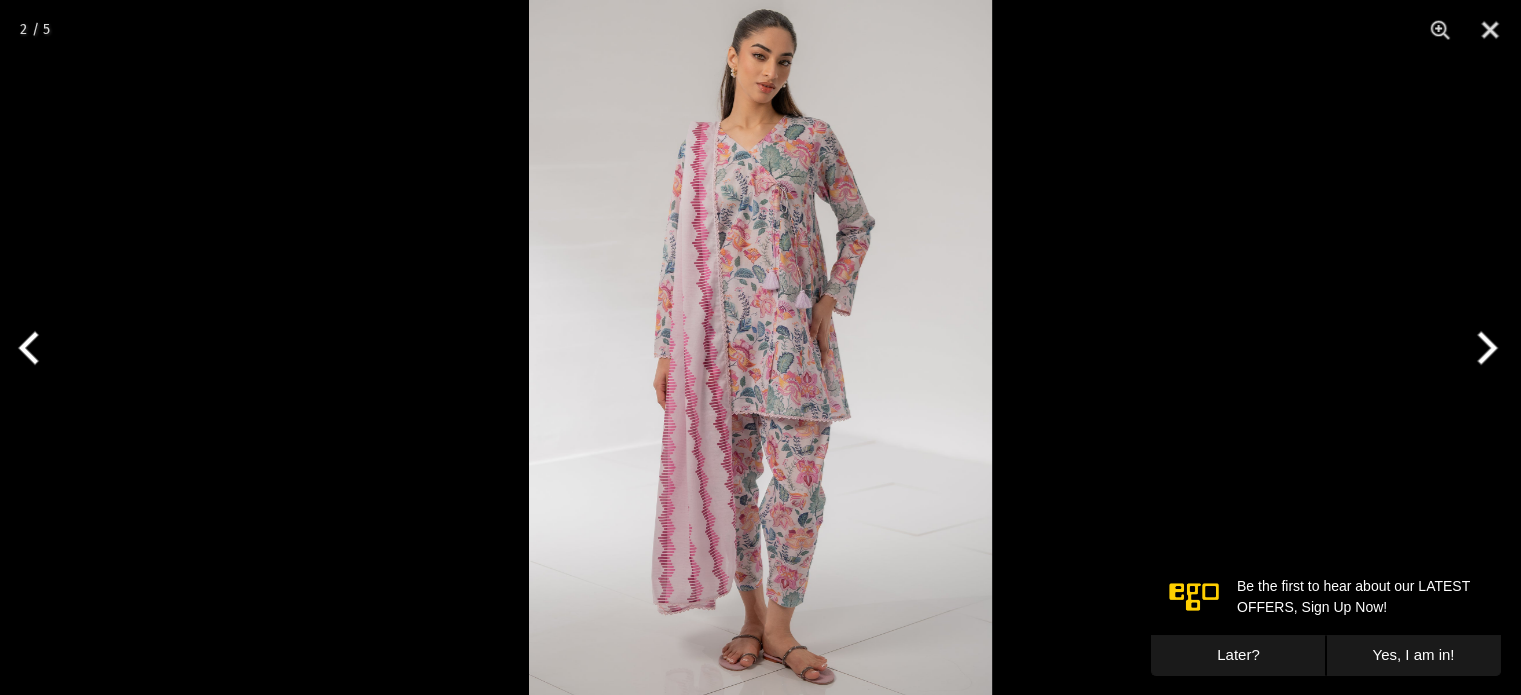 click at bounding box center [760, 347] 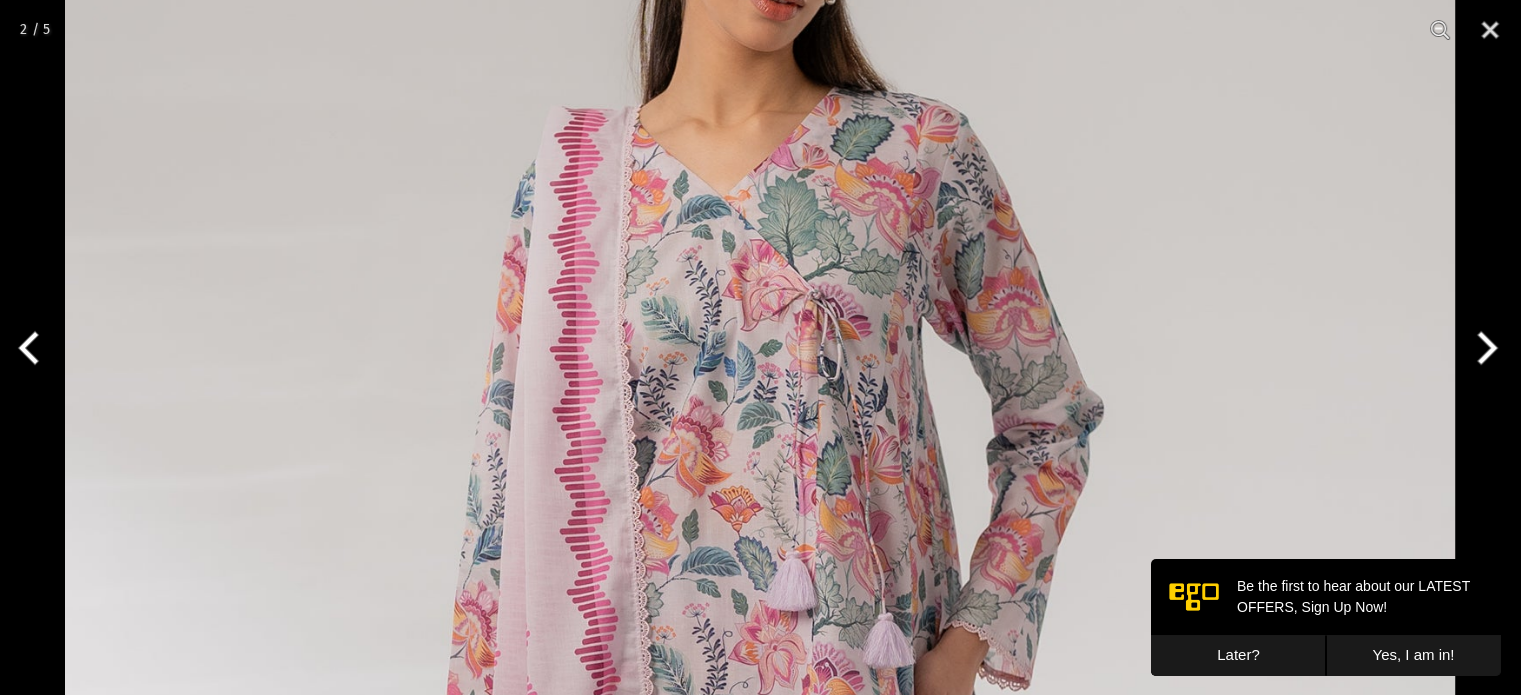 click at bounding box center (1483, 348) 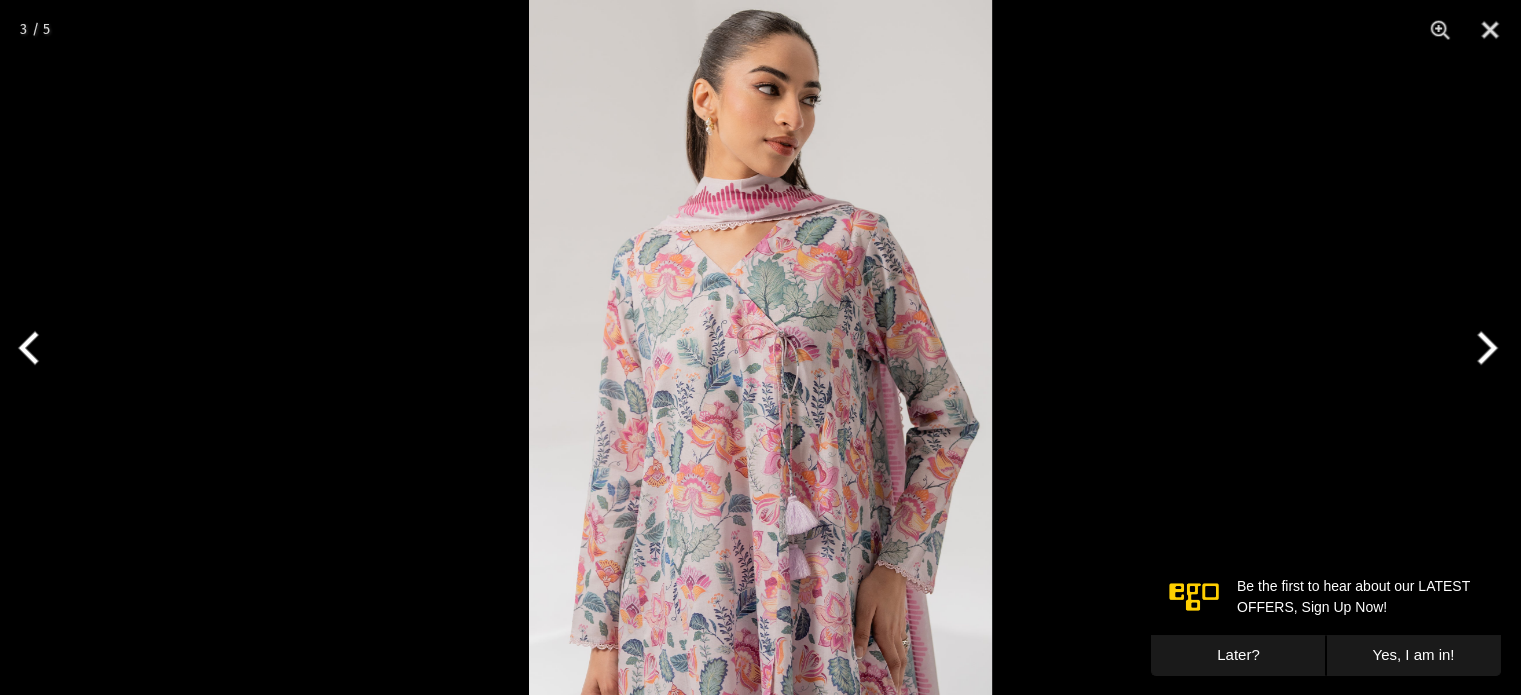 click at bounding box center (760, 347) 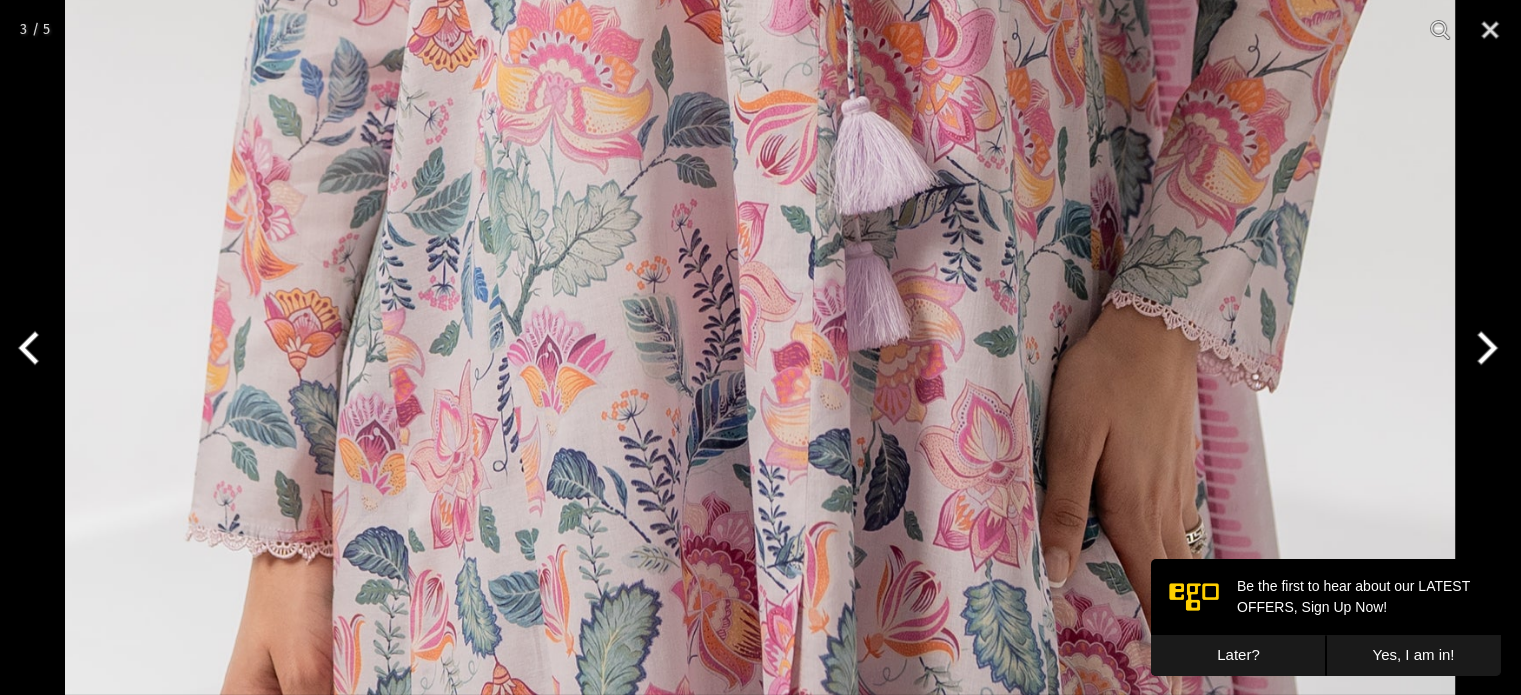 click at bounding box center (1483, 348) 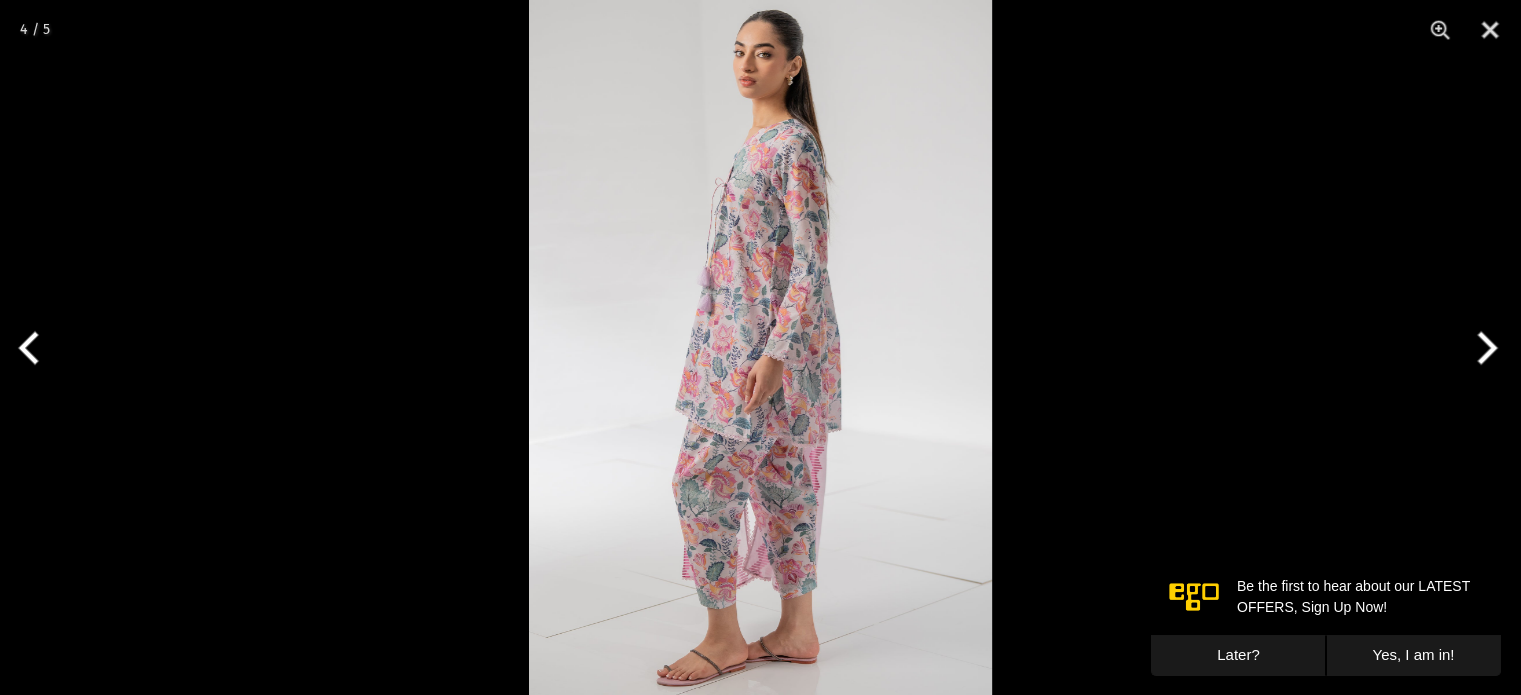 click at bounding box center [760, 347] 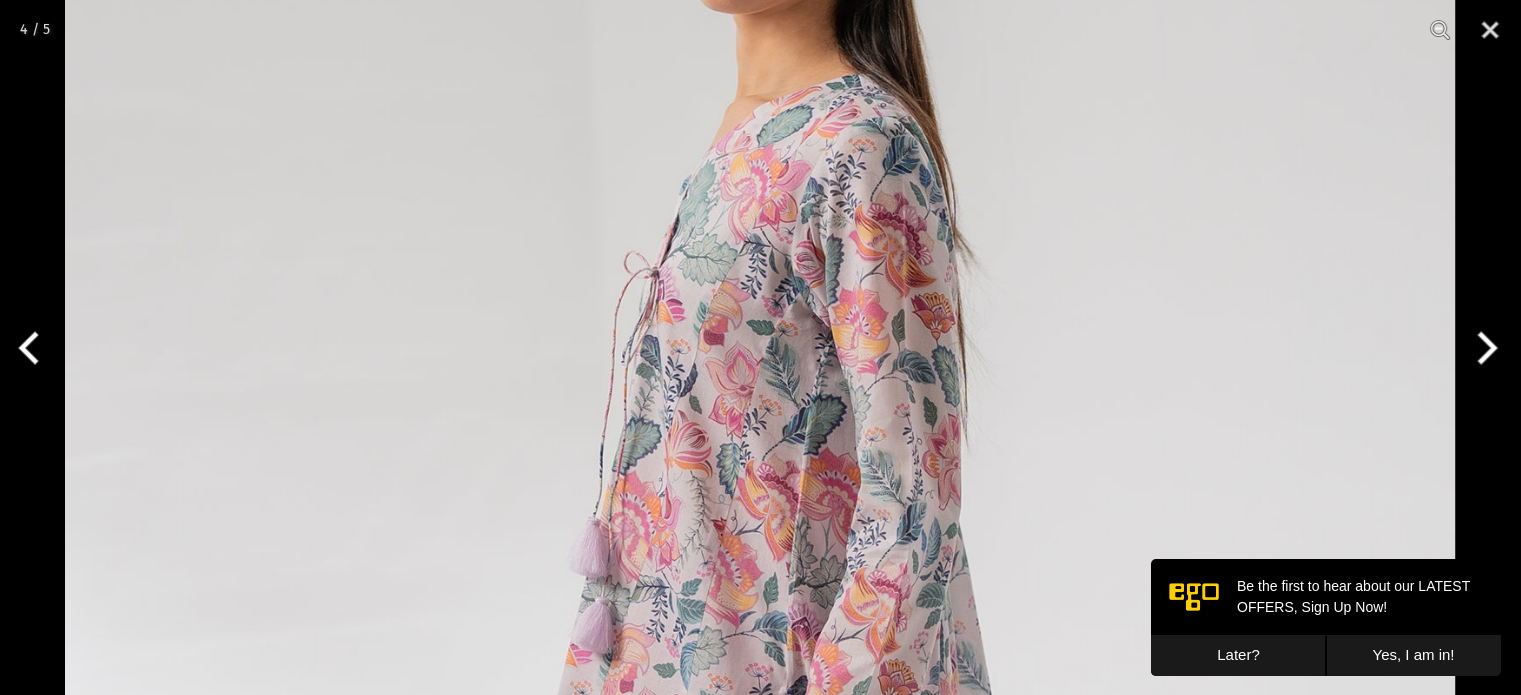 click at bounding box center (1483, 348) 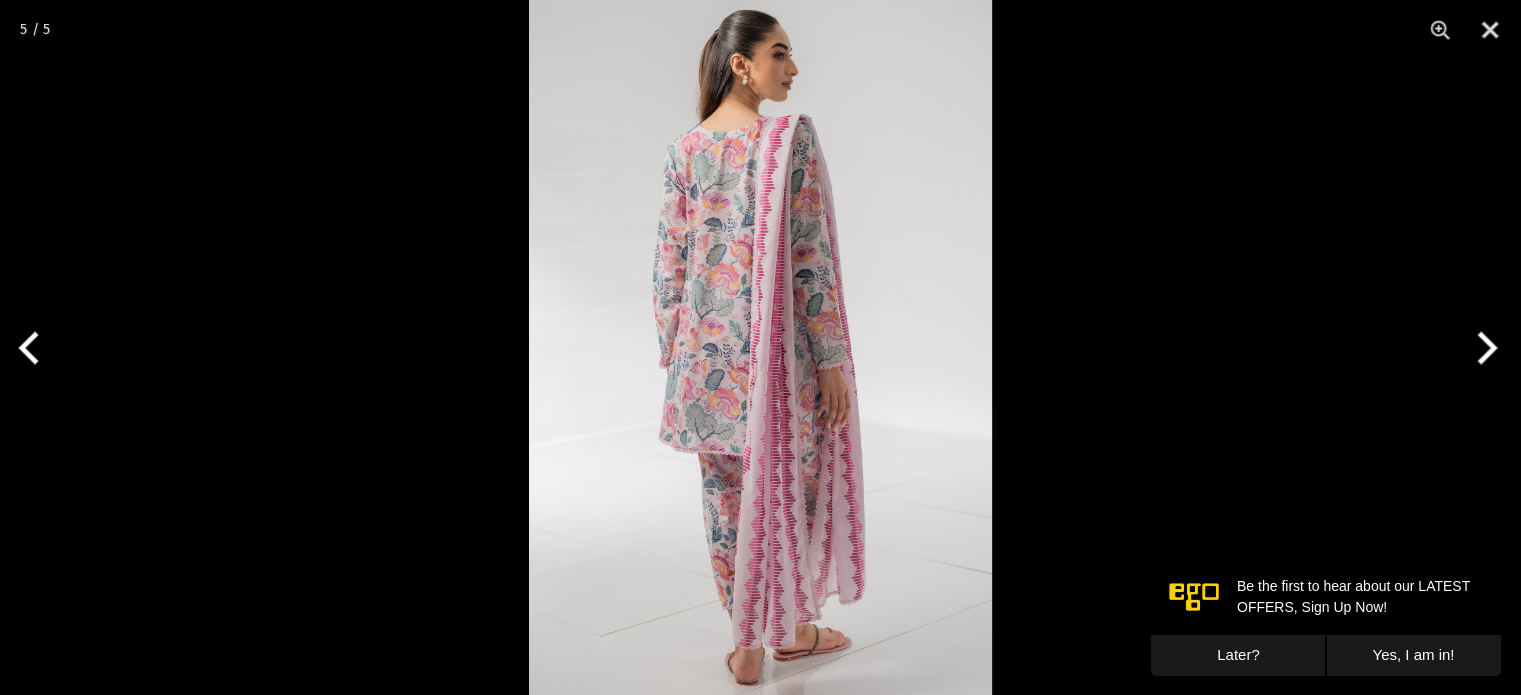 click at bounding box center [1483, 348] 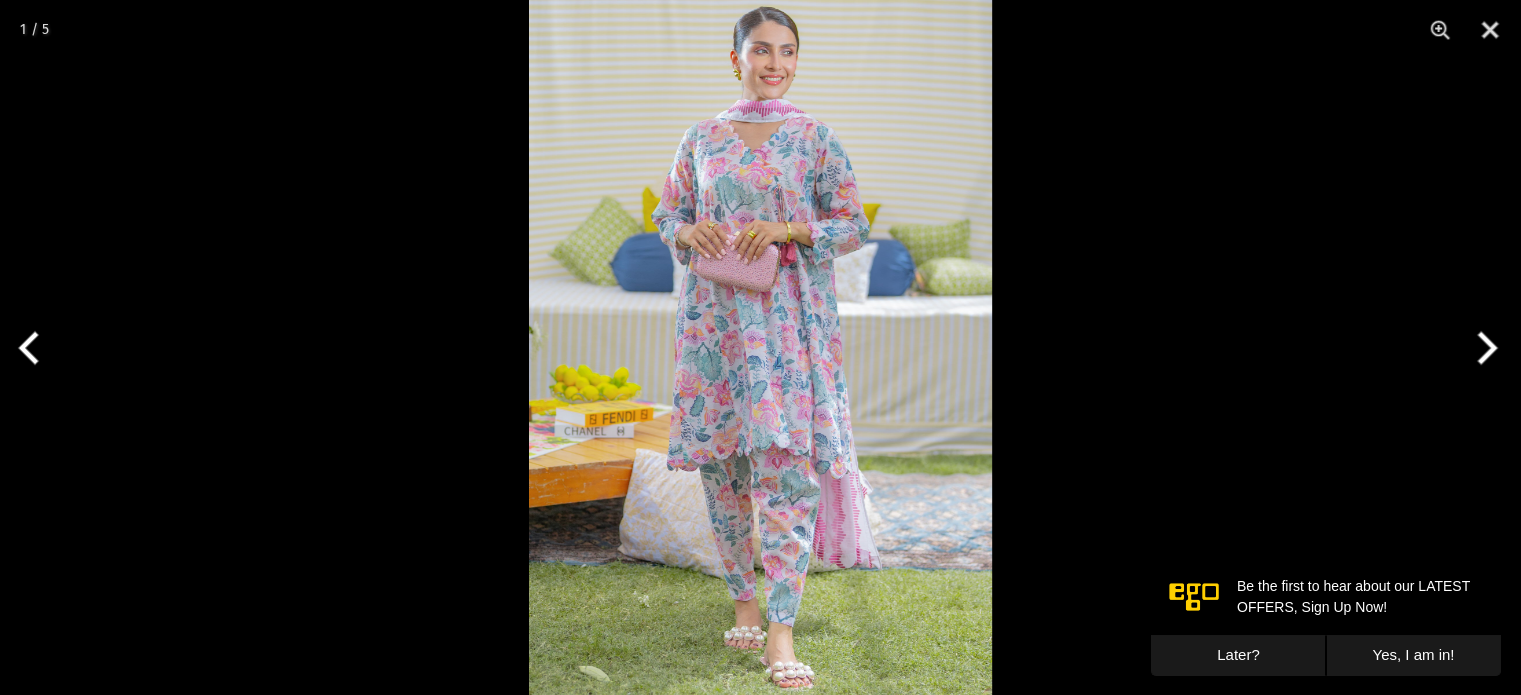 click at bounding box center [760, 347] 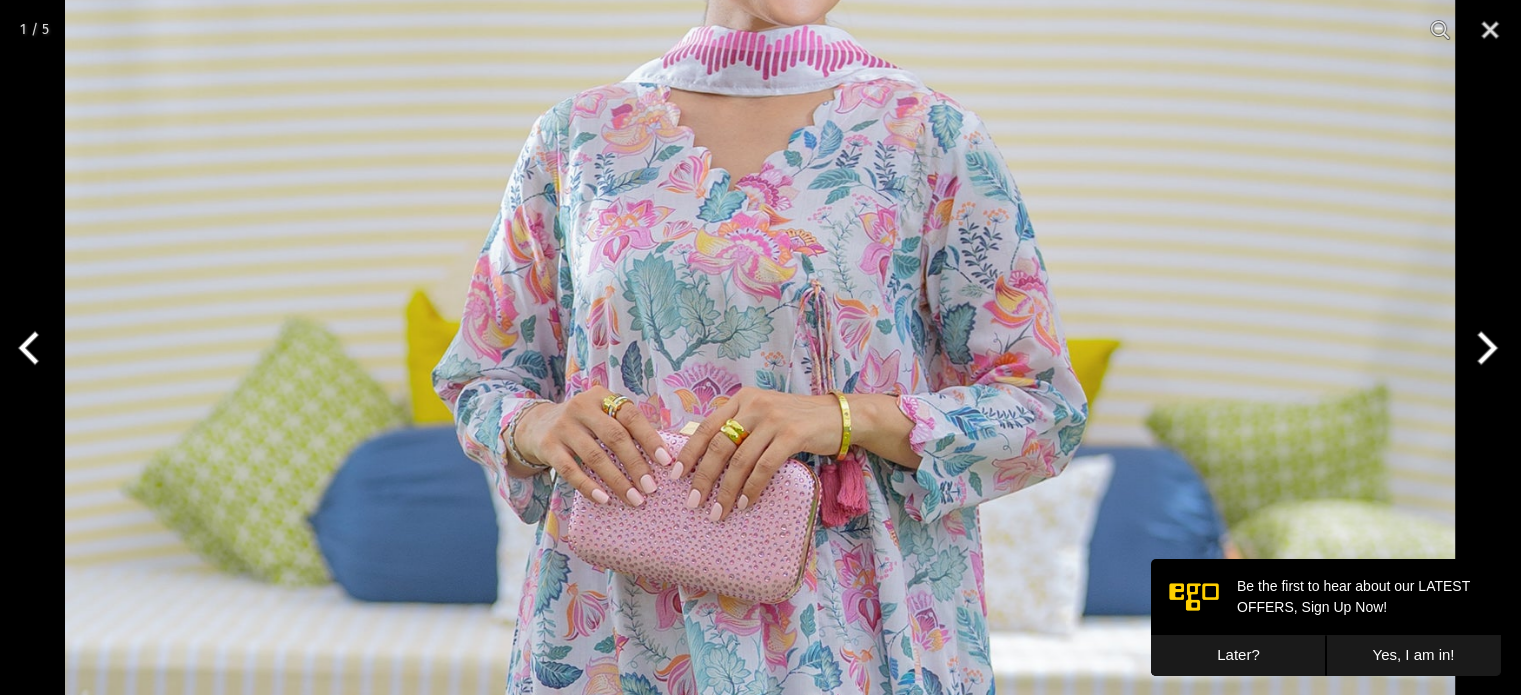 click at bounding box center (760, 770) 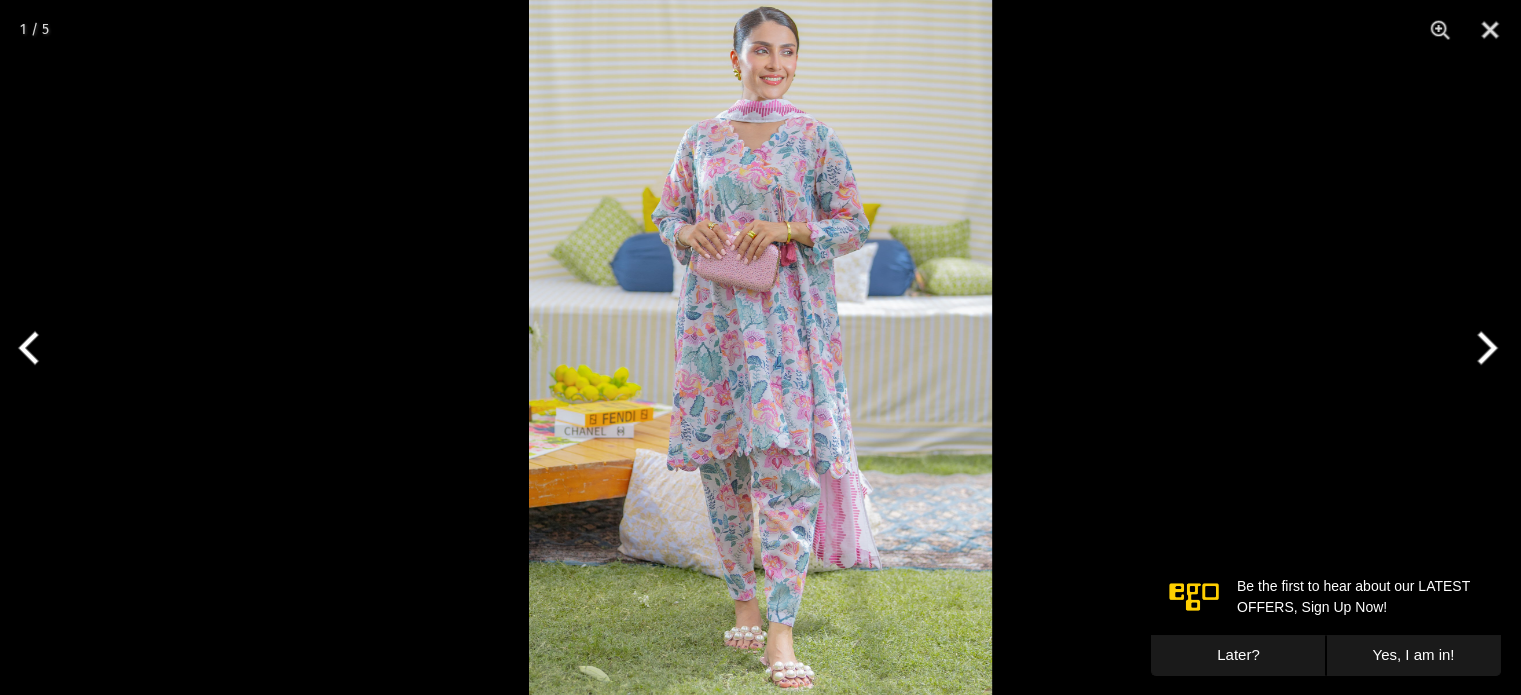 click at bounding box center (760, 347) 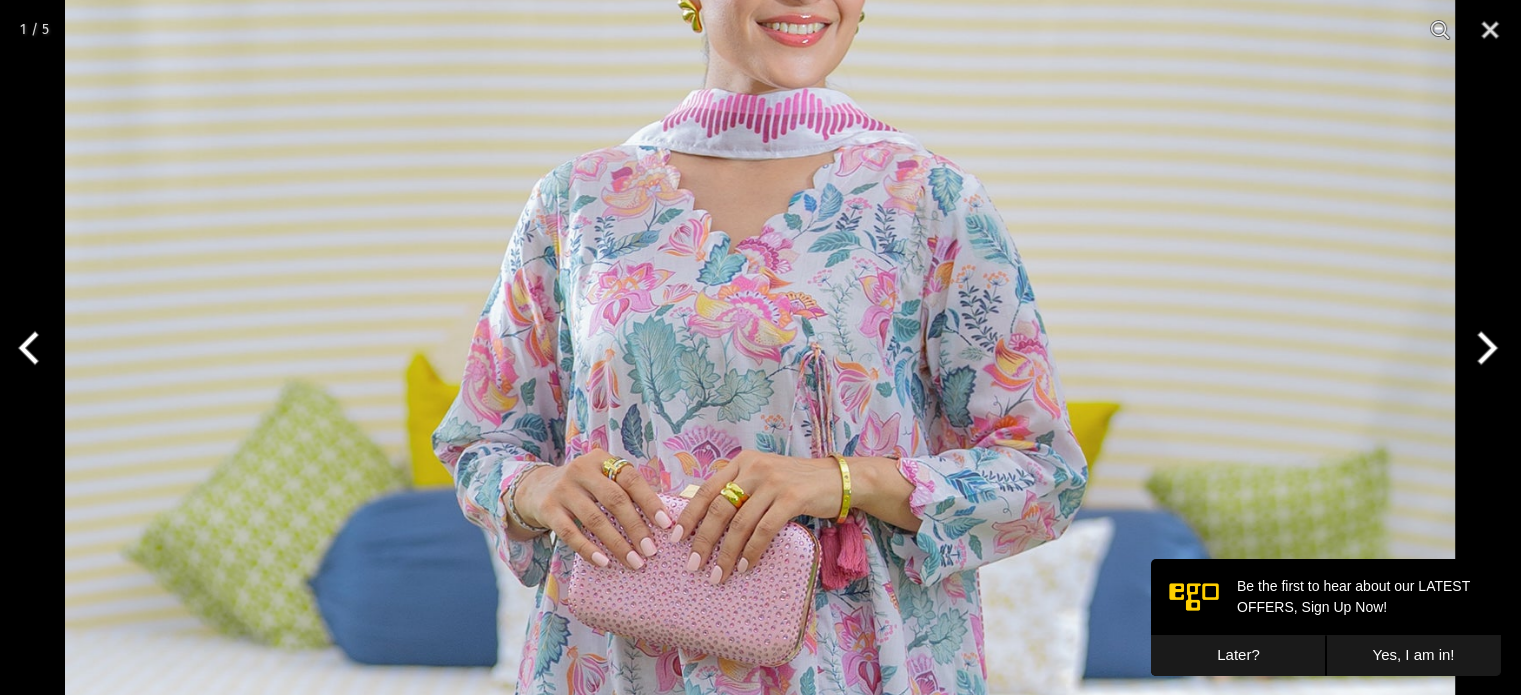 click at bounding box center (1440, 30) 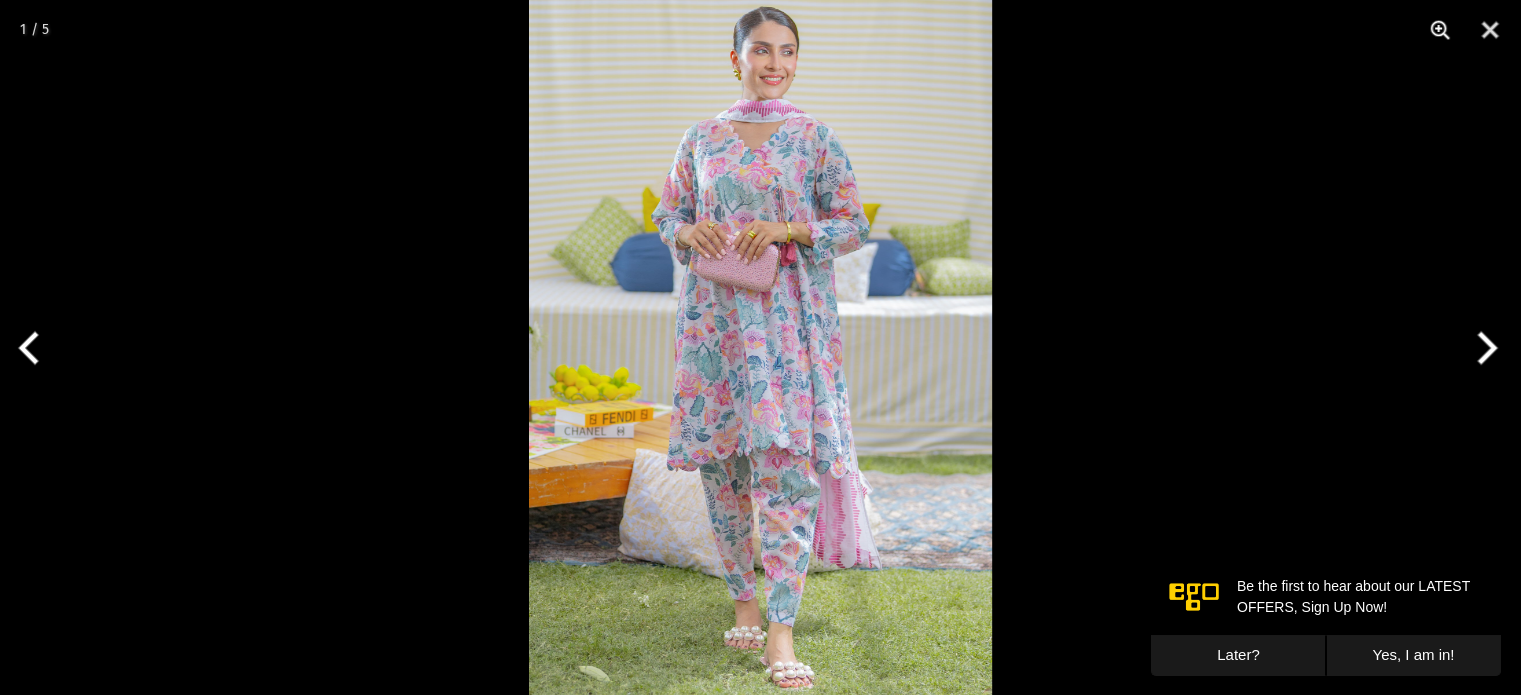 click at bounding box center [1440, 30] 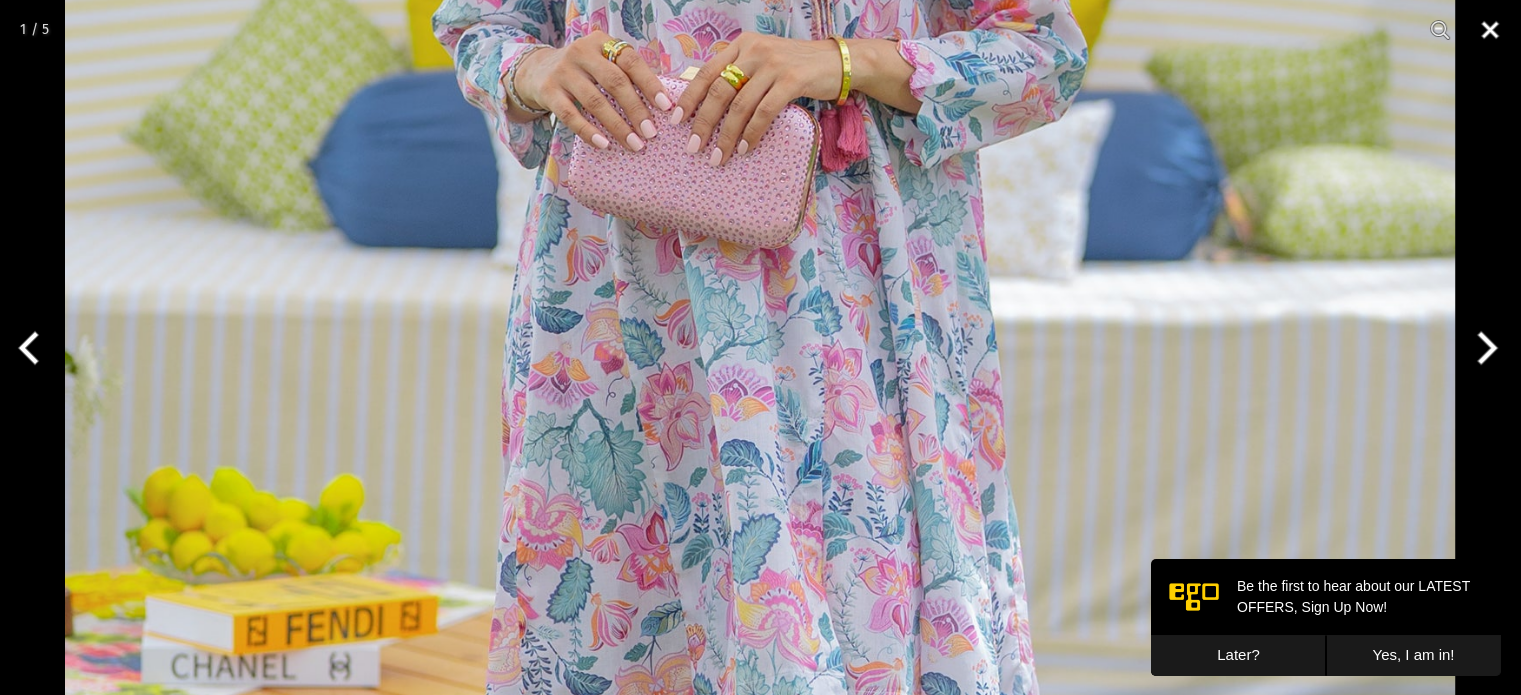 click at bounding box center (1490, 30) 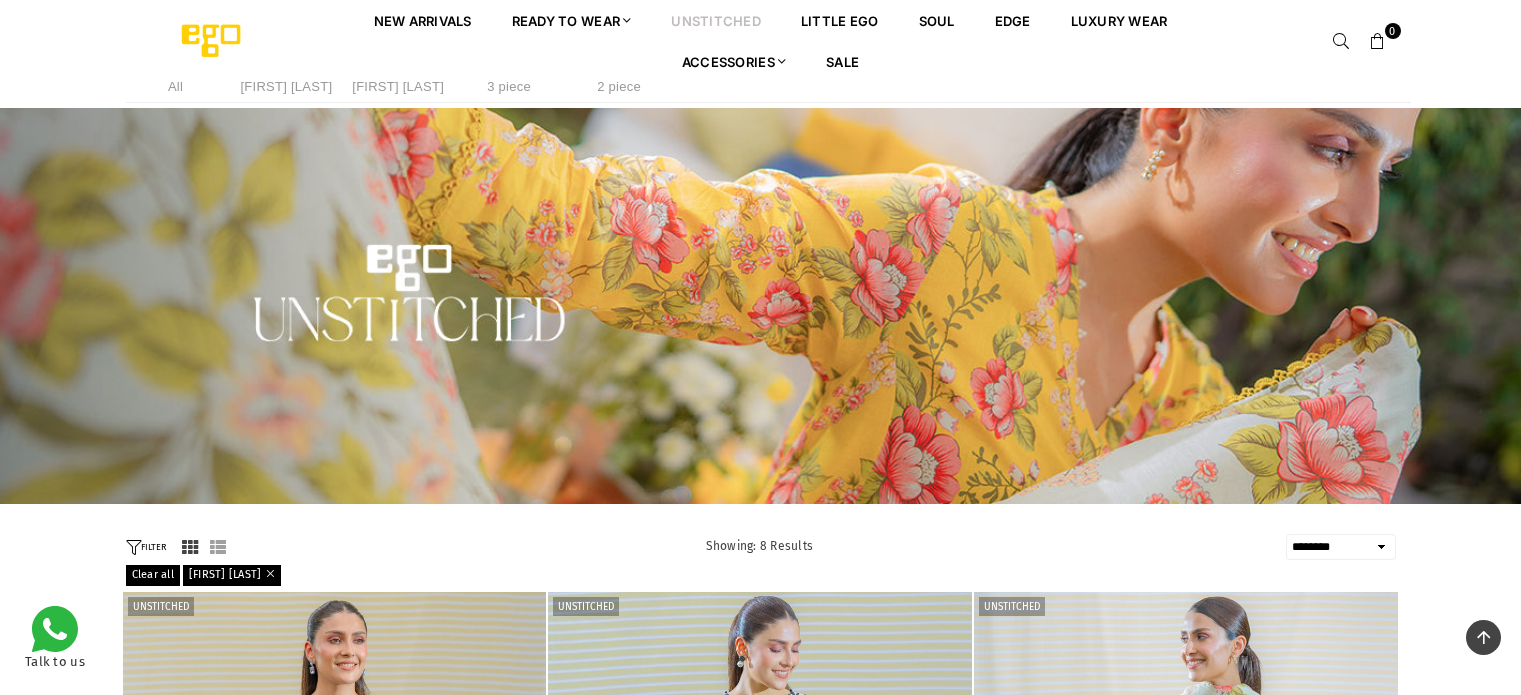 select on "******" 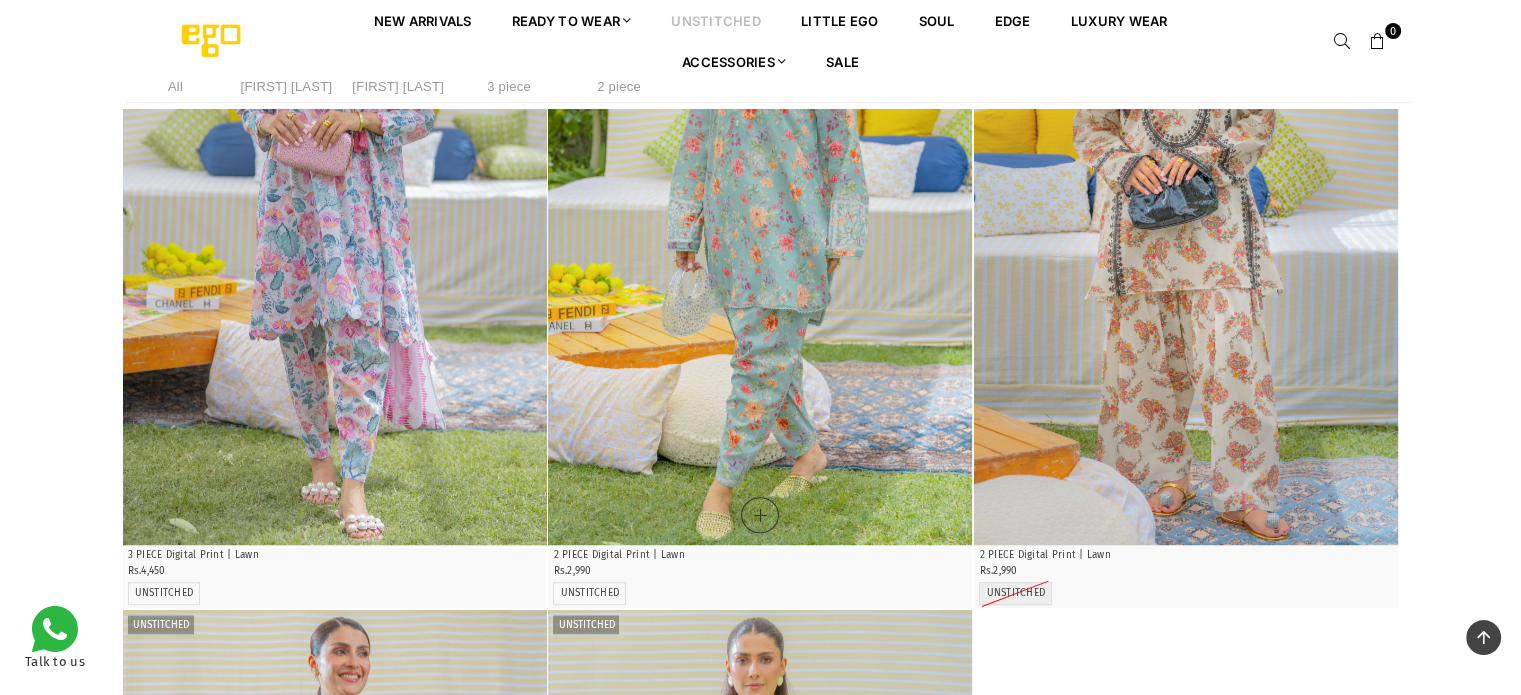 scroll, scrollTop: 1384, scrollLeft: 0, axis: vertical 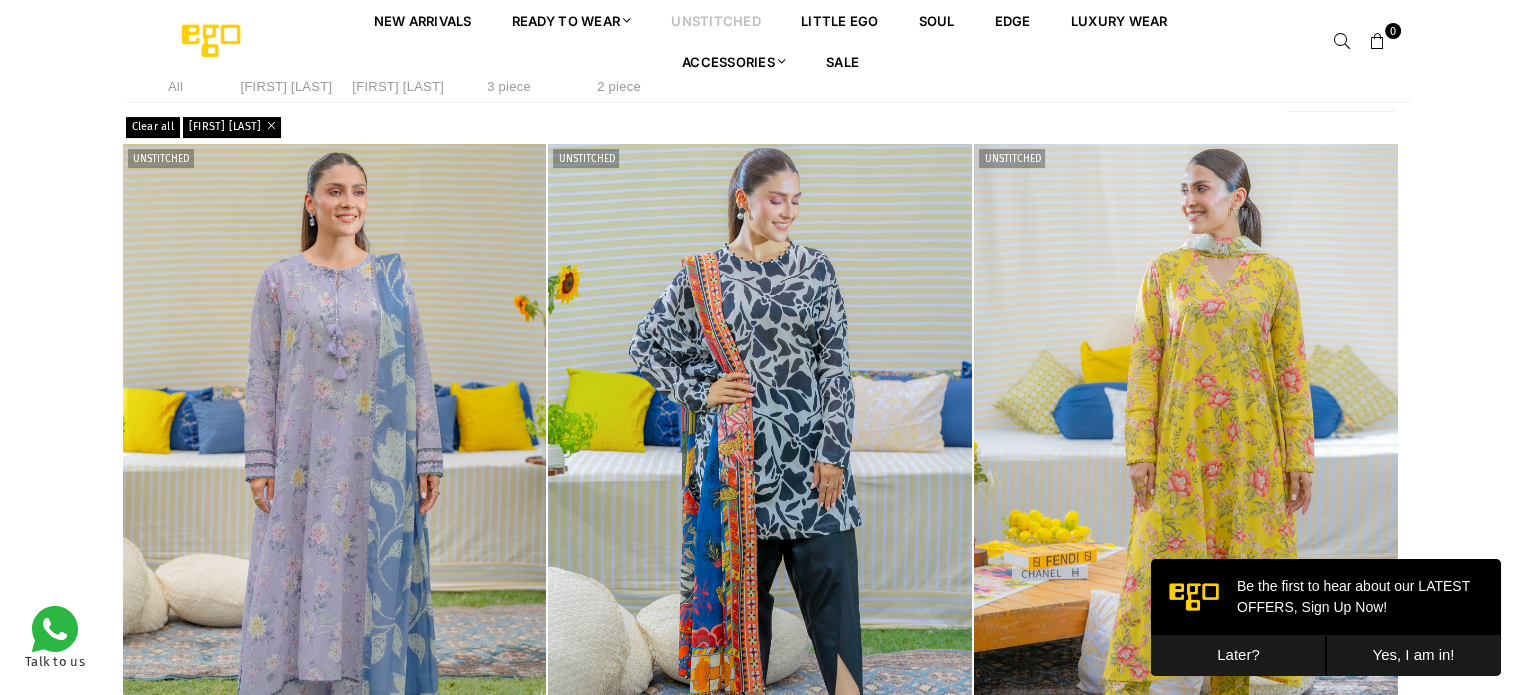 click at bounding box center (335, 462) 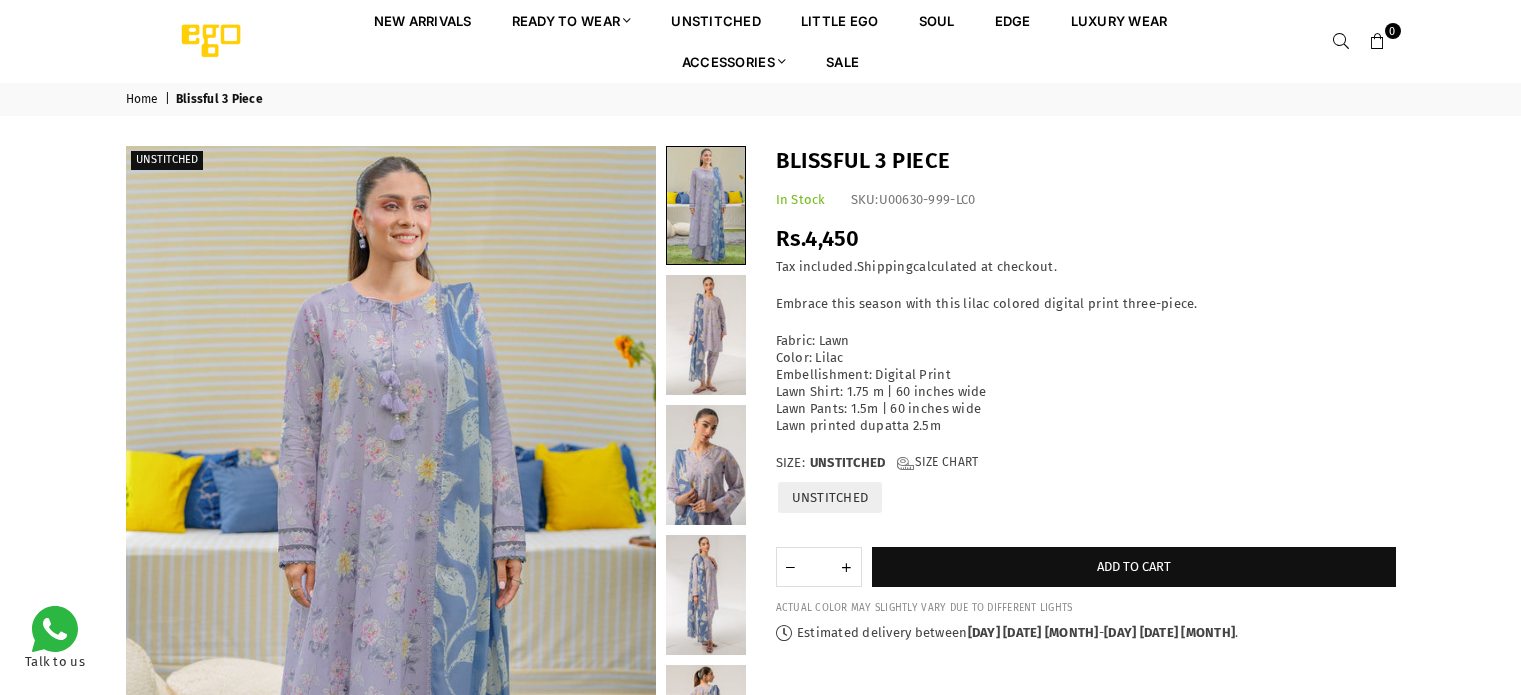 scroll, scrollTop: 0, scrollLeft: 0, axis: both 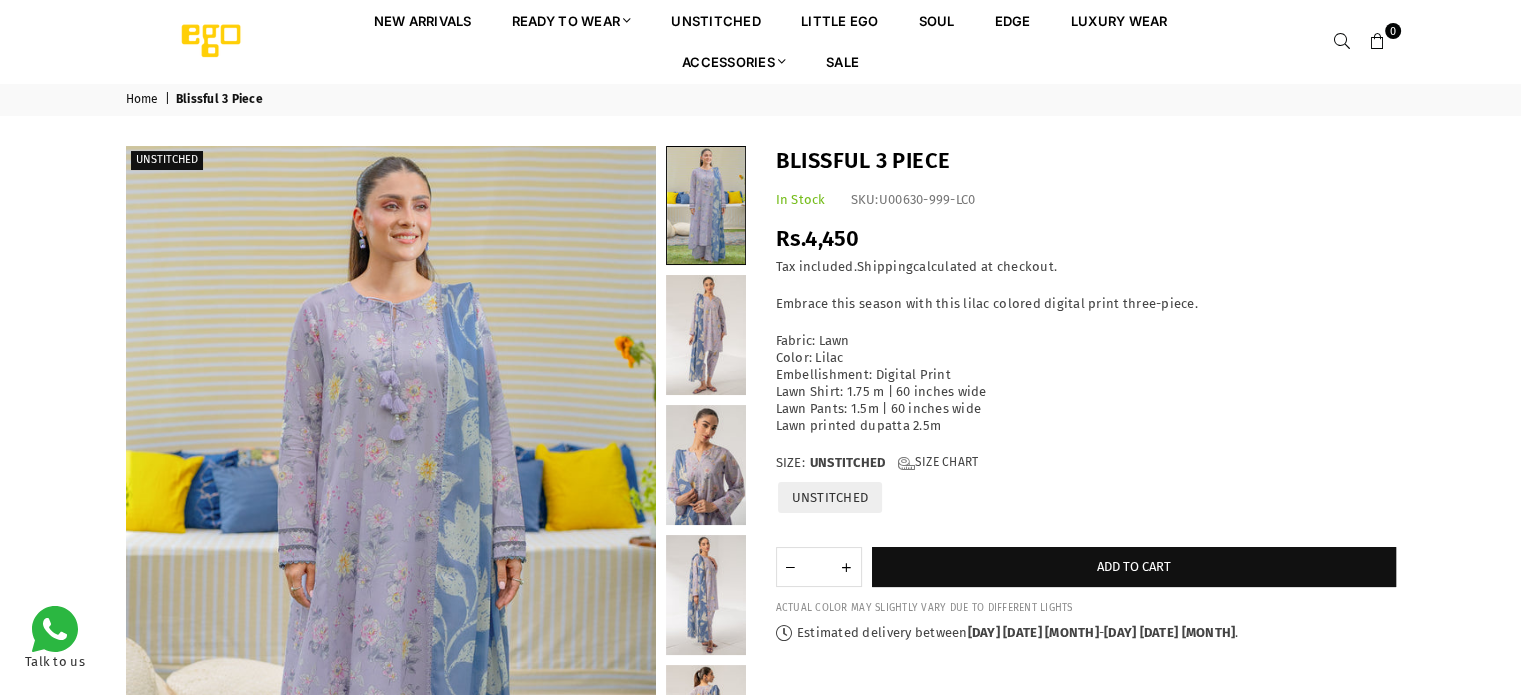 click at bounding box center [391, 543] 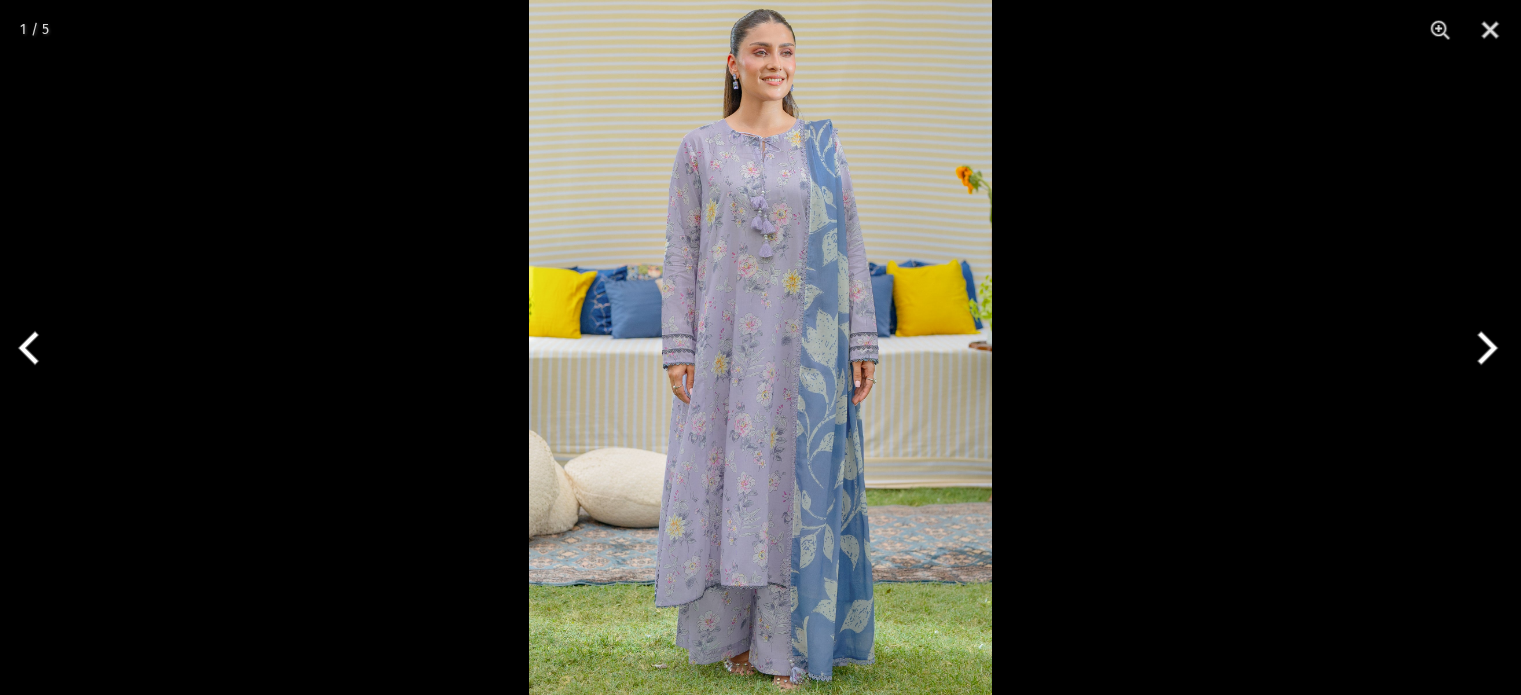 click at bounding box center (760, 347) 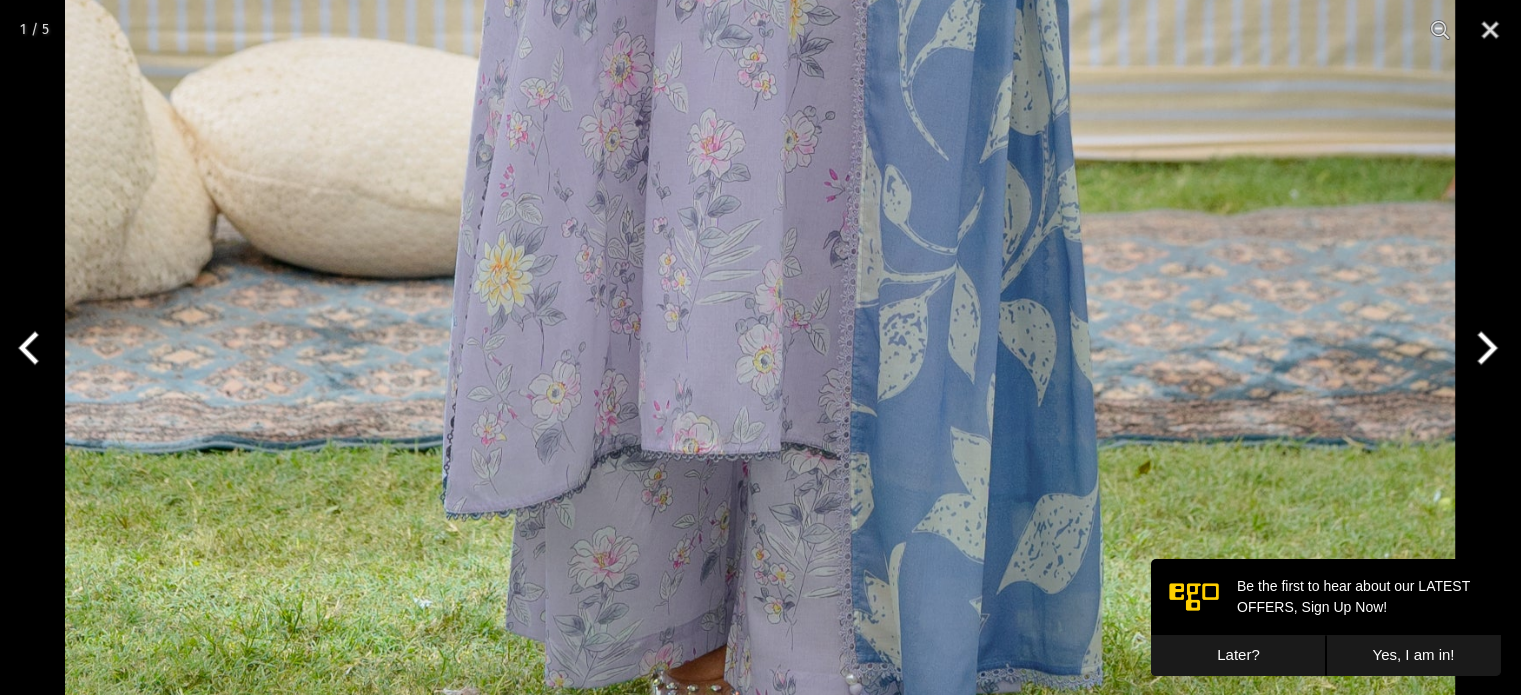 scroll, scrollTop: 0, scrollLeft: 0, axis: both 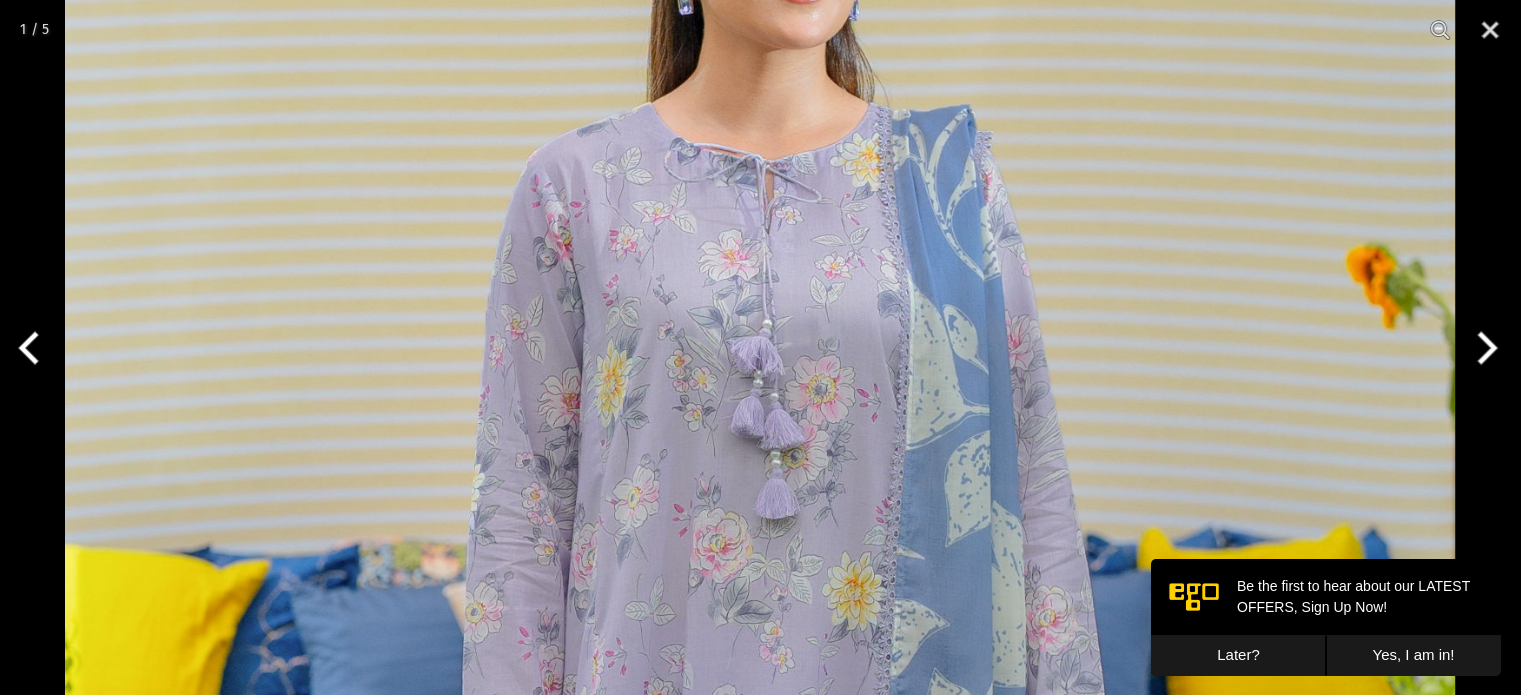 click at bounding box center (1483, 348) 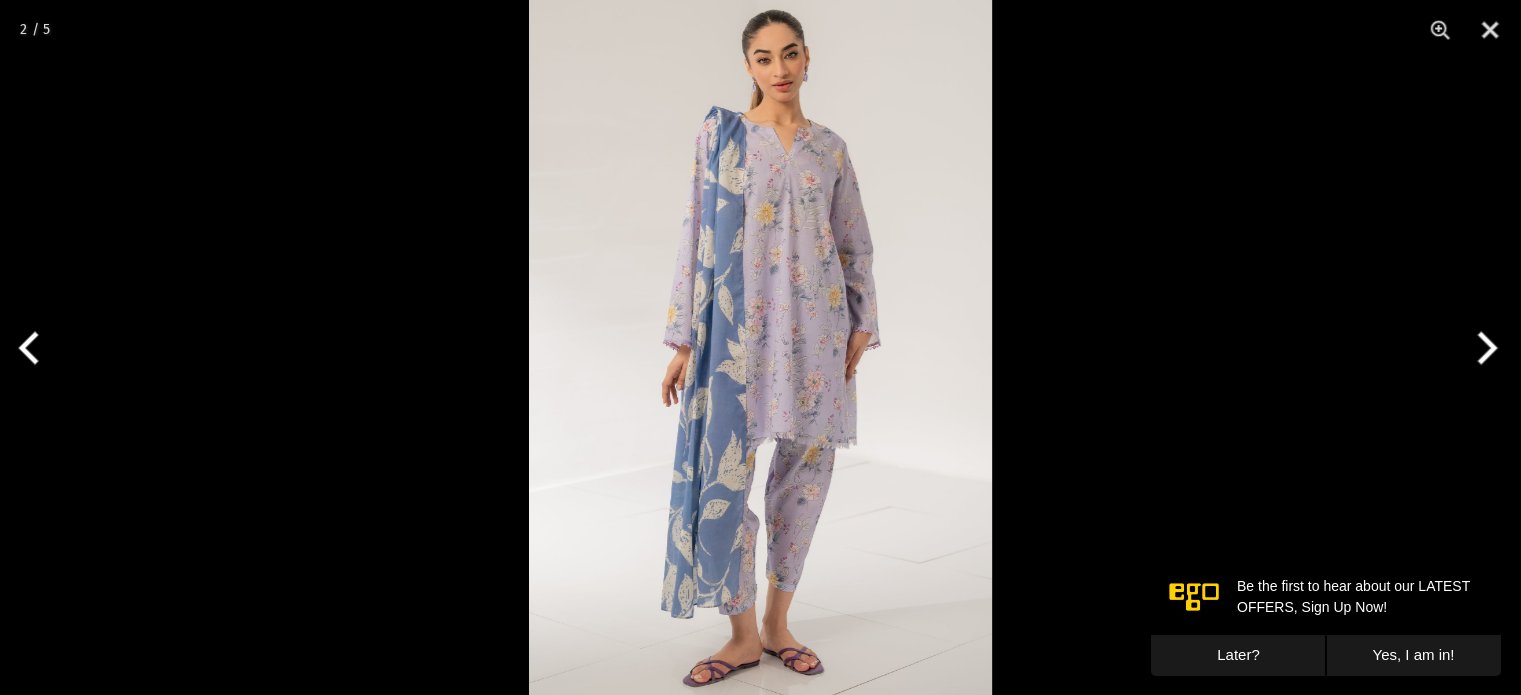 click at bounding box center (1483, 348) 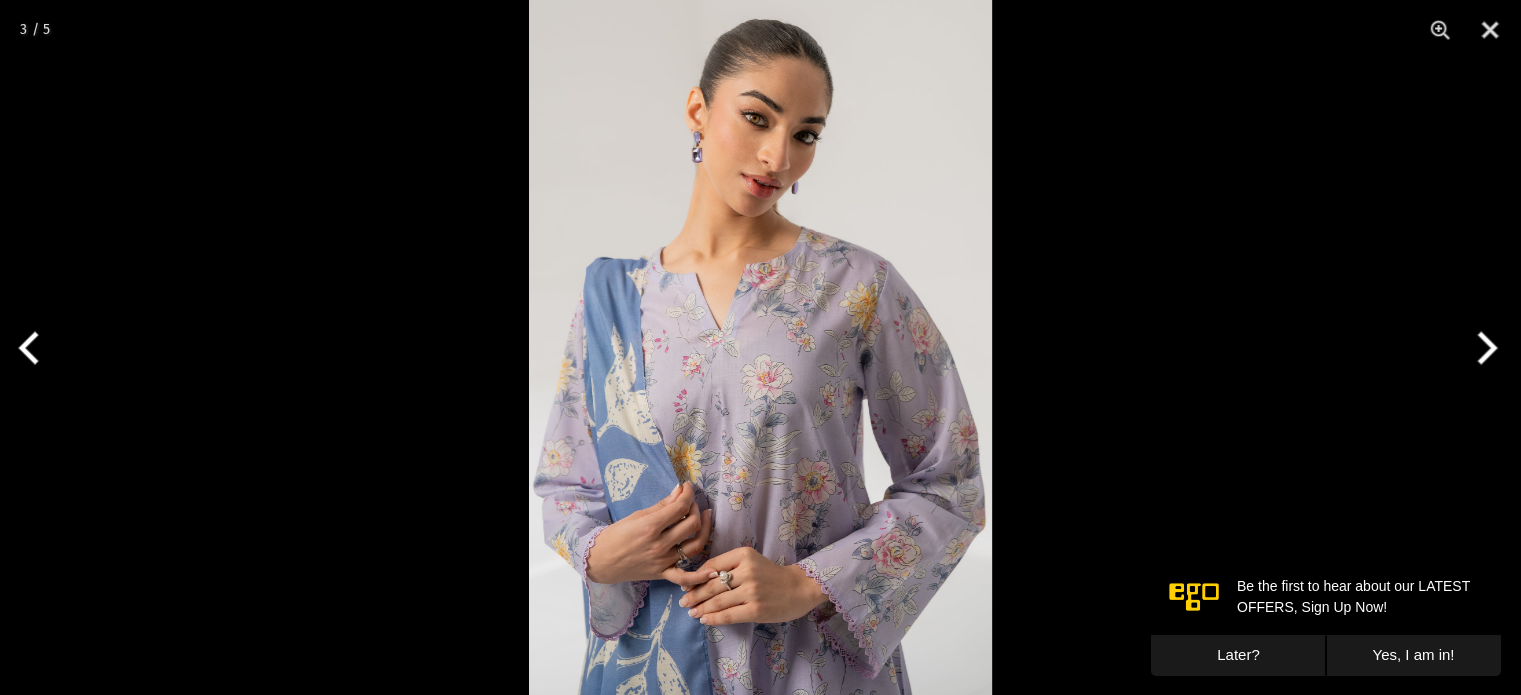 click at bounding box center [1483, 348] 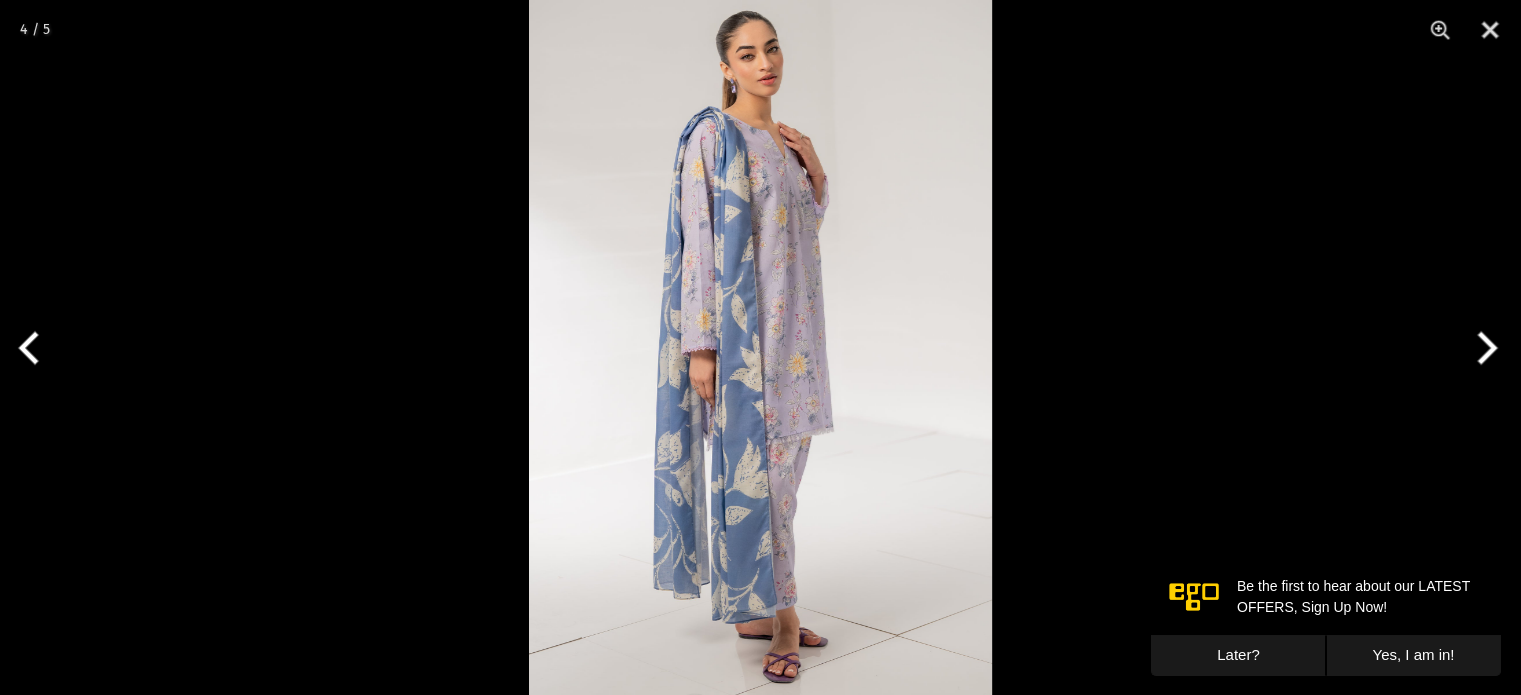 click at bounding box center (1483, 348) 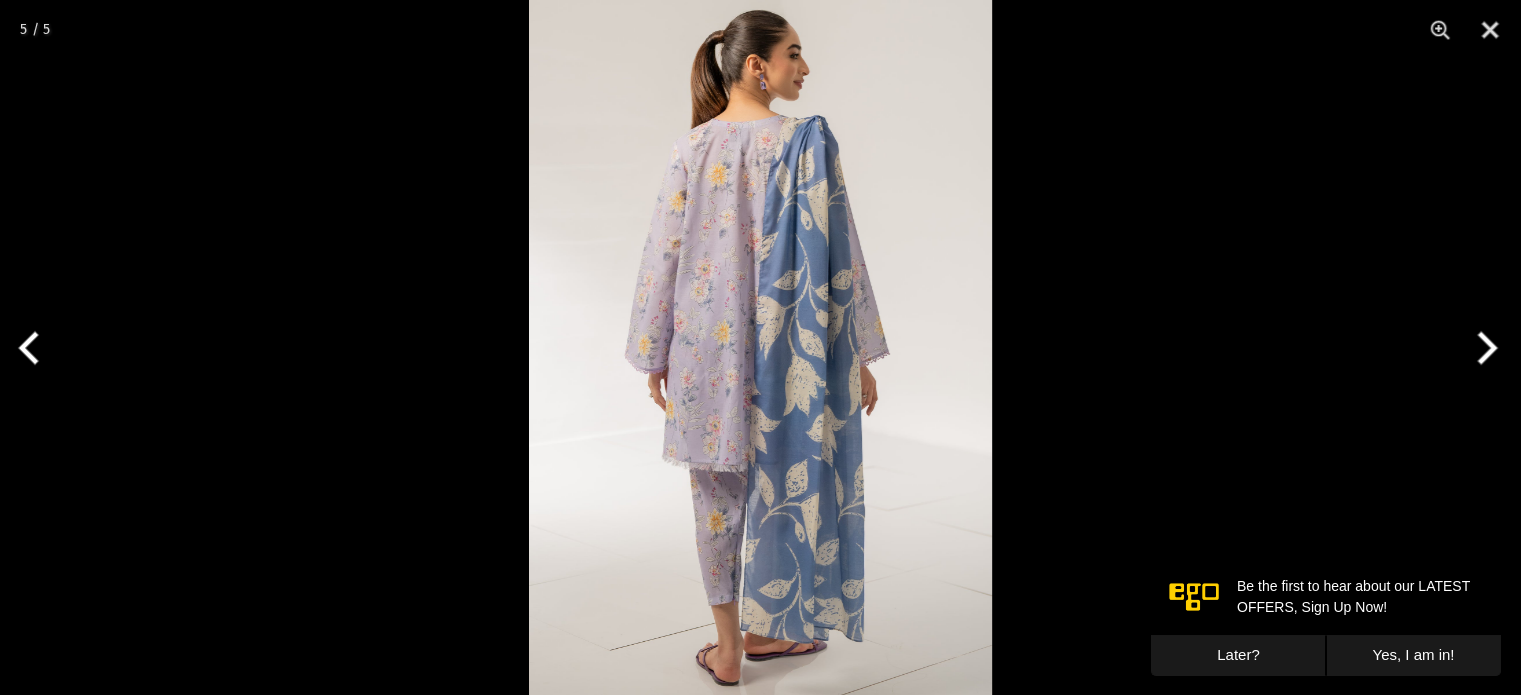 click at bounding box center (1483, 348) 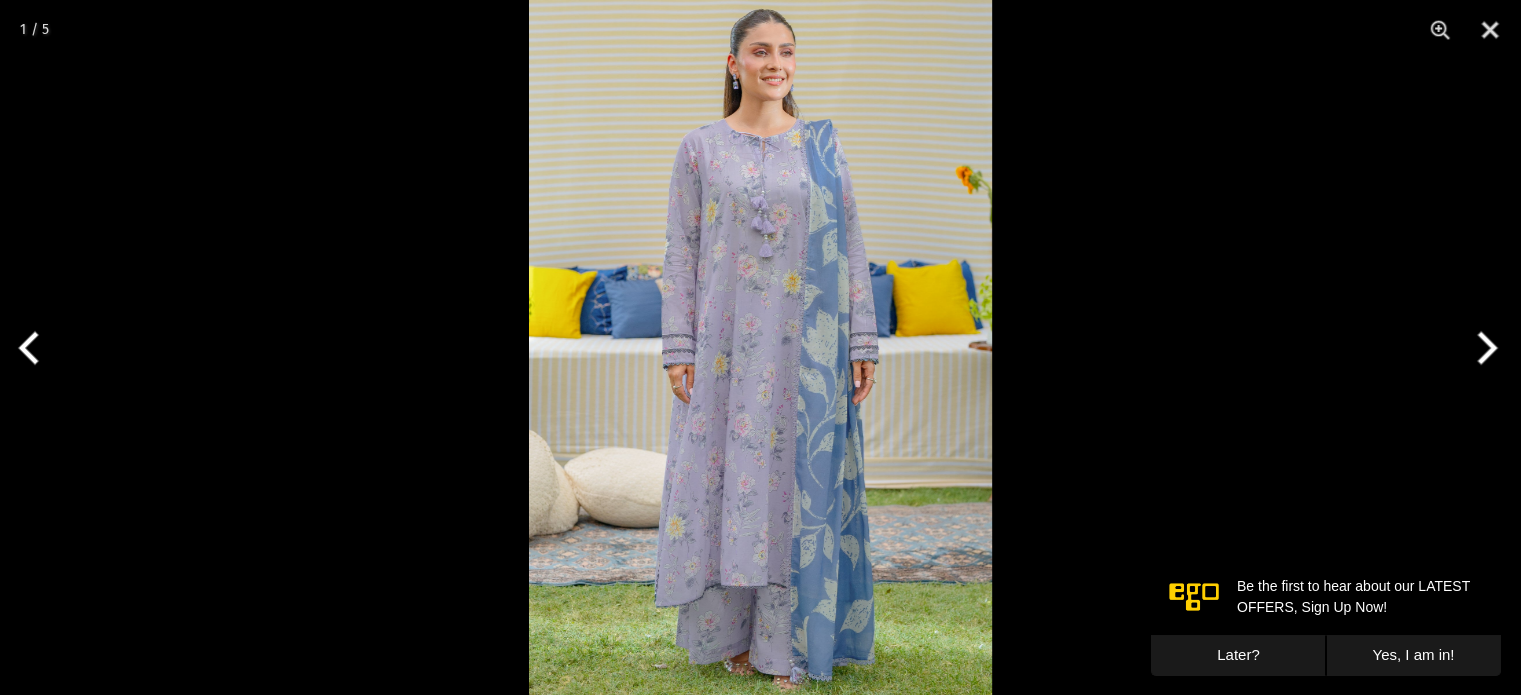 click at bounding box center [760, 347] 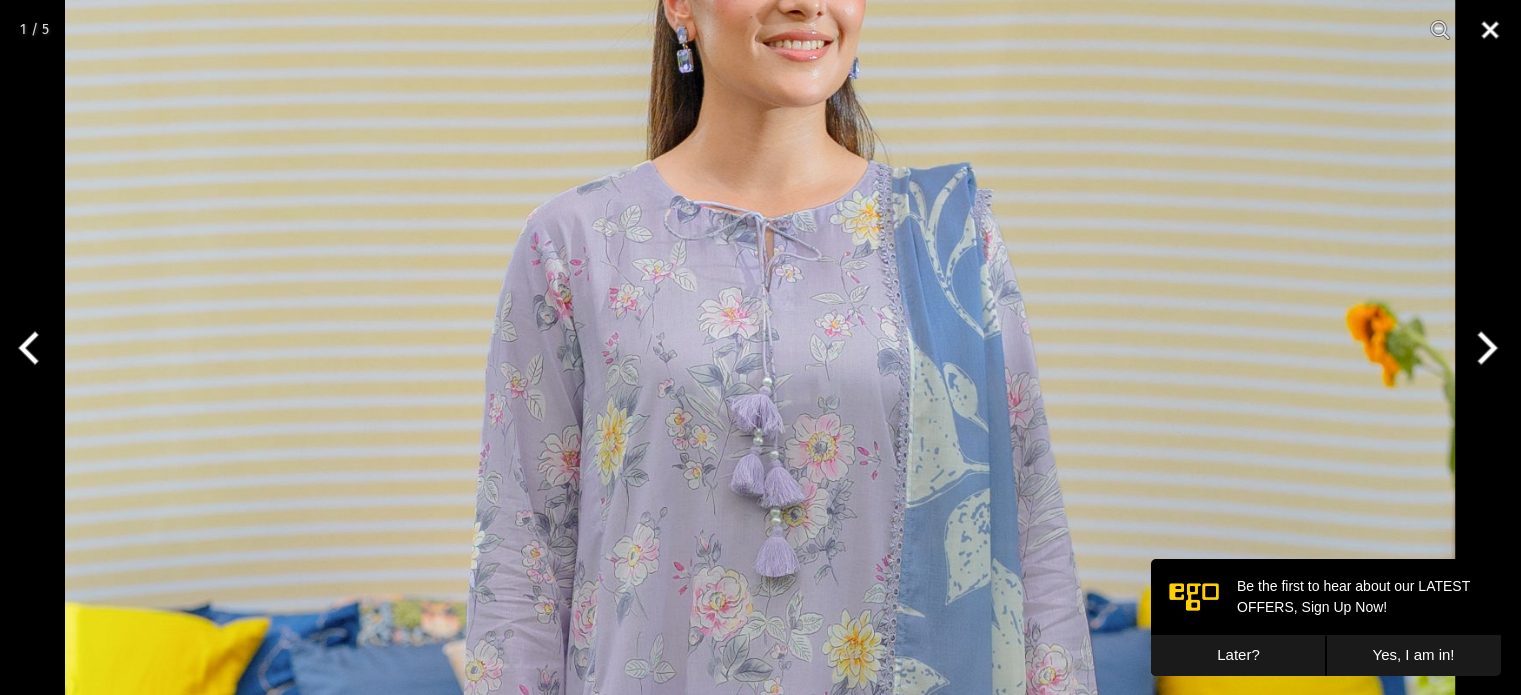 click at bounding box center (1490, 30) 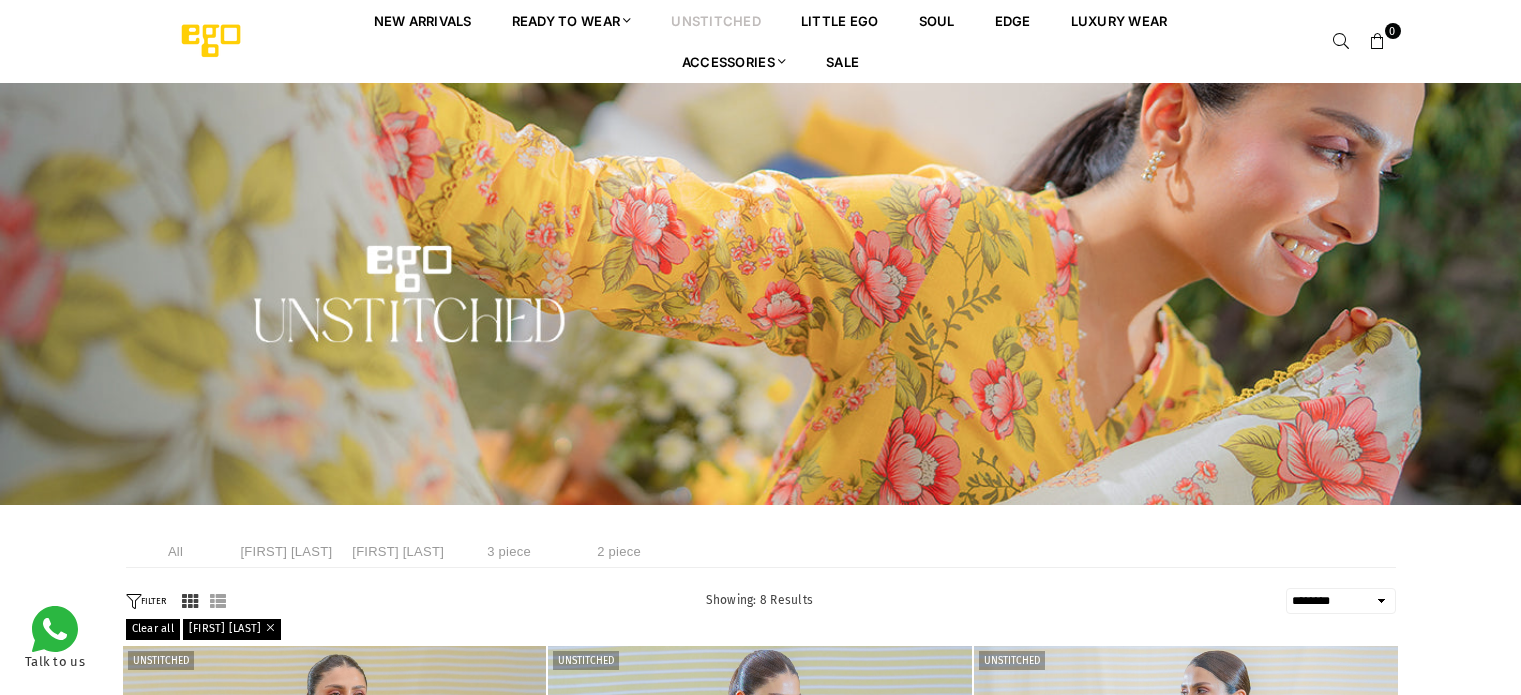 select on "******" 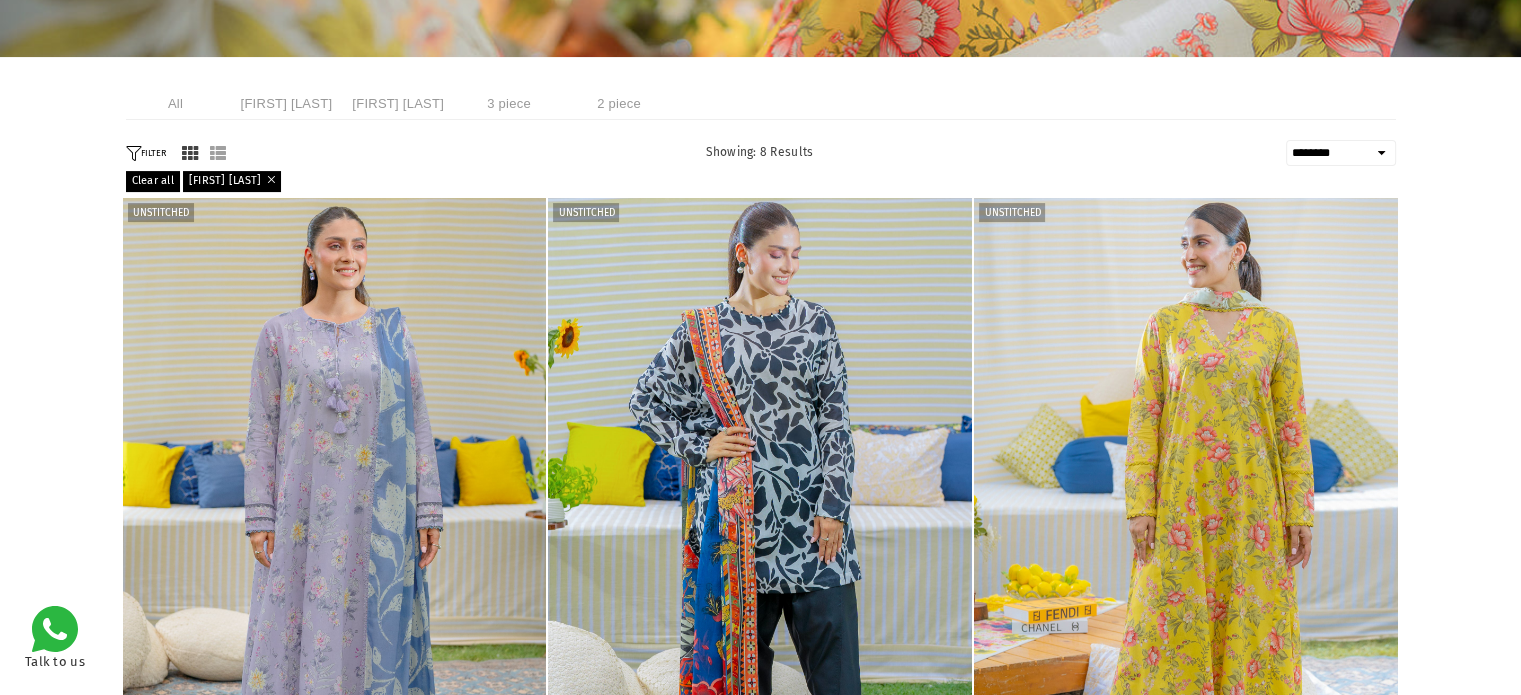 scroll, scrollTop: 0, scrollLeft: 0, axis: both 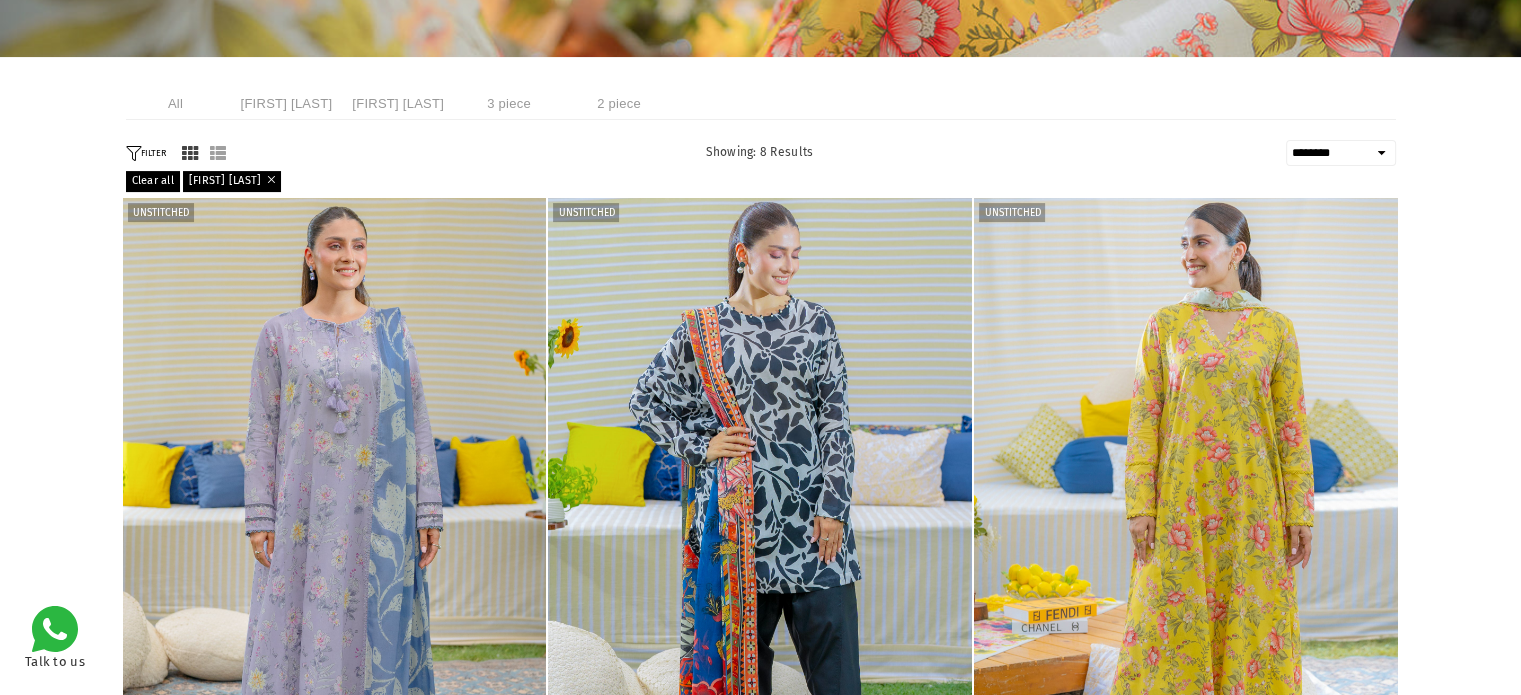 click at bounding box center (1186, 516) 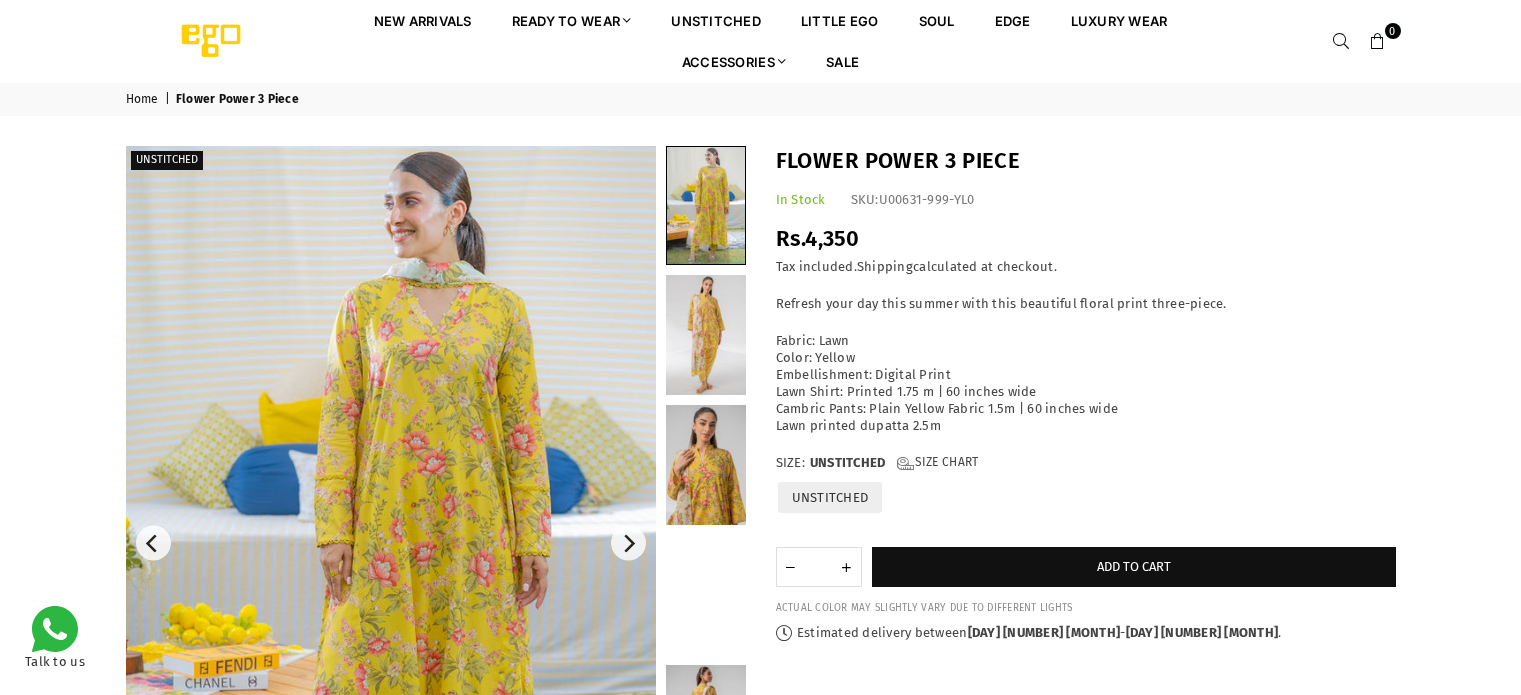 scroll, scrollTop: 0, scrollLeft: 0, axis: both 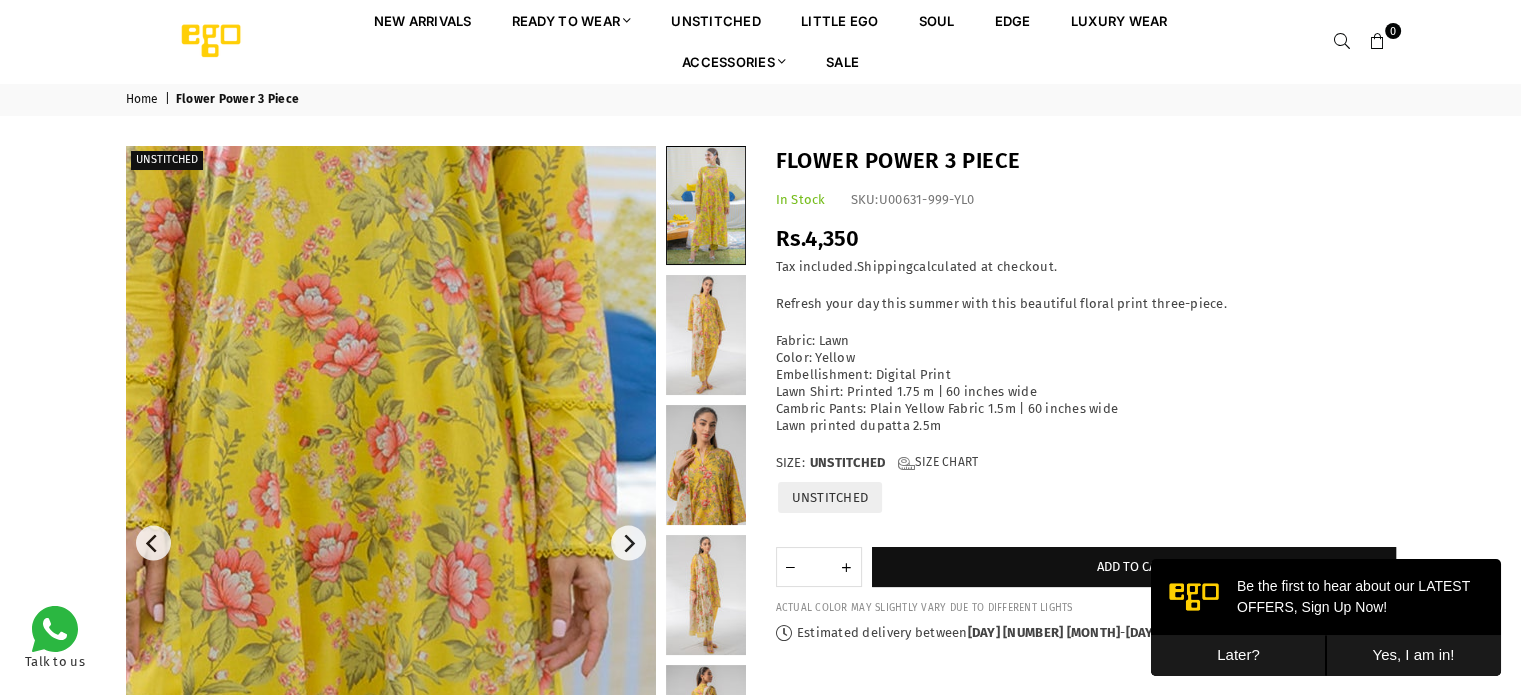 click at bounding box center (254, 529) 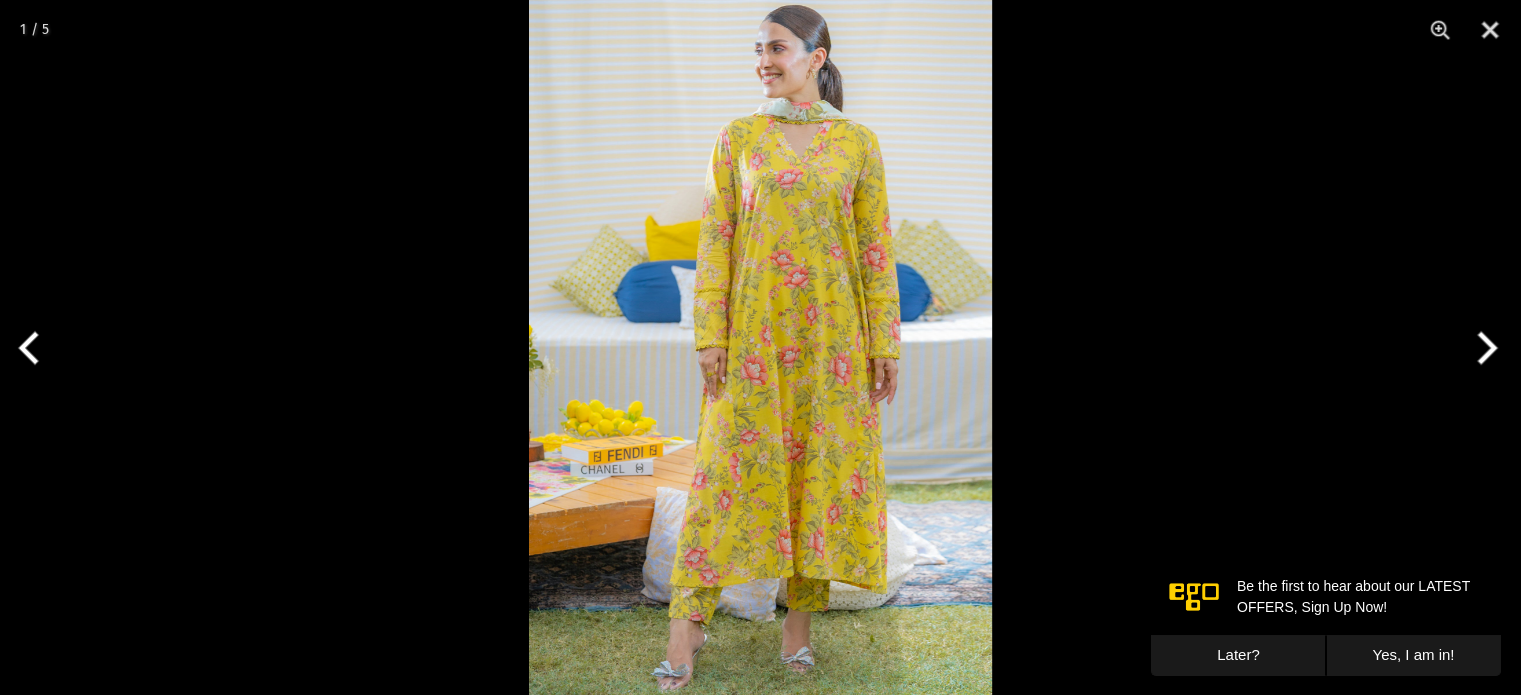 click at bounding box center [760, 347] 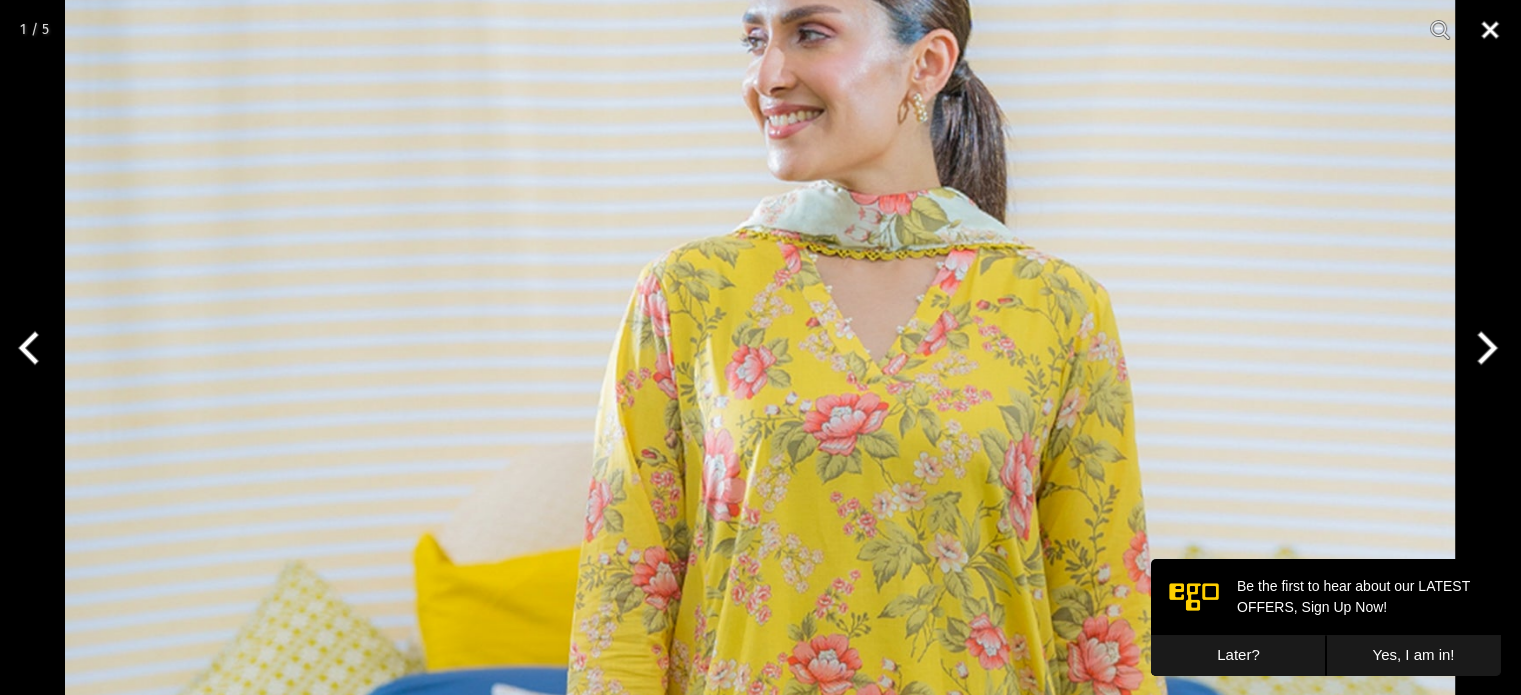 click at bounding box center [1490, 30] 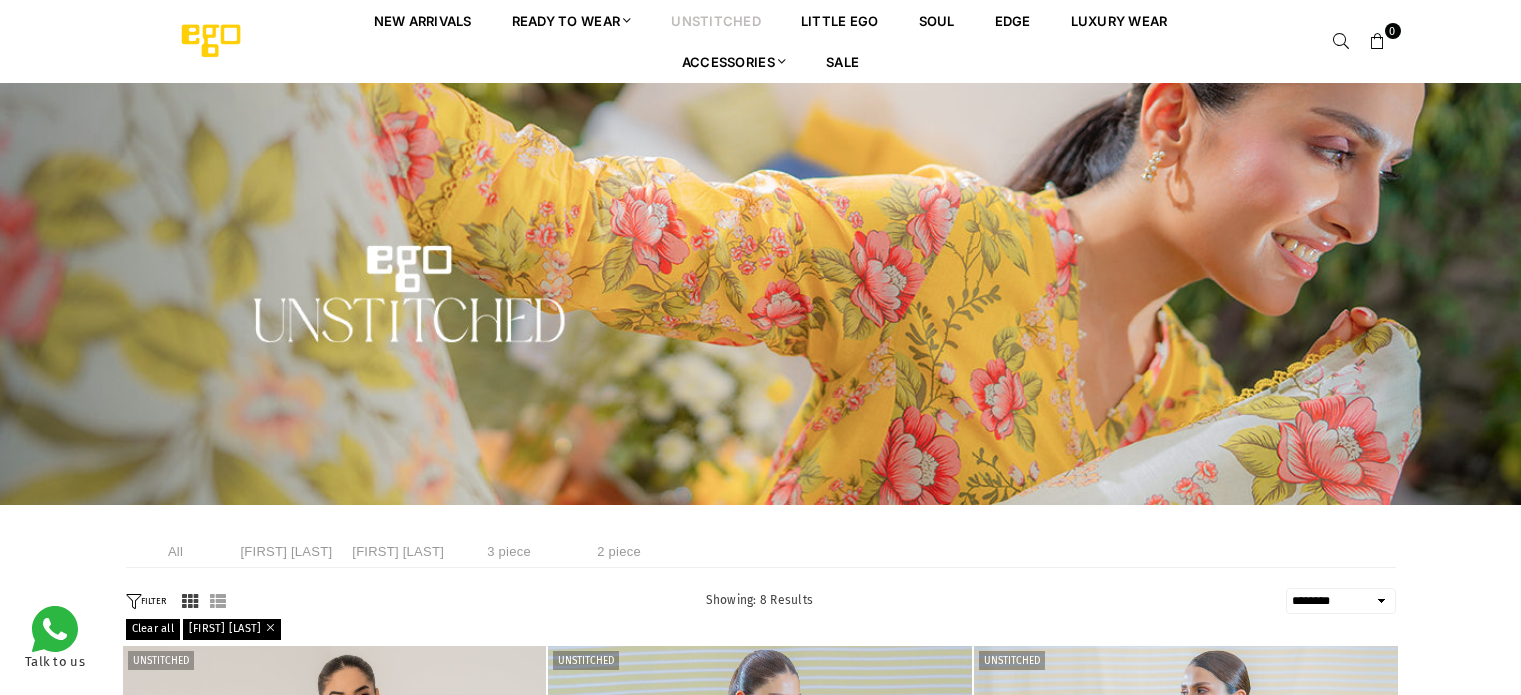 select on "******" 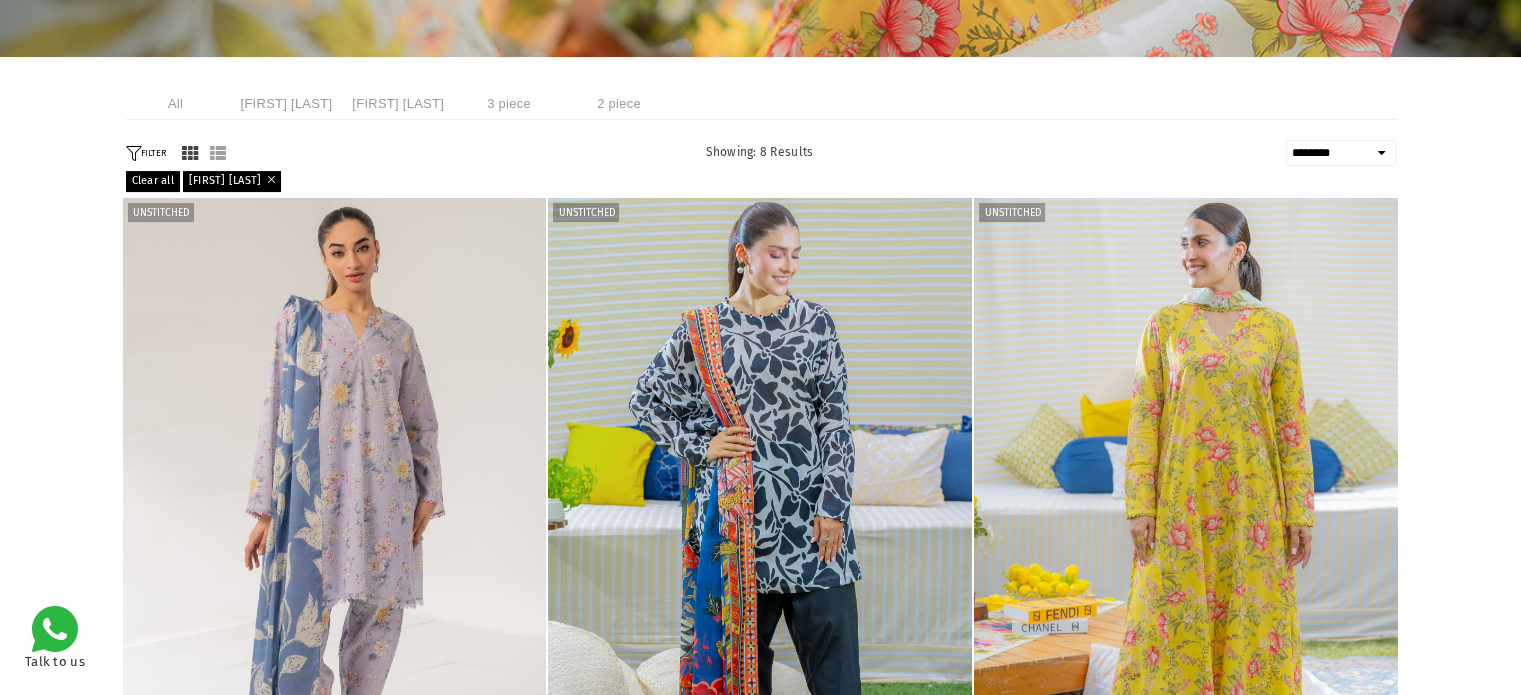 scroll, scrollTop: 0, scrollLeft: 0, axis: both 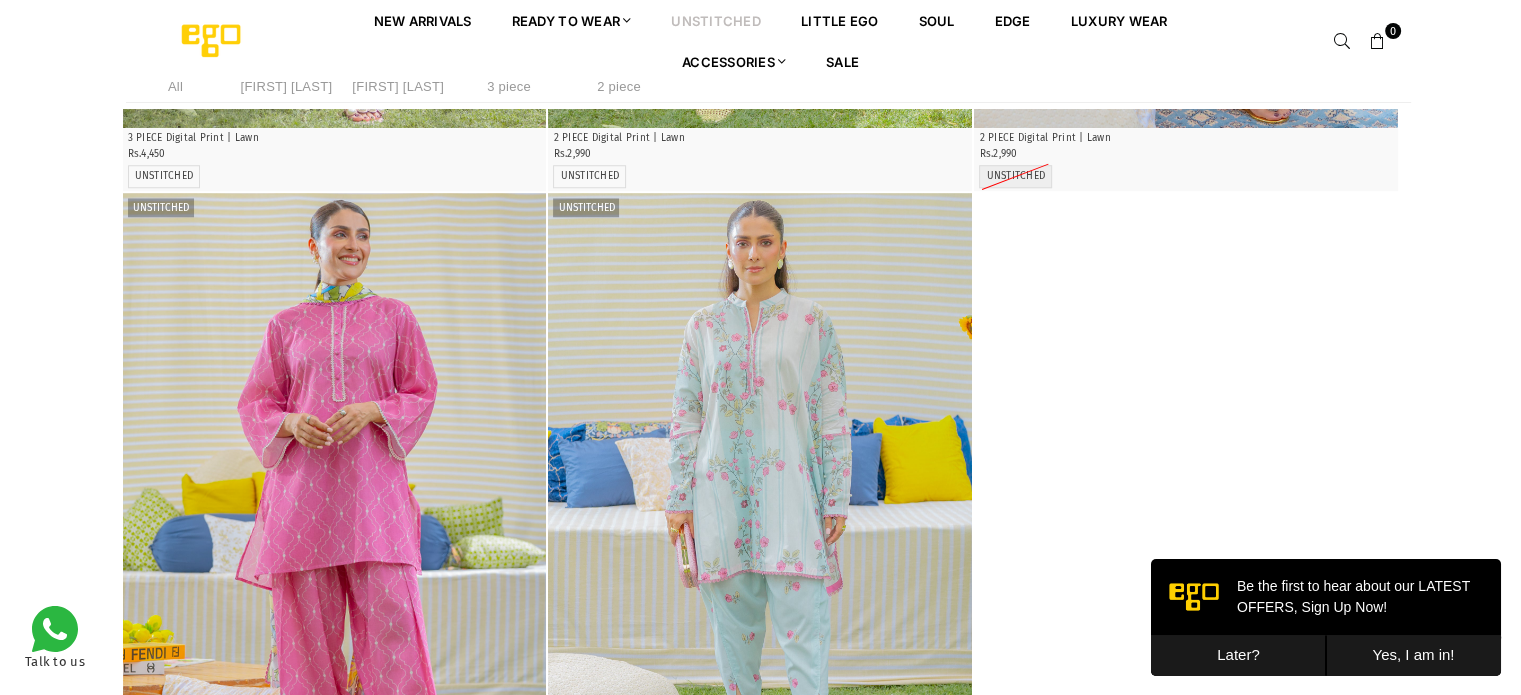 click at bounding box center (335, 511) 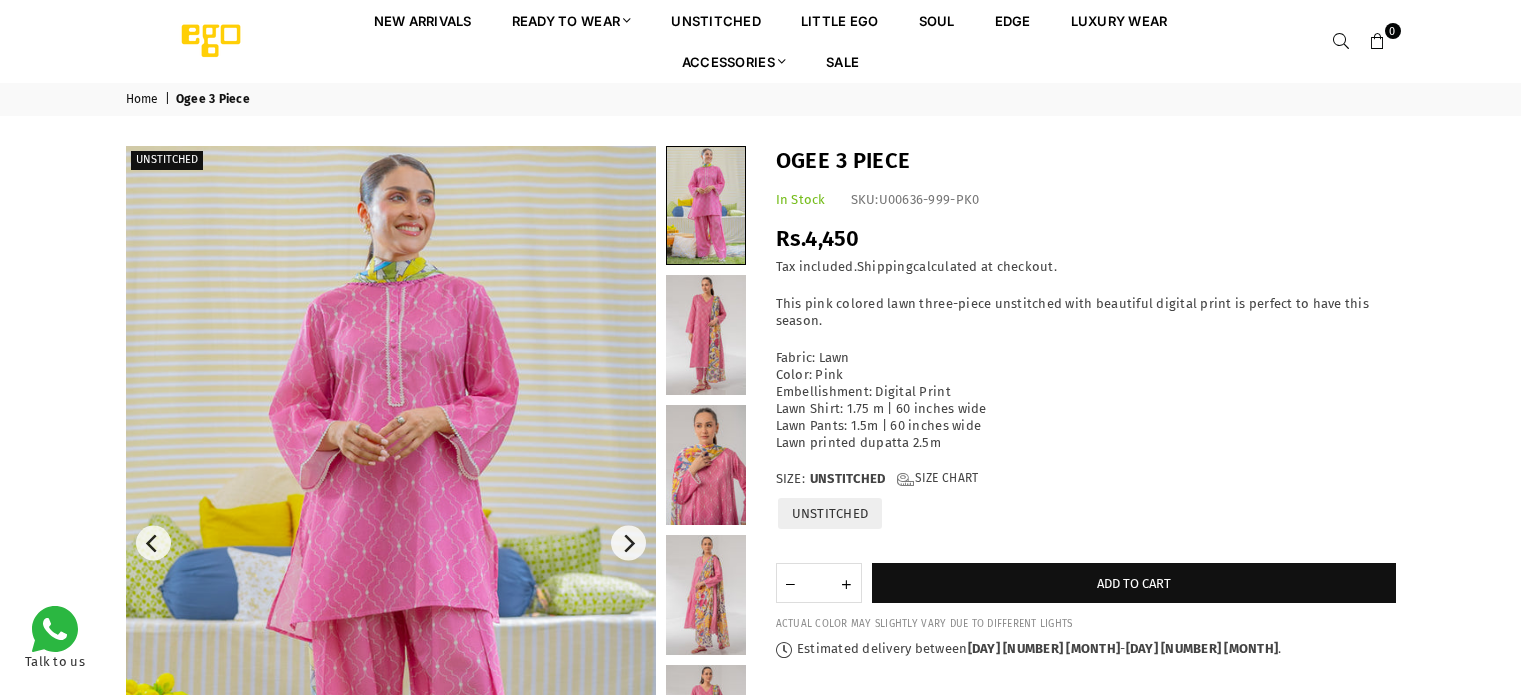 scroll, scrollTop: 0, scrollLeft: 0, axis: both 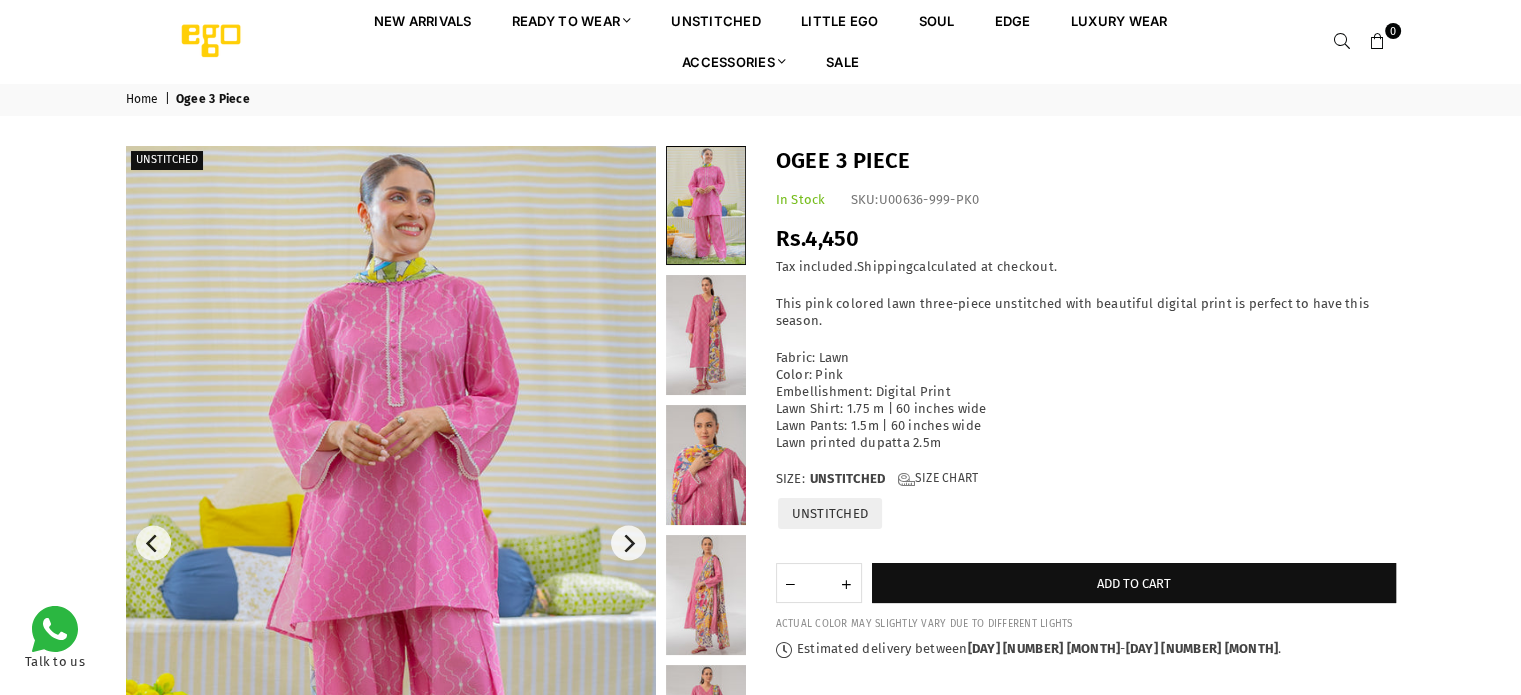 click at bounding box center [391, 543] 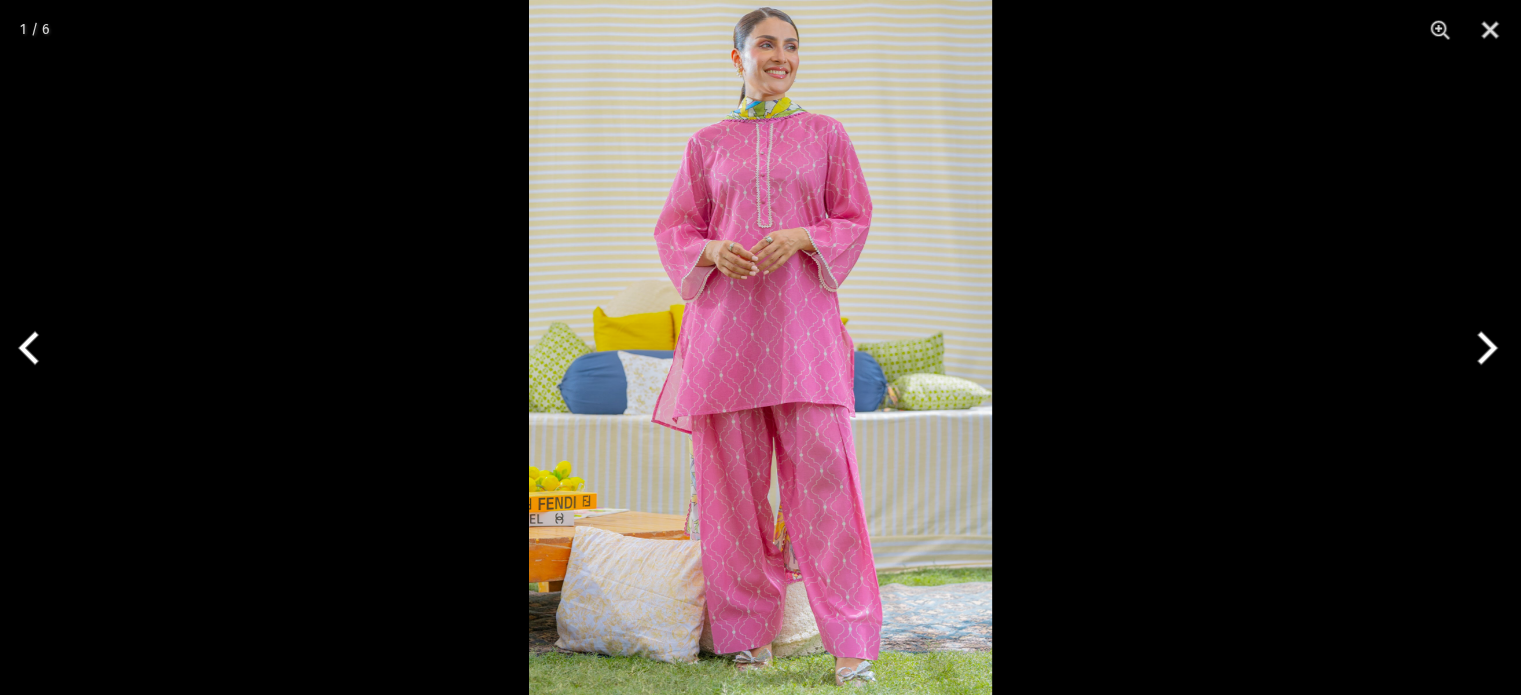 click at bounding box center (760, 347) 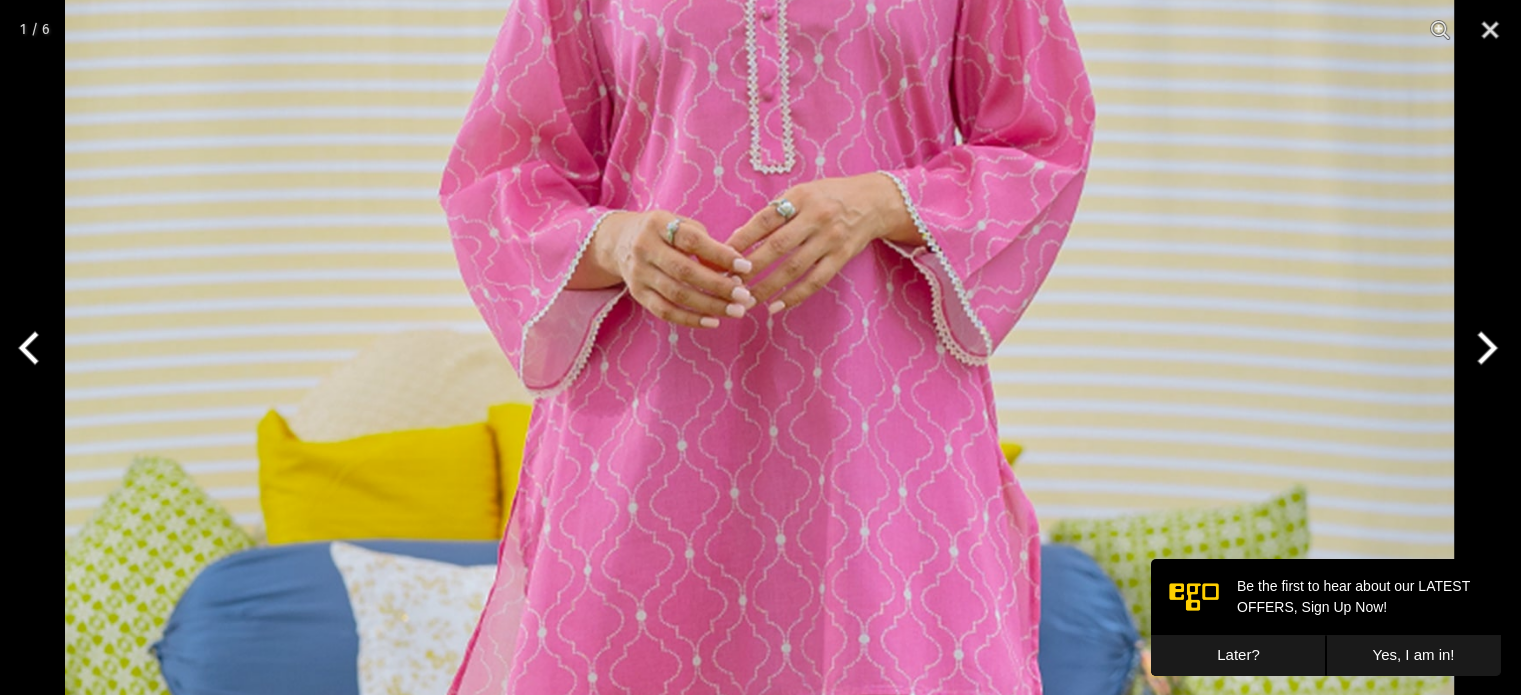 scroll, scrollTop: 0, scrollLeft: 0, axis: both 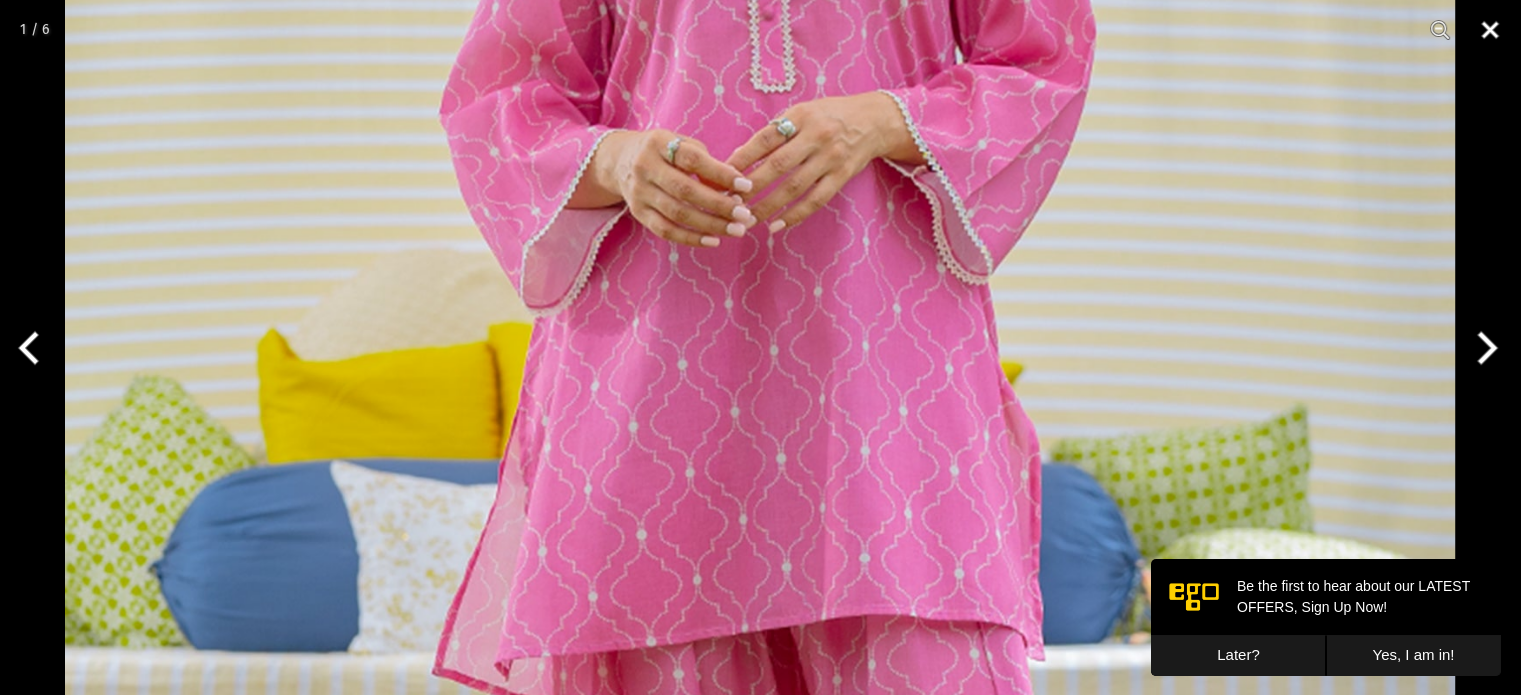 click at bounding box center (1490, 30) 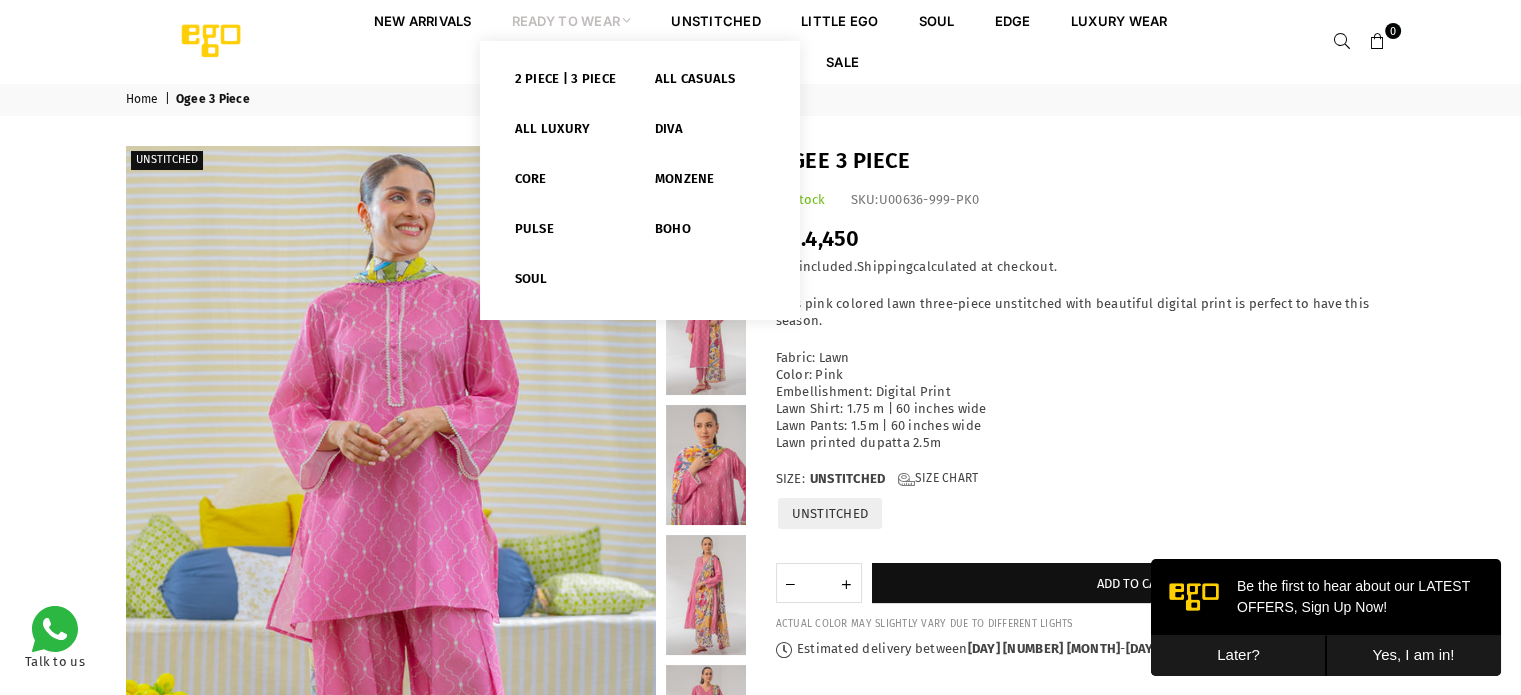 click on "Ready to Wear" at bounding box center [572, 20] 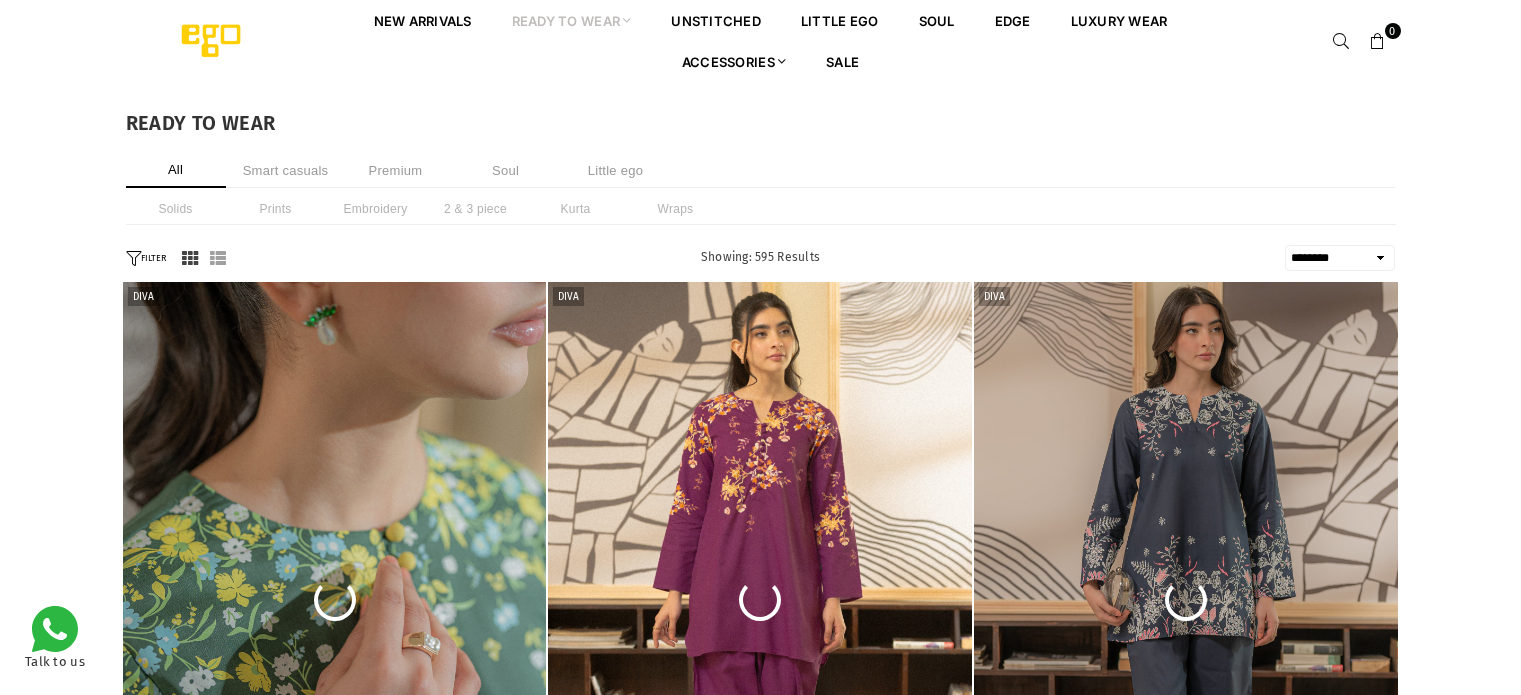 select on "******" 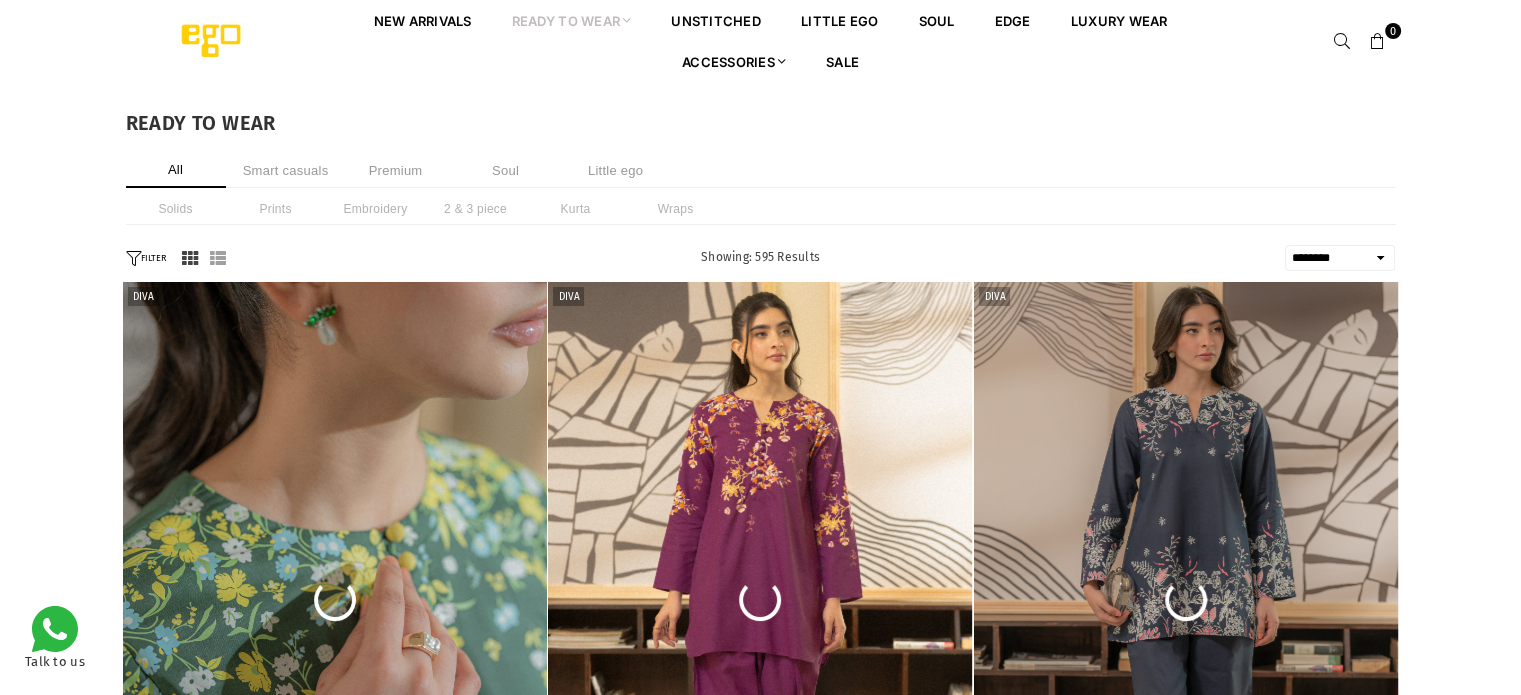 scroll, scrollTop: 0, scrollLeft: 0, axis: both 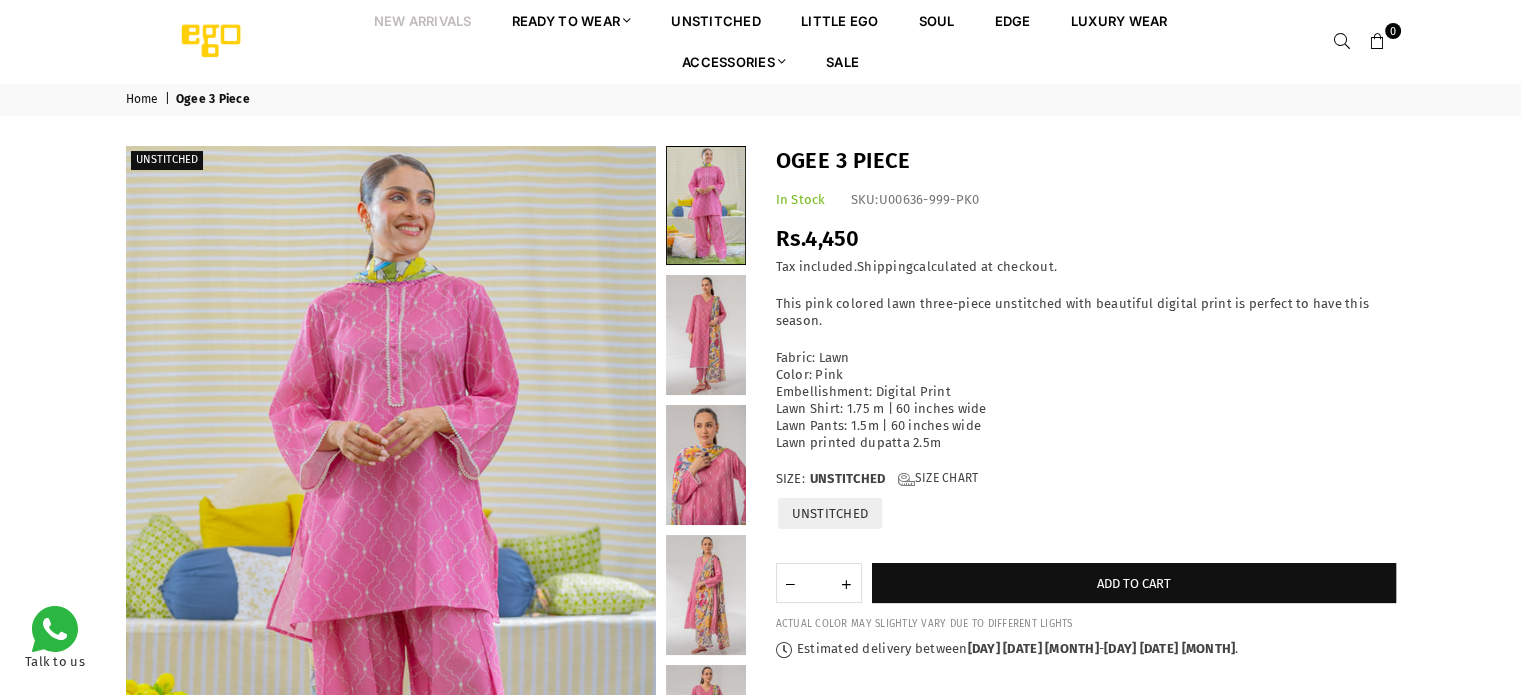 click on "New Arrivals" at bounding box center (423, 20) 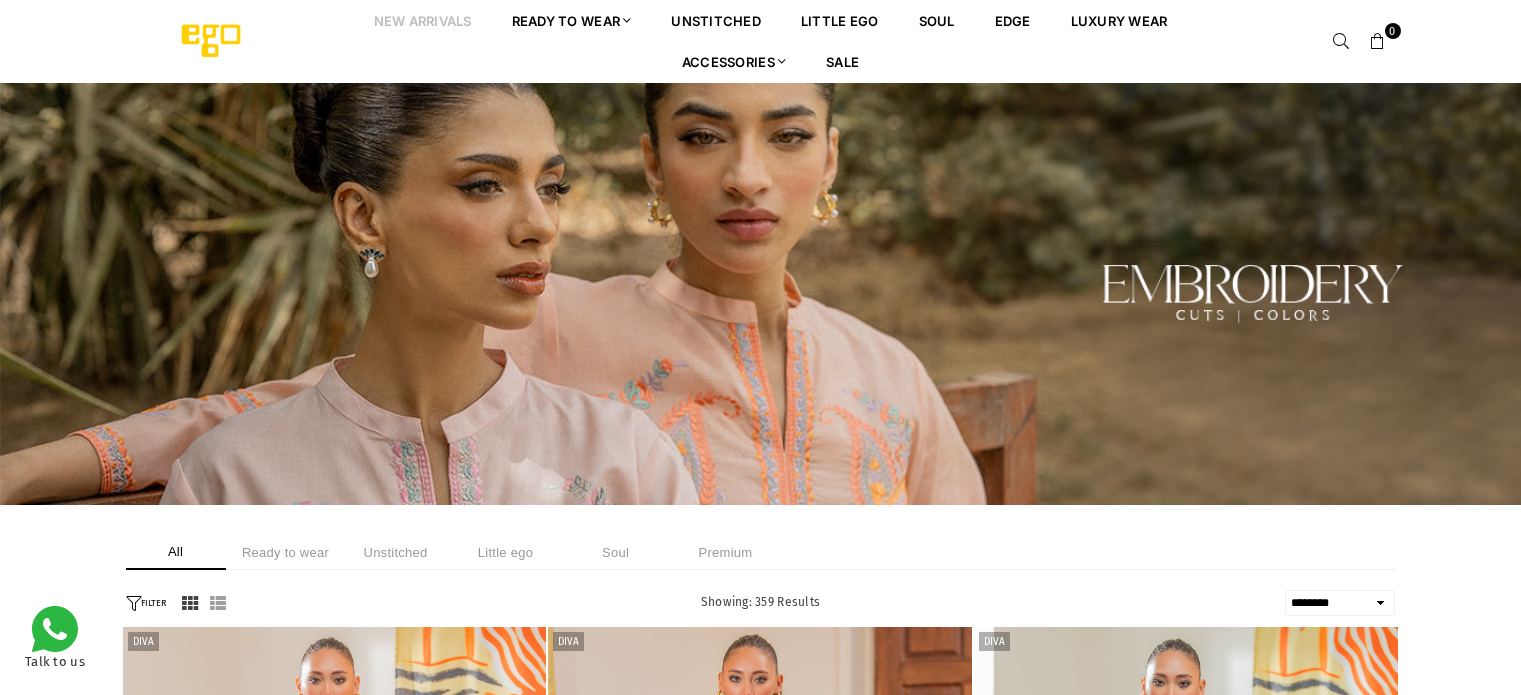 select on "******" 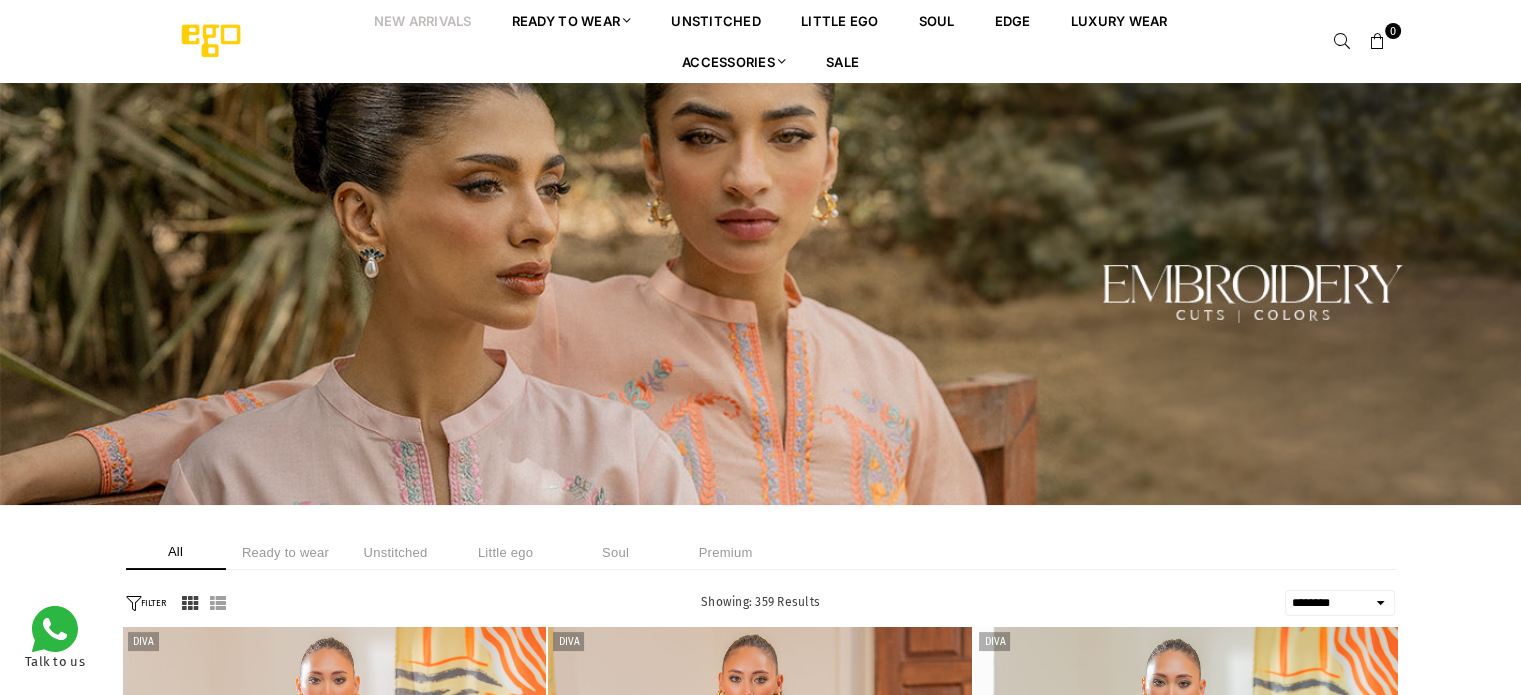scroll, scrollTop: 0, scrollLeft: 0, axis: both 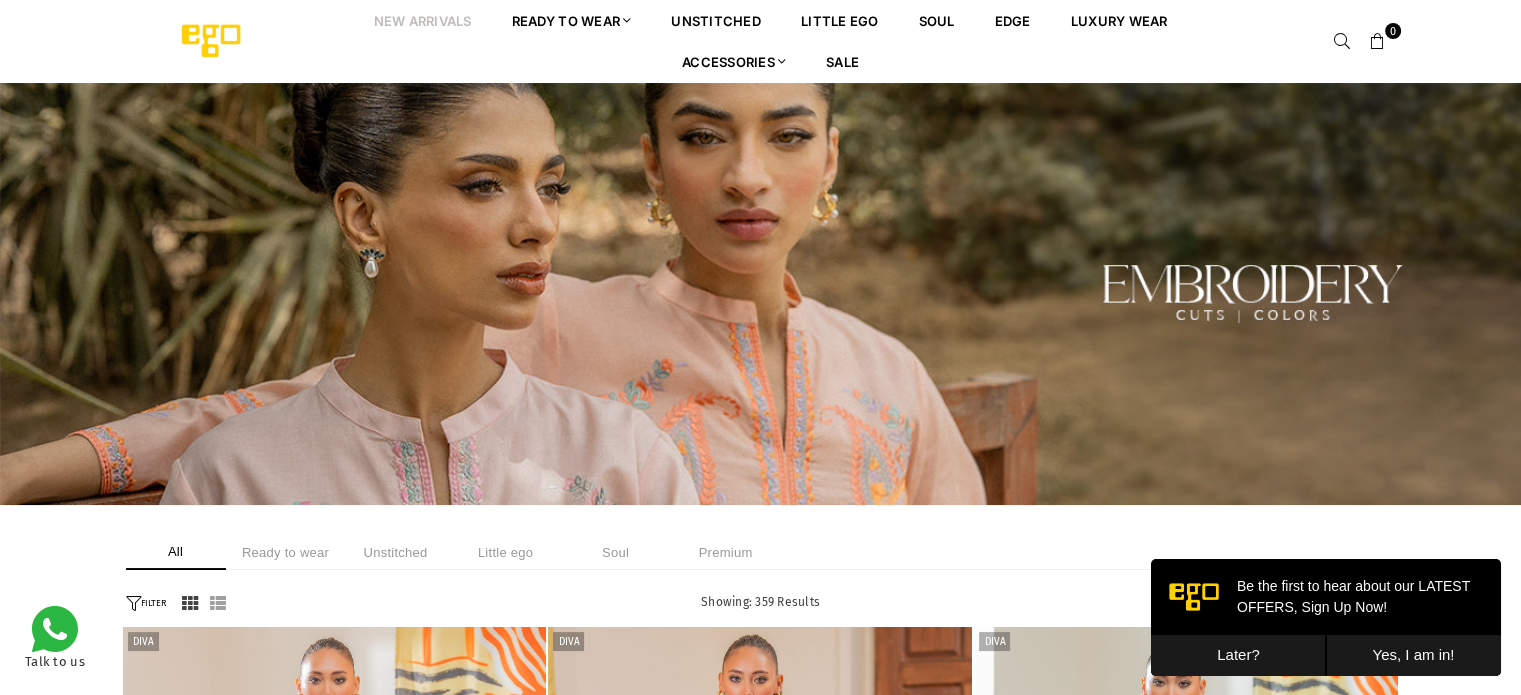 click at bounding box center [760, 294] 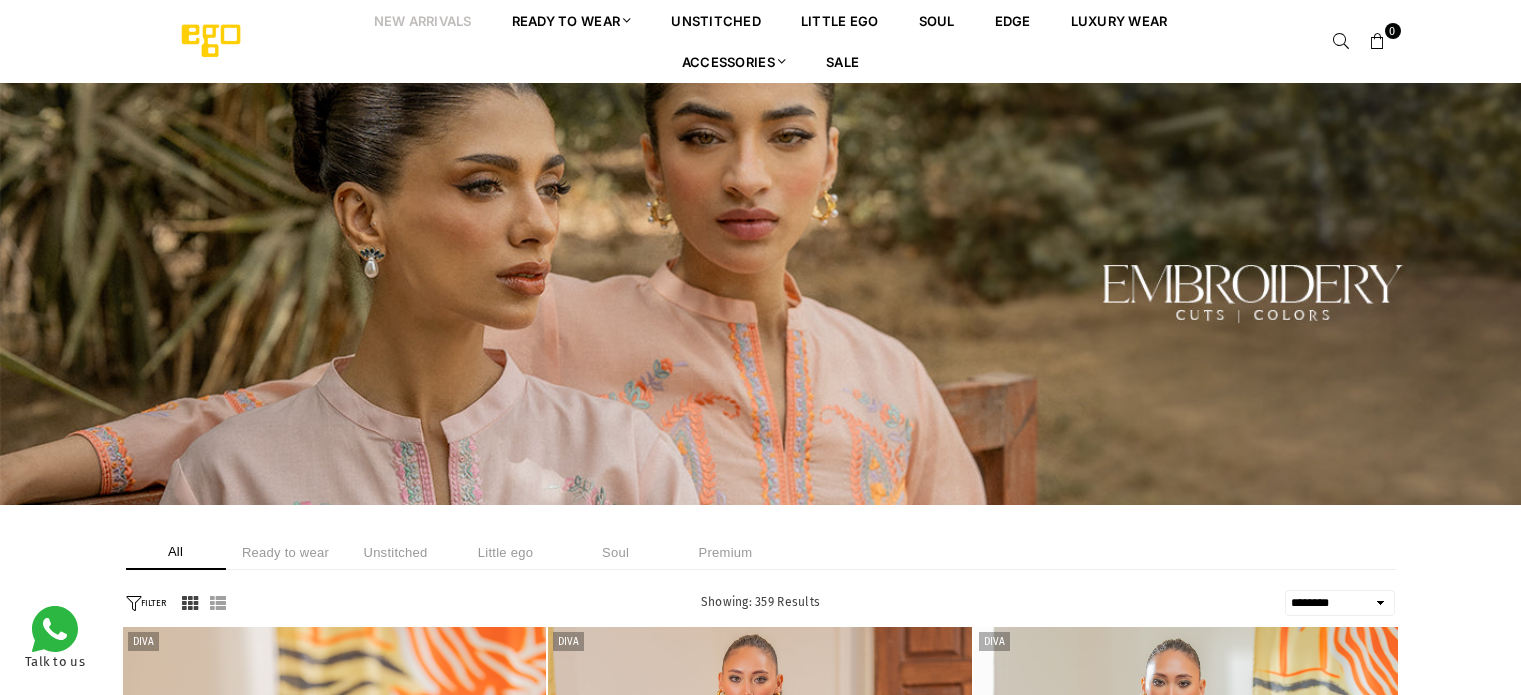 select on "******" 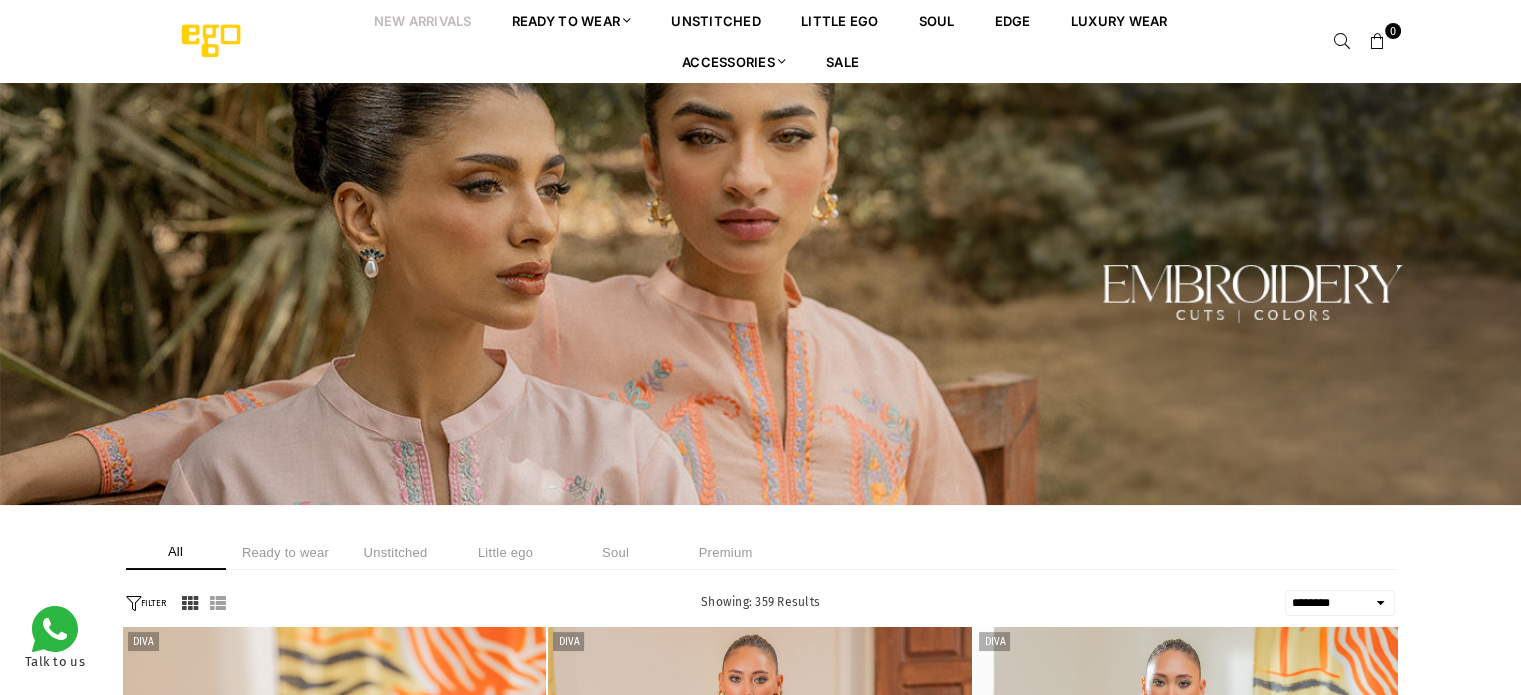 scroll, scrollTop: 0, scrollLeft: 0, axis: both 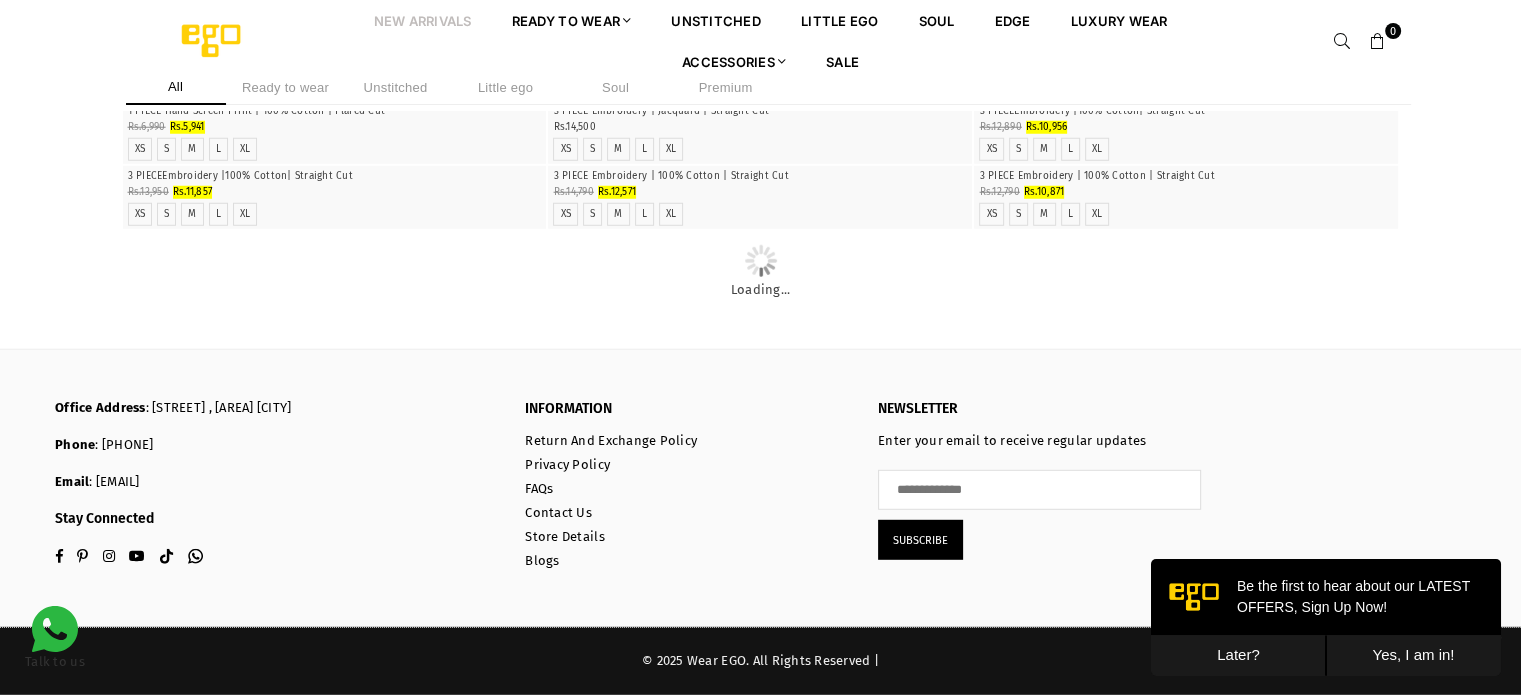 click at bounding box center [1186, -159] 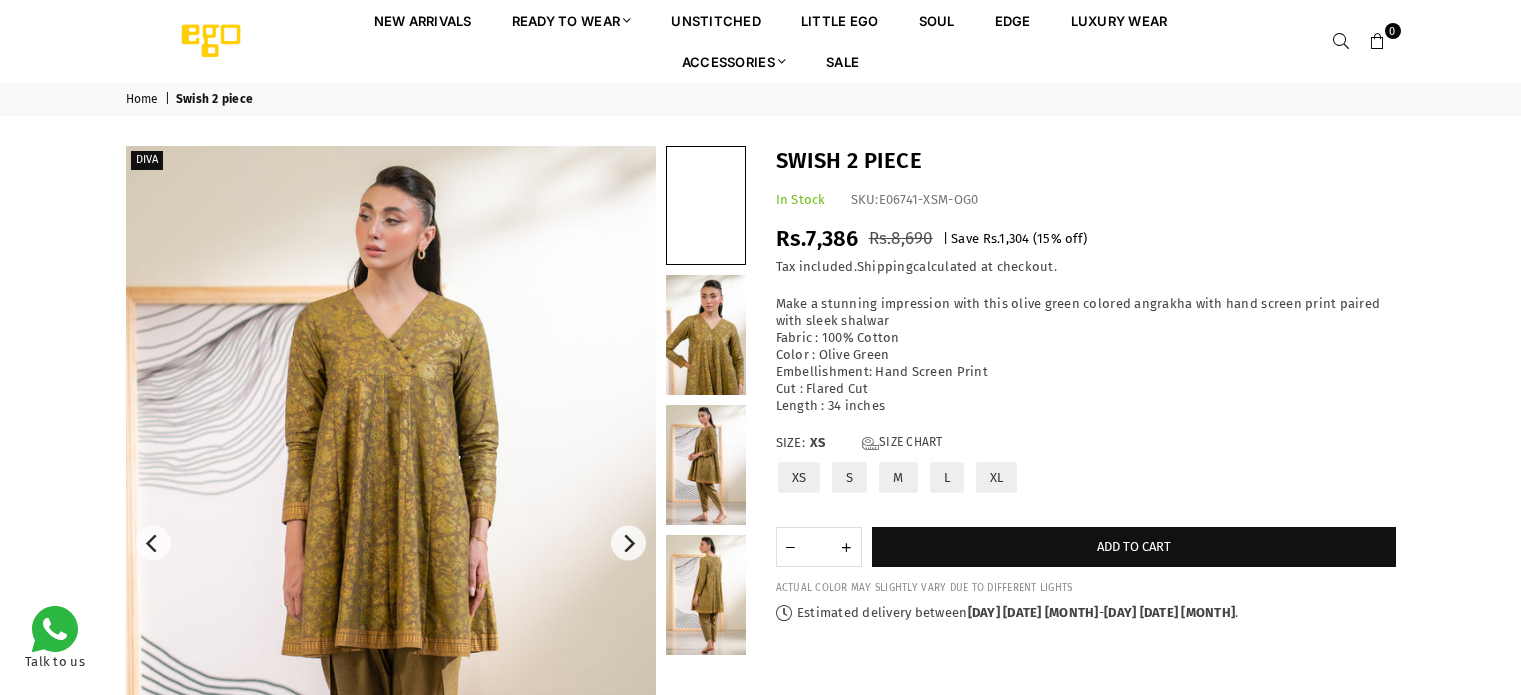 scroll, scrollTop: 0, scrollLeft: 0, axis: both 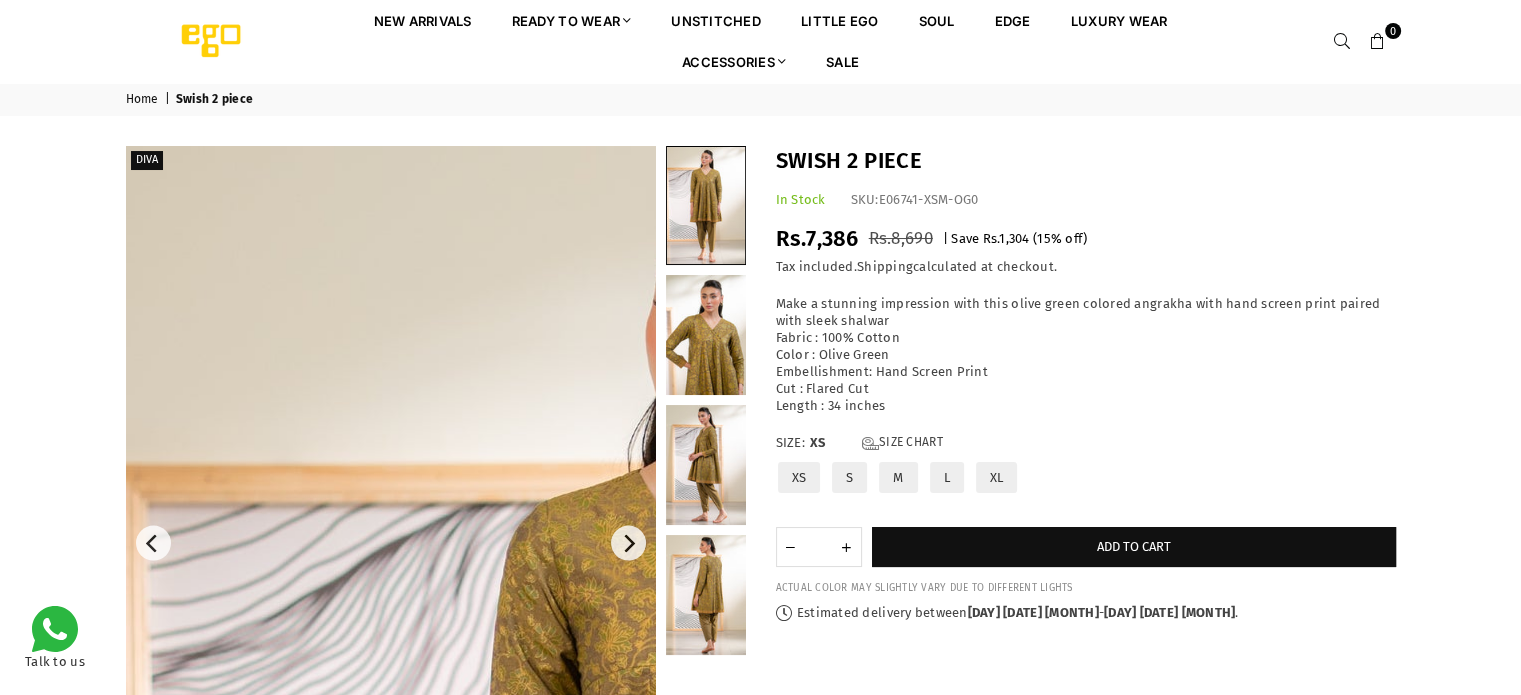 click at bounding box center (391, 543) 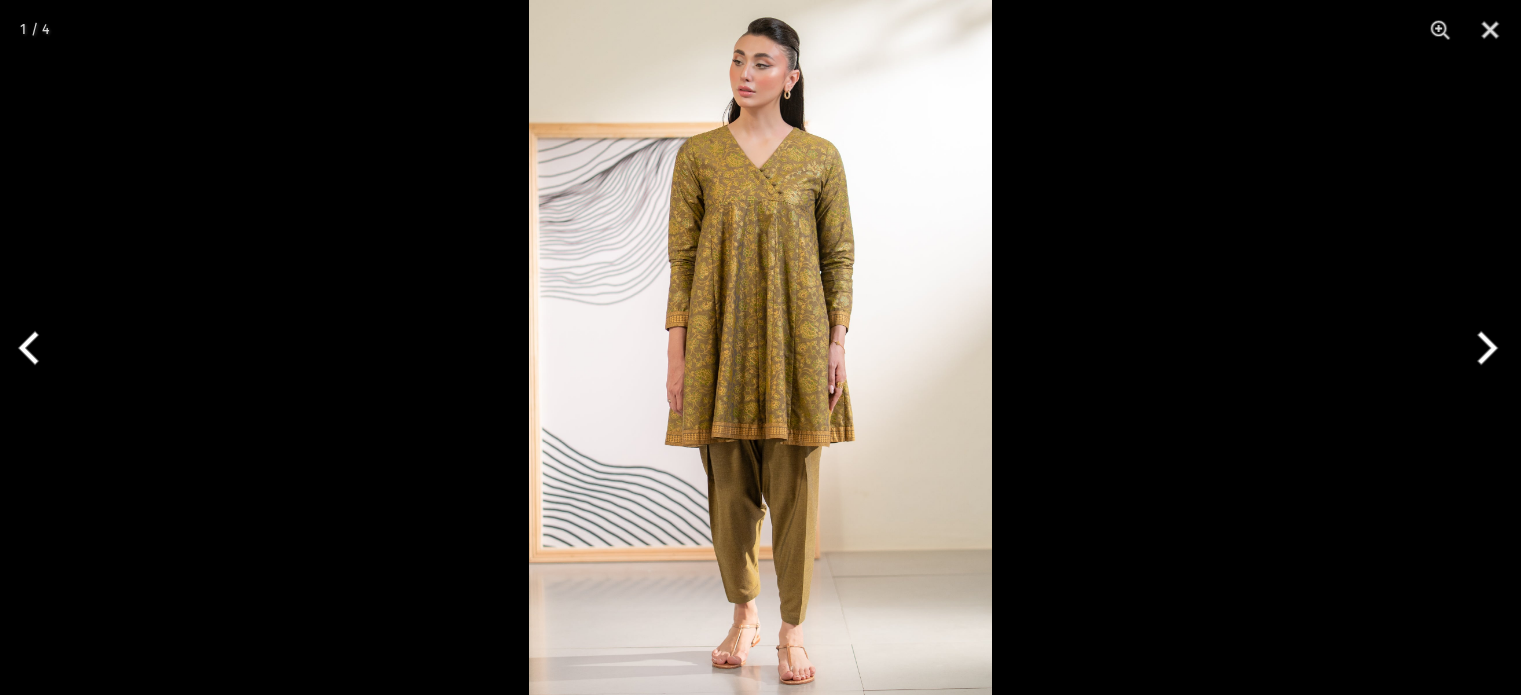 click at bounding box center (760, 347) 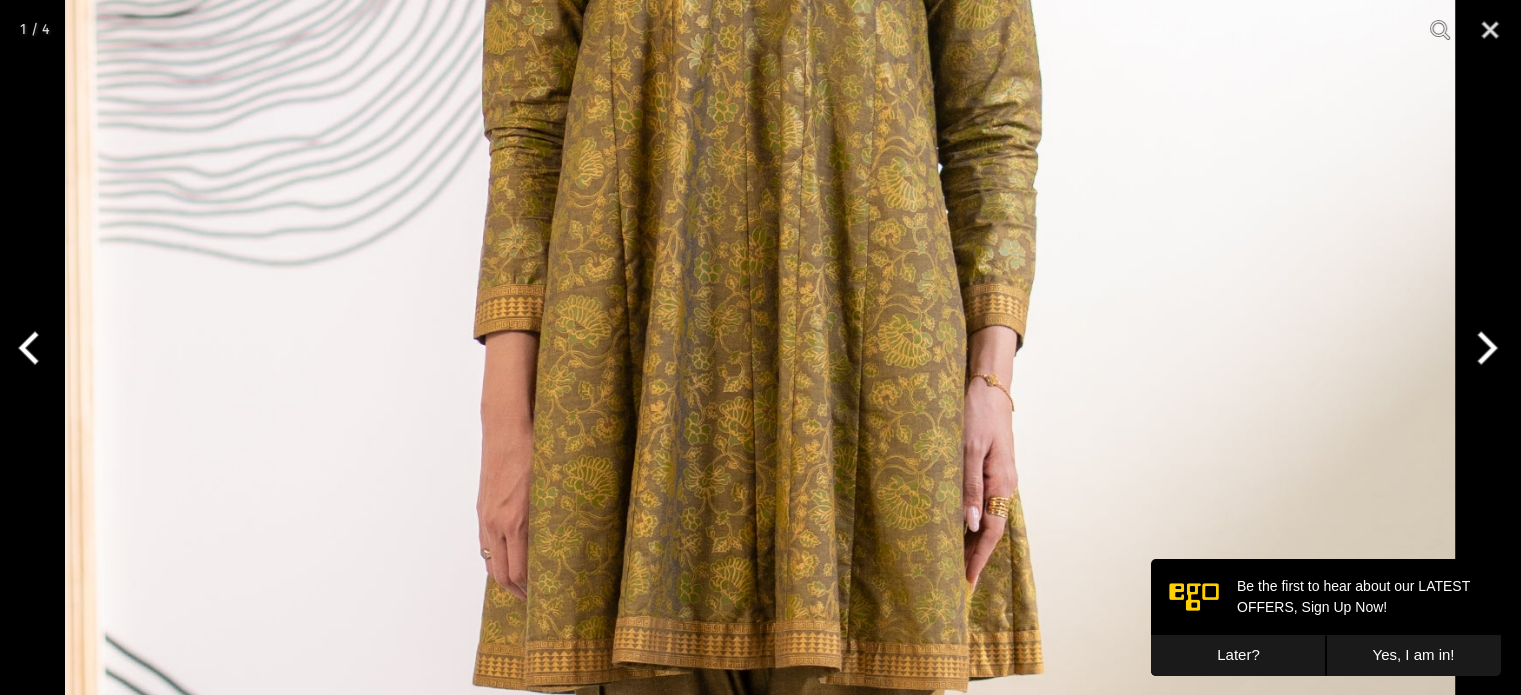 scroll, scrollTop: 0, scrollLeft: 0, axis: both 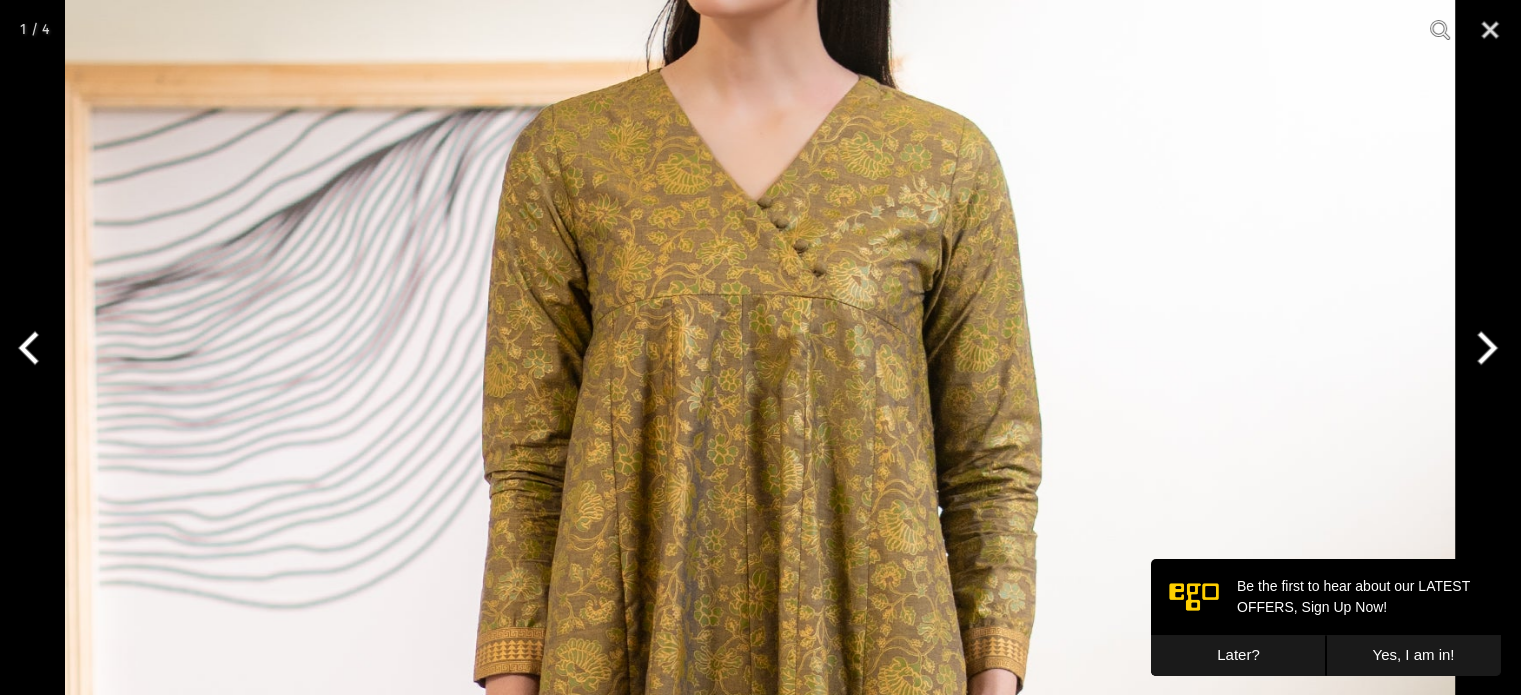 click at bounding box center (1483, 348) 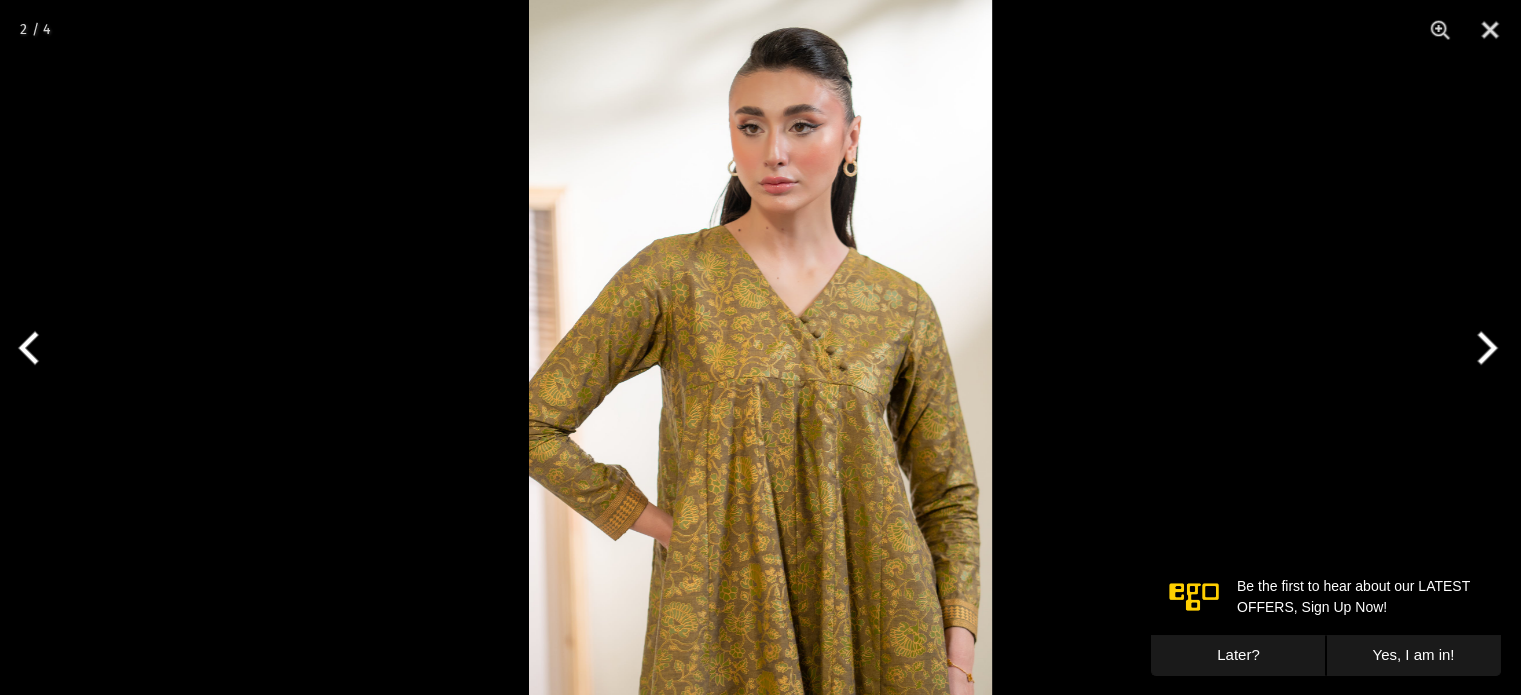 click at bounding box center (760, 347) 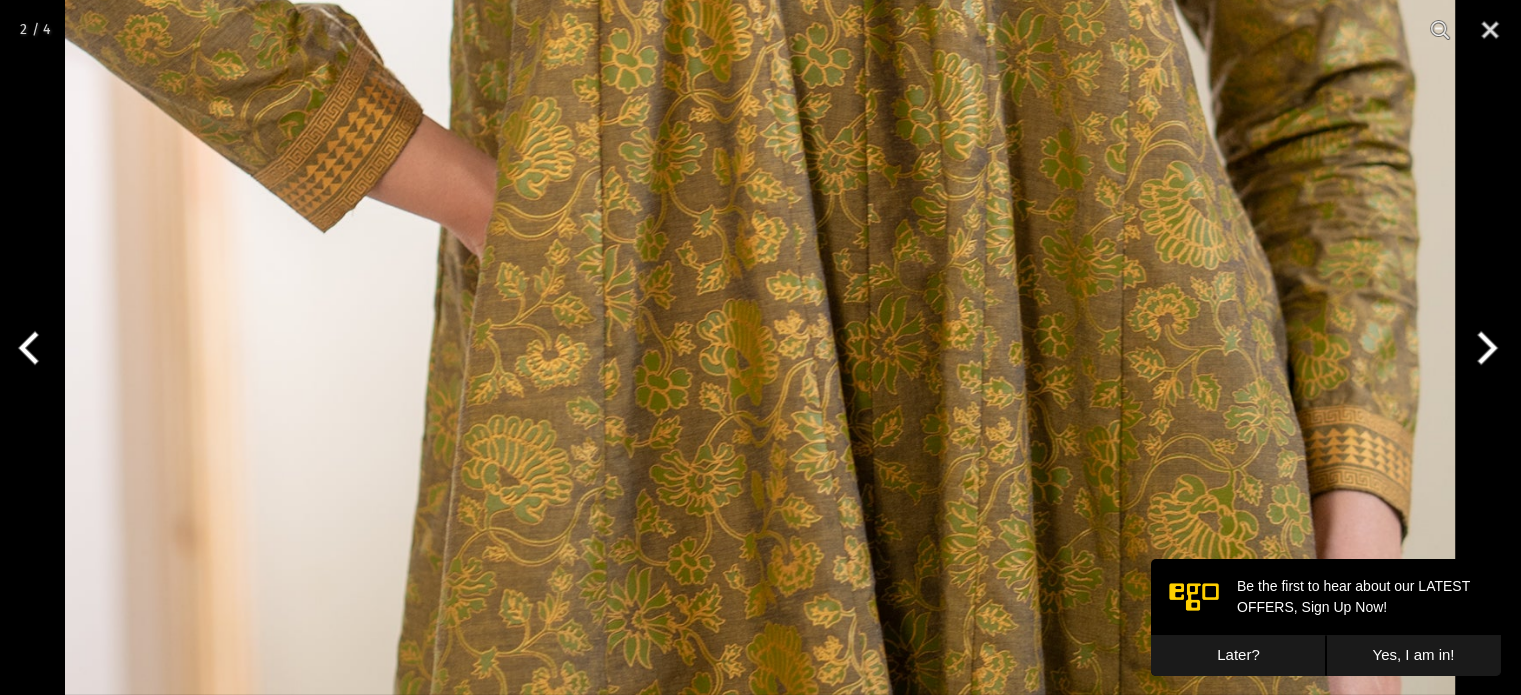 click at bounding box center [1483, 348] 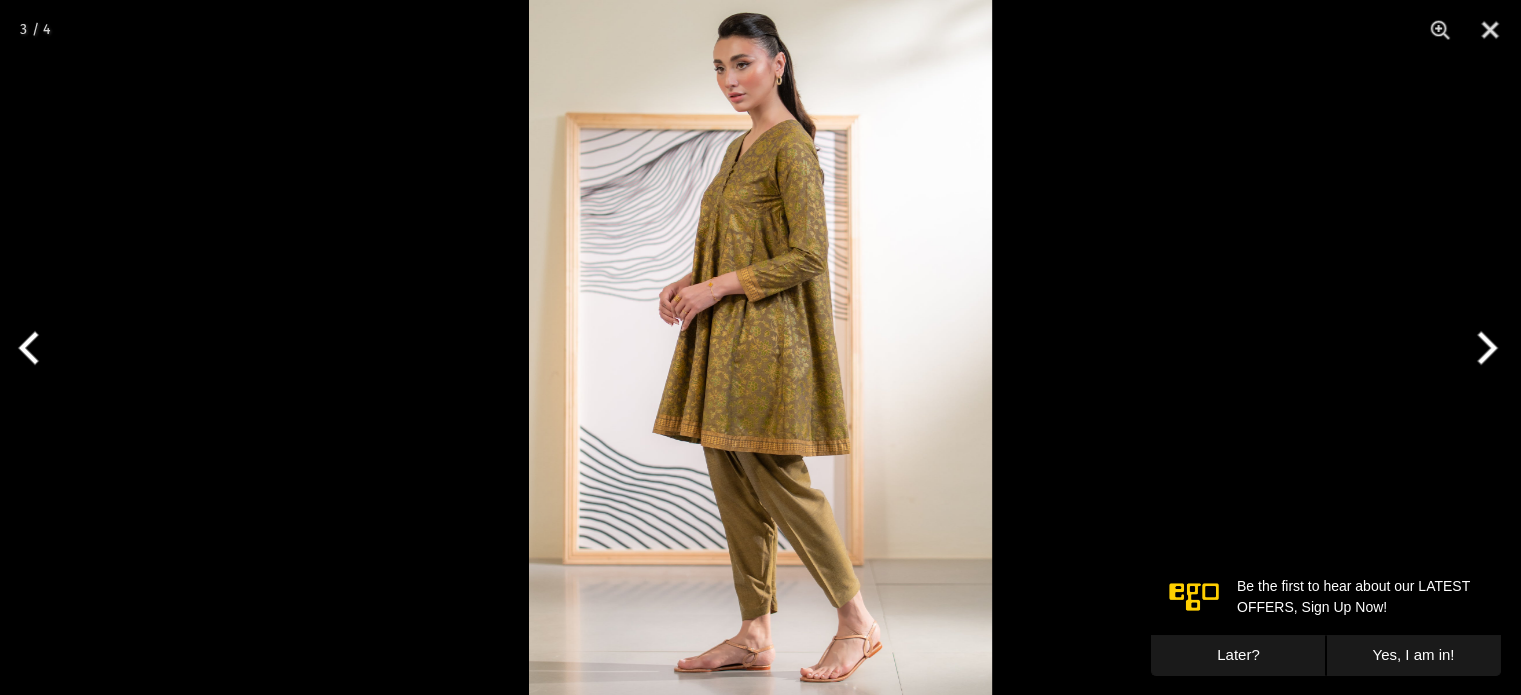 click at bounding box center (1483, 348) 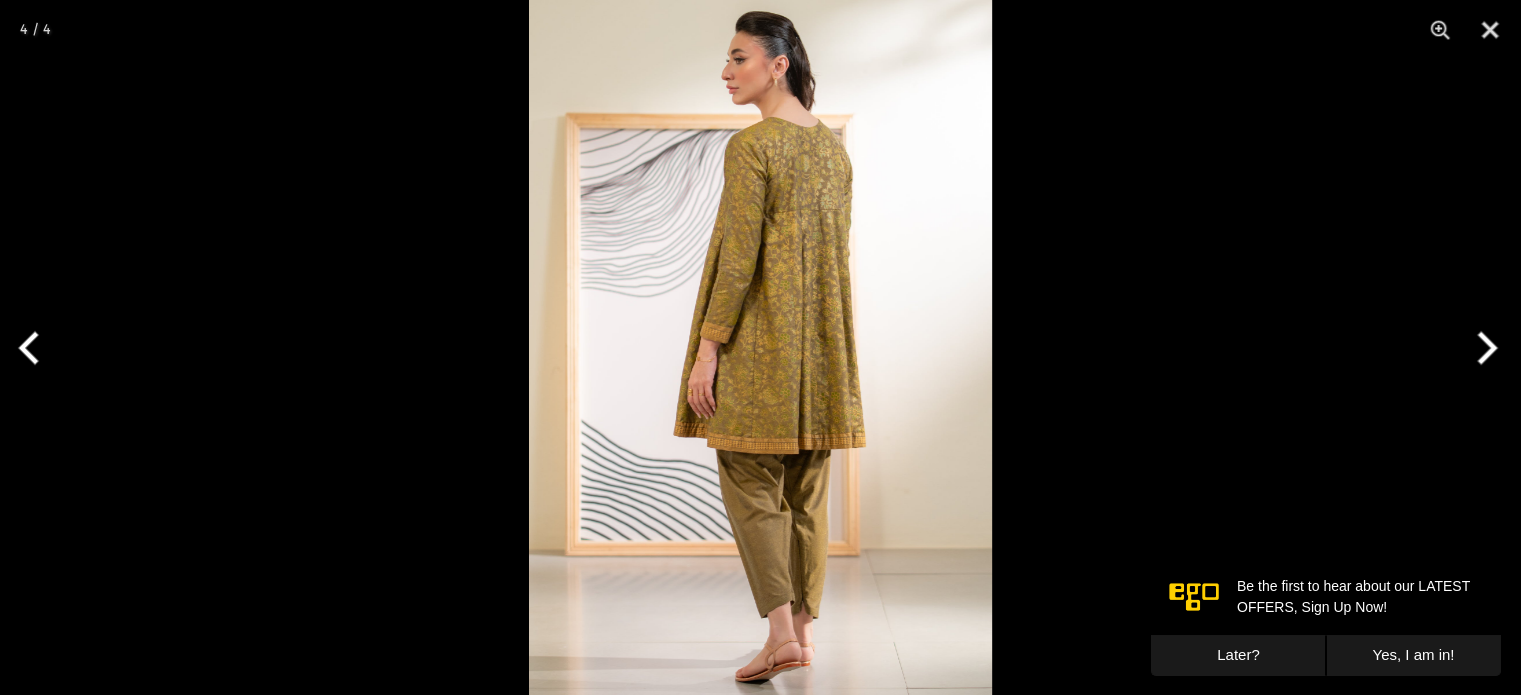 click at bounding box center [1483, 348] 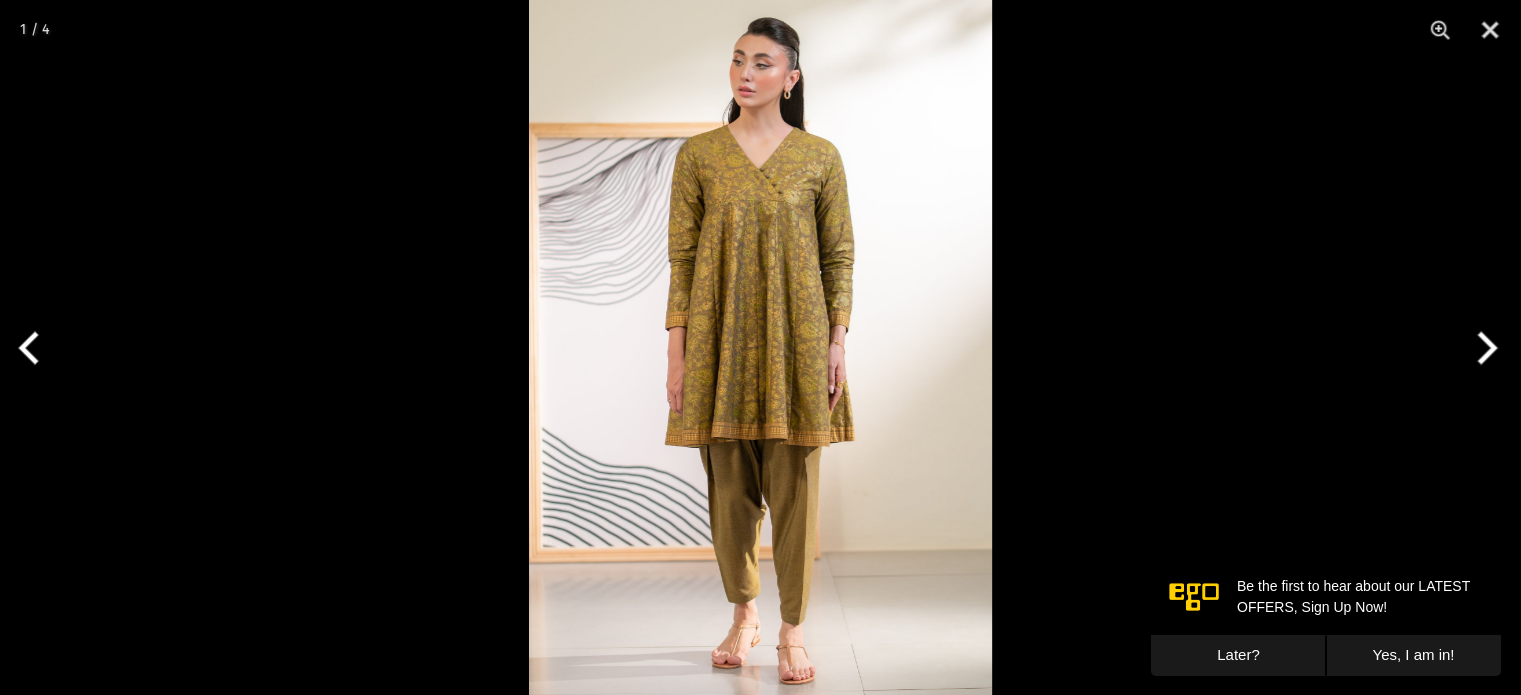 click at bounding box center (1483, 348) 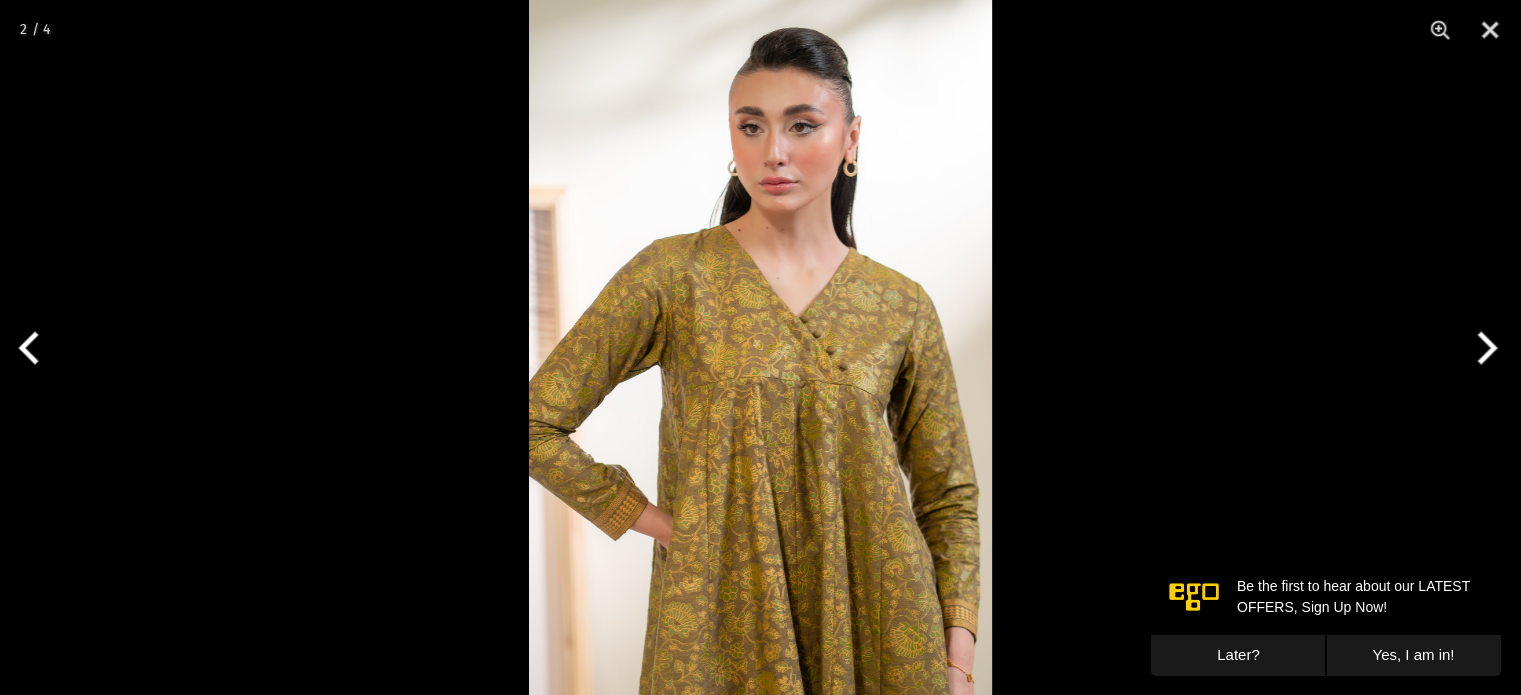click at bounding box center (1483, 348) 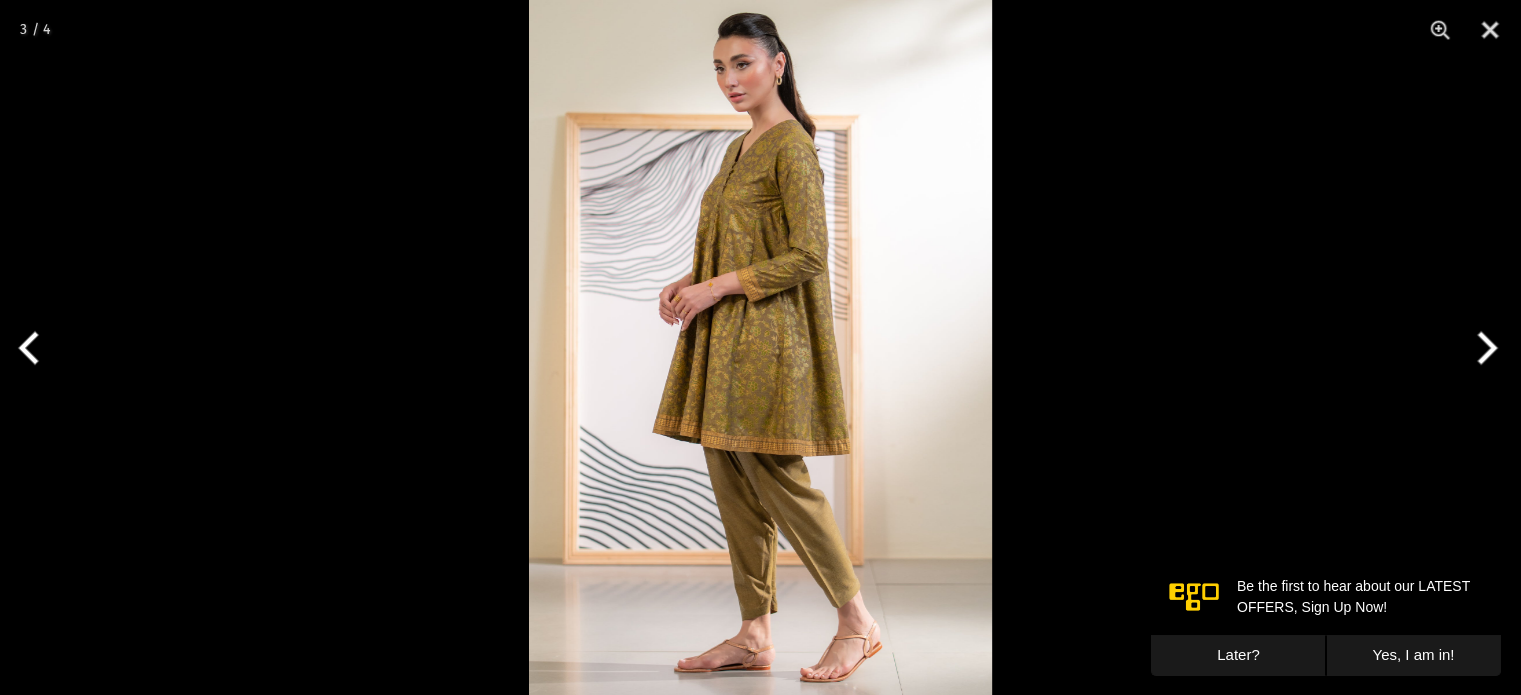 click at bounding box center (1483, 348) 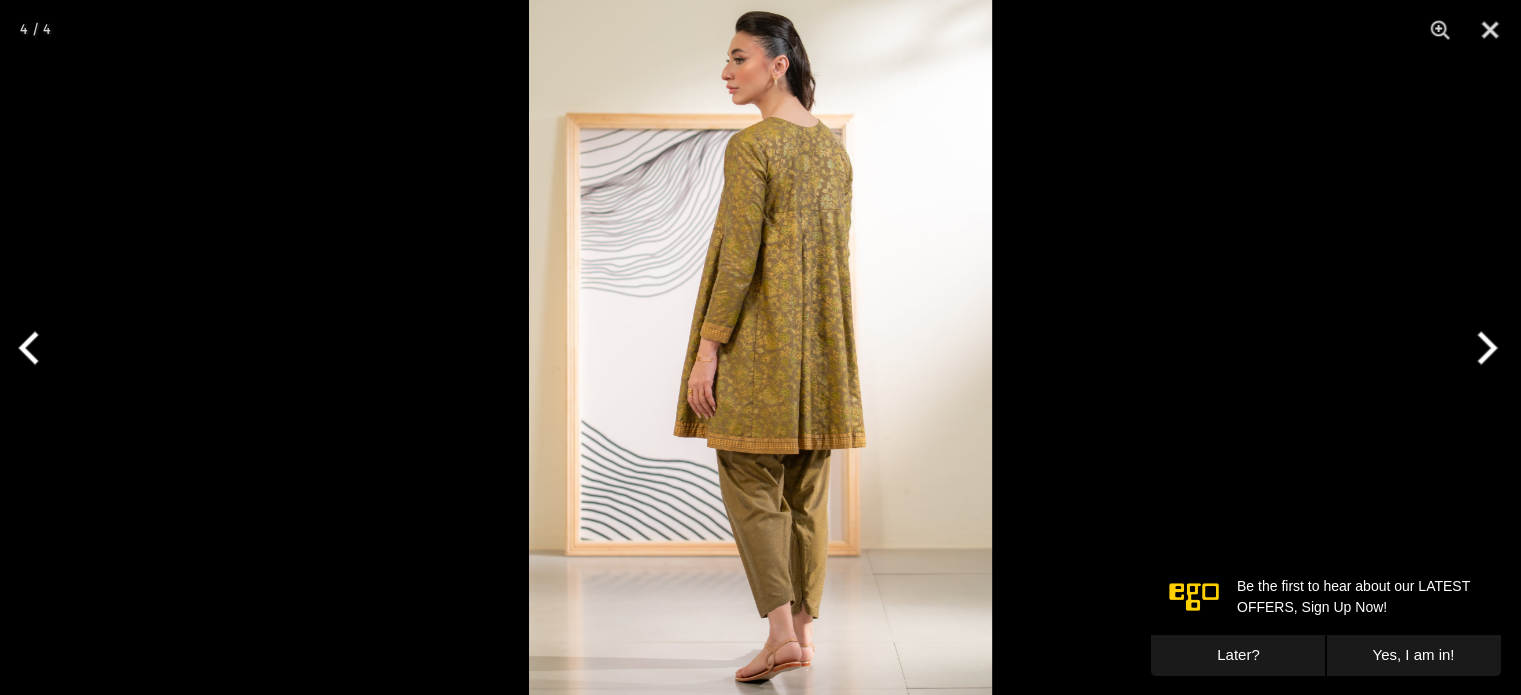 click at bounding box center (760, 347) 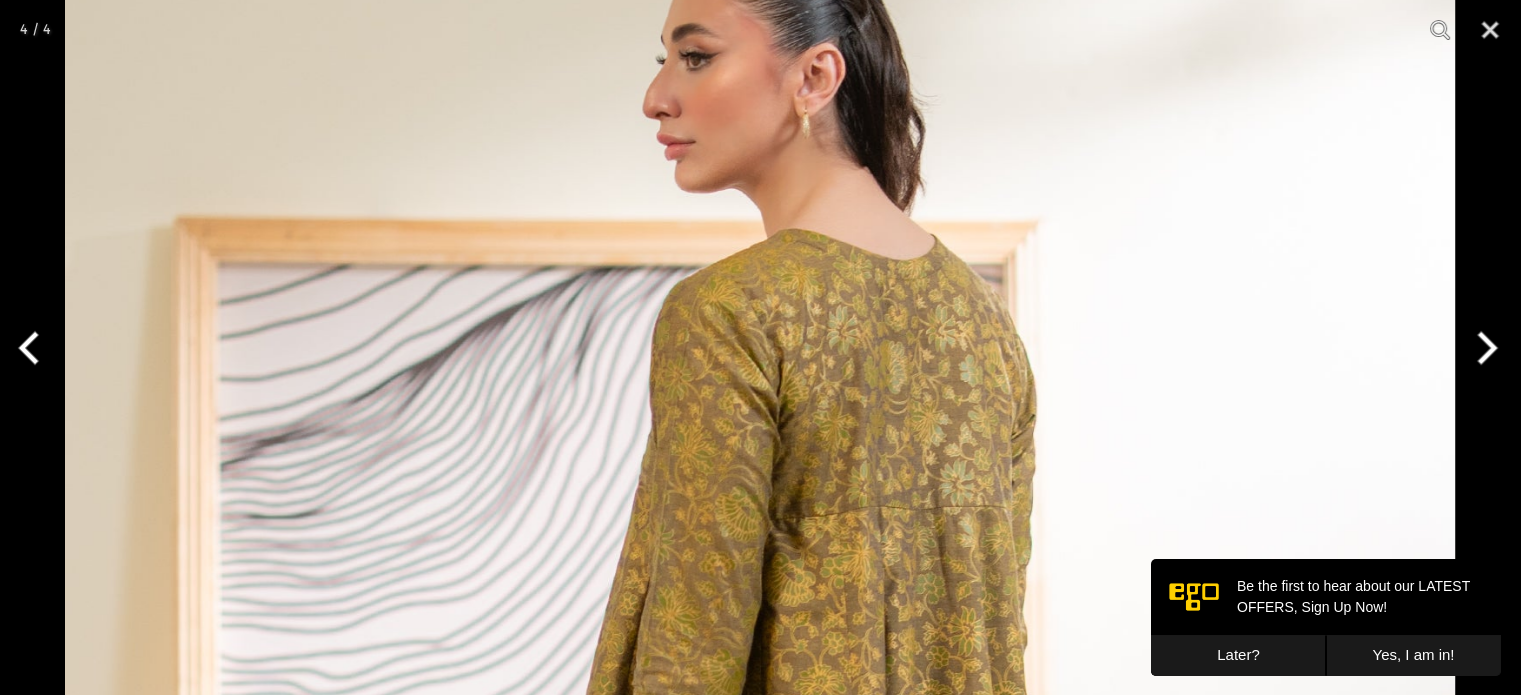 click at bounding box center [1483, 348] 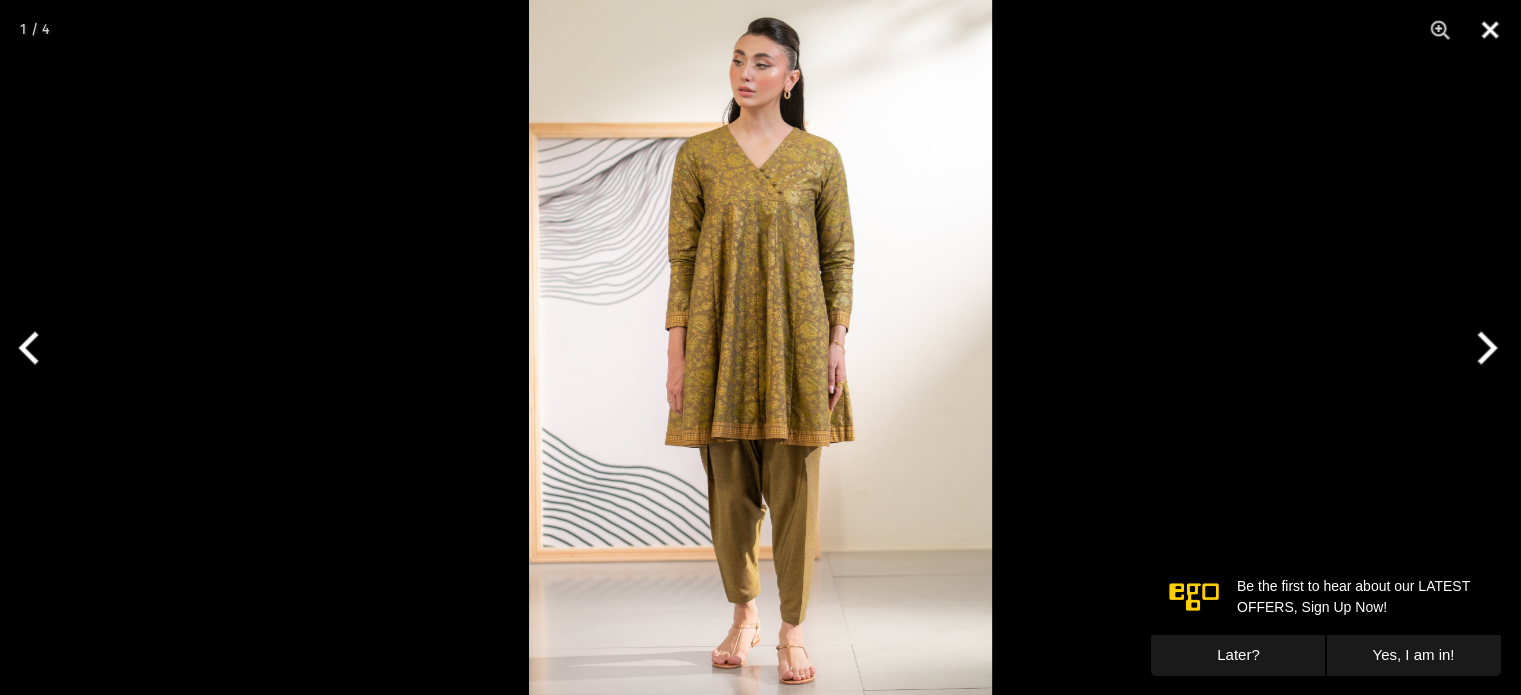 click at bounding box center (1490, 30) 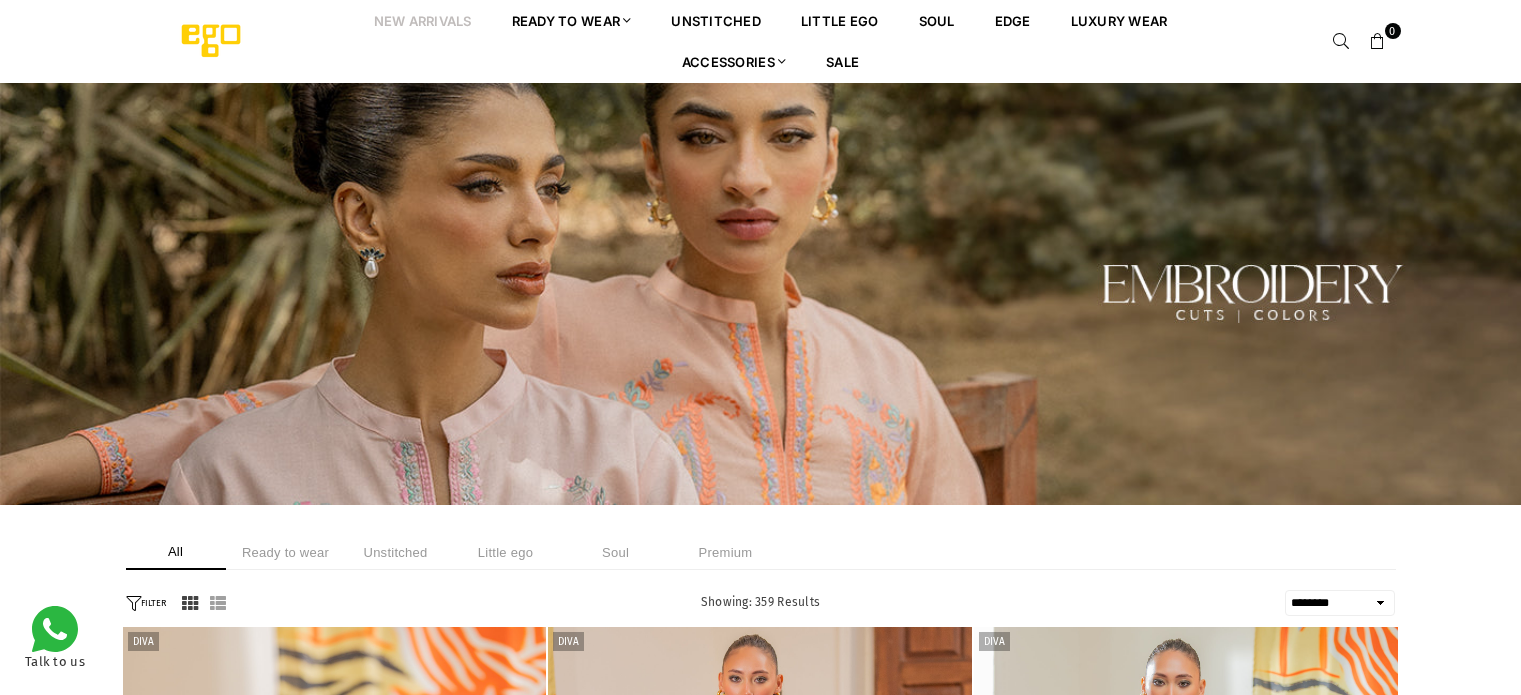 select on "******" 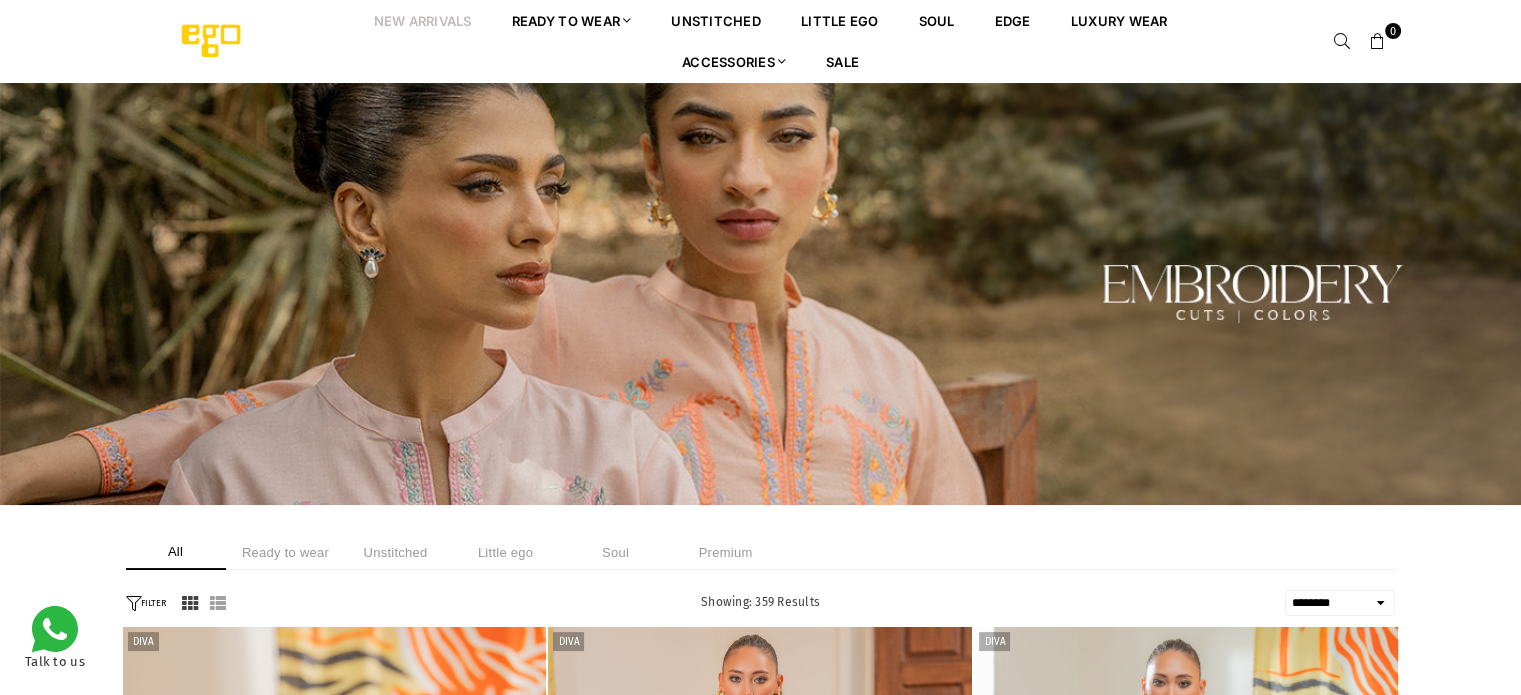 scroll, scrollTop: 0, scrollLeft: 0, axis: both 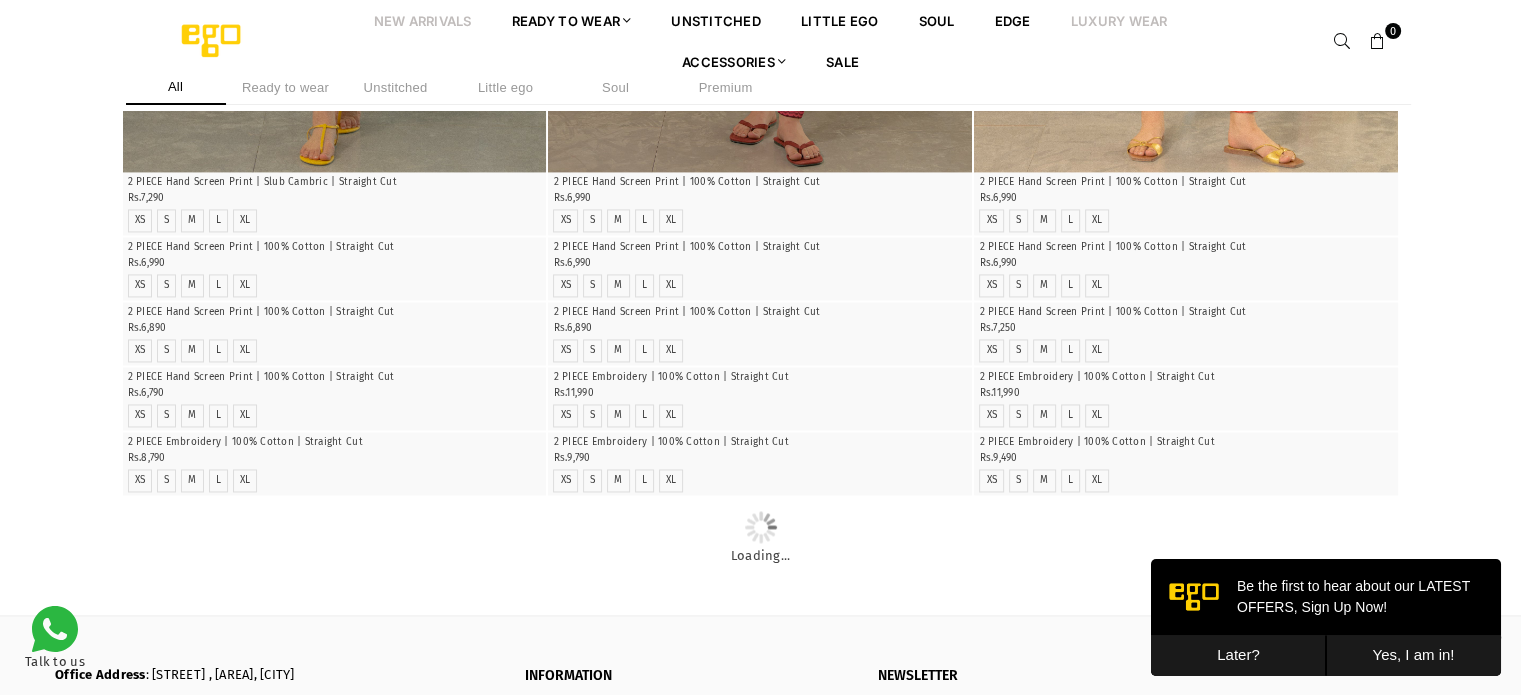 click on "Luxury Wear" at bounding box center (1119, 20) 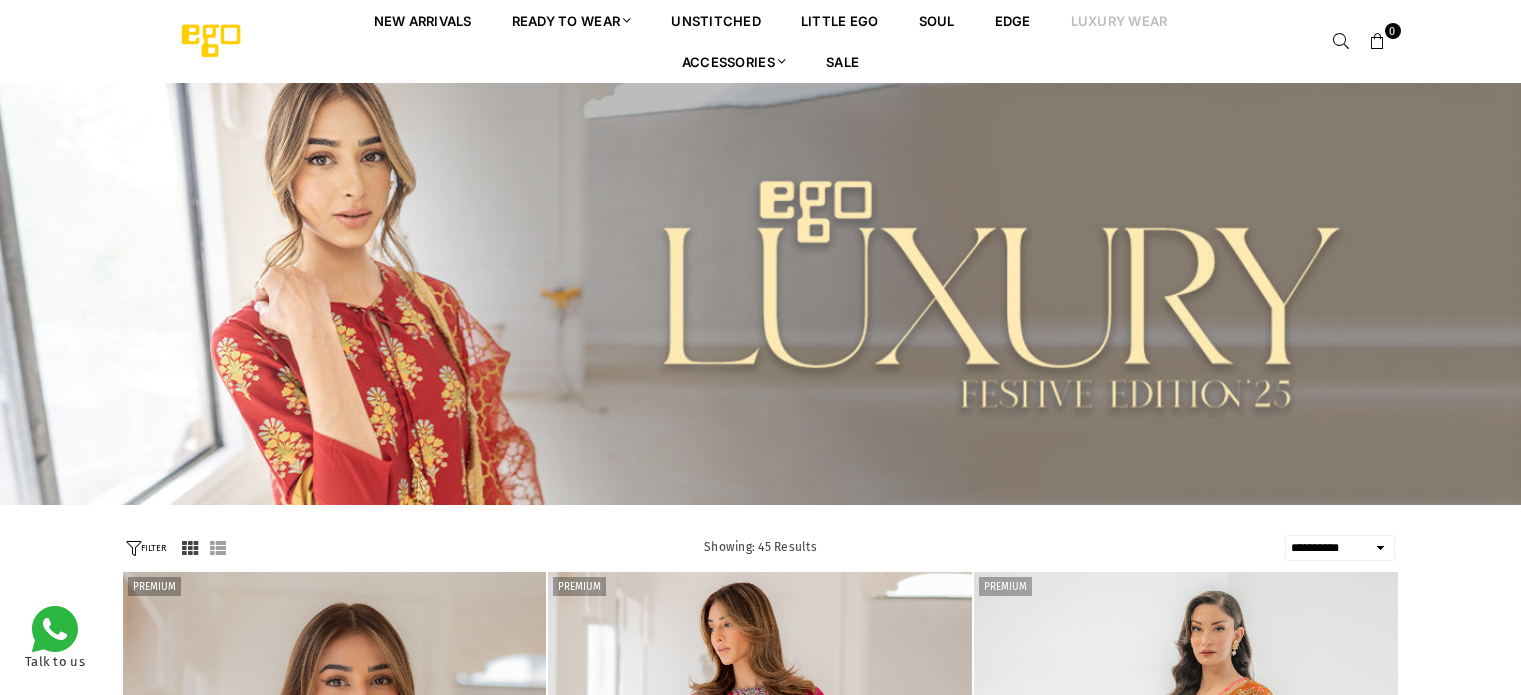 select on "**********" 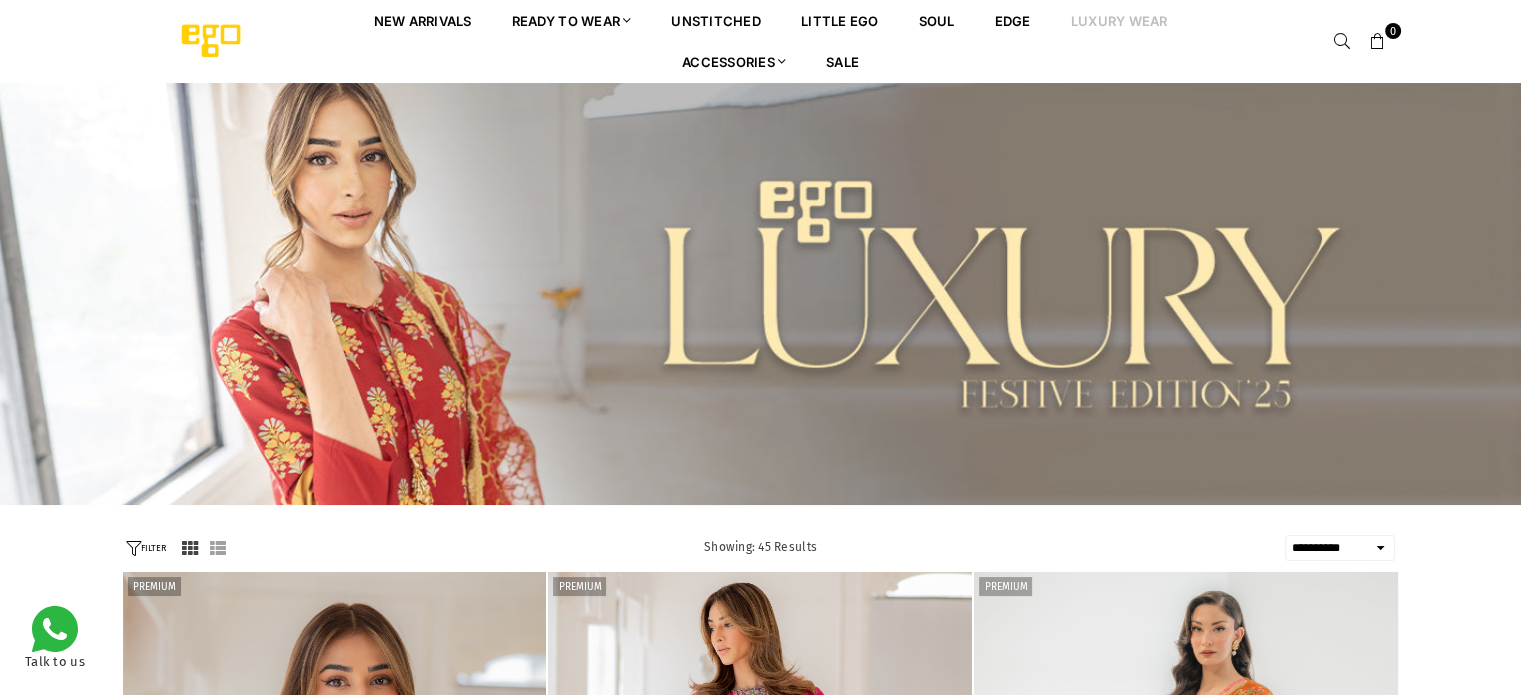 scroll, scrollTop: 0, scrollLeft: 0, axis: both 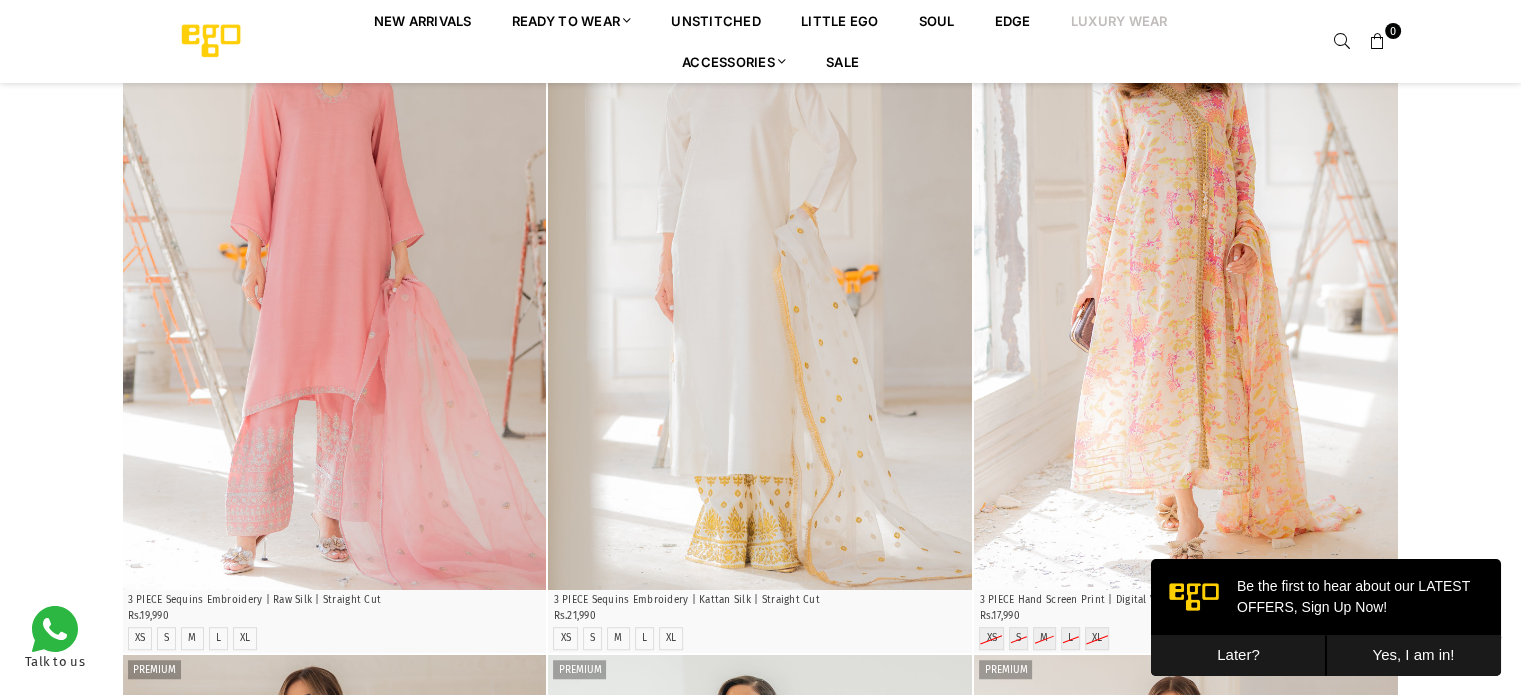 click at bounding box center [1186, 272] 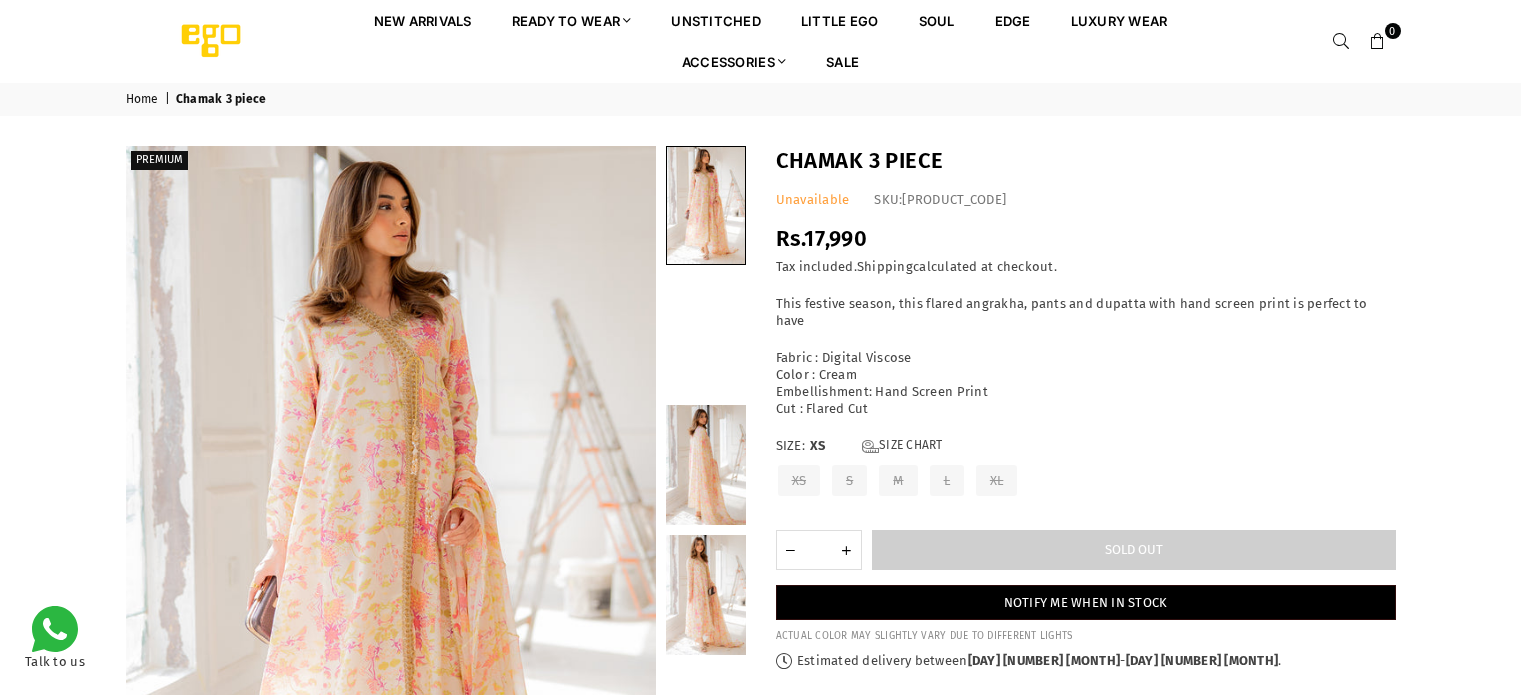scroll, scrollTop: 0, scrollLeft: 0, axis: both 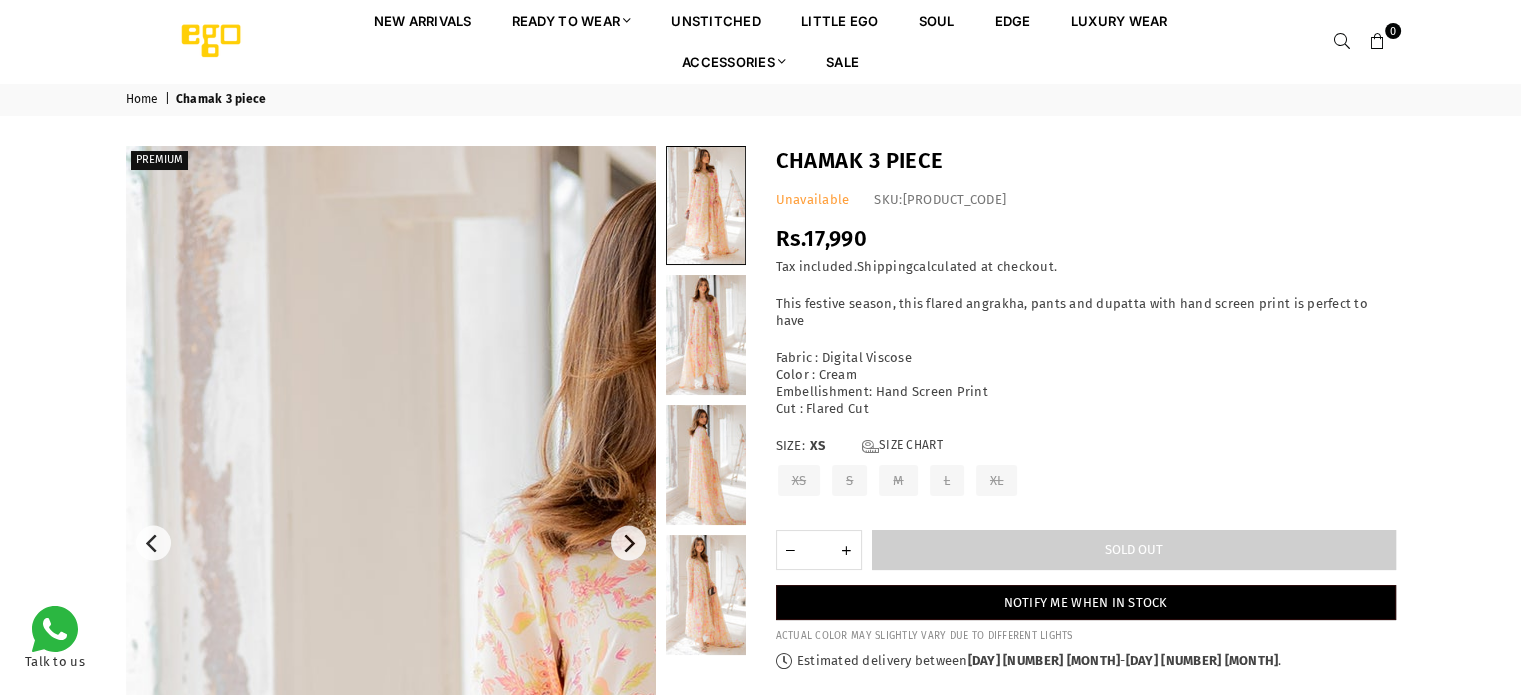 click at bounding box center (726, 1046) 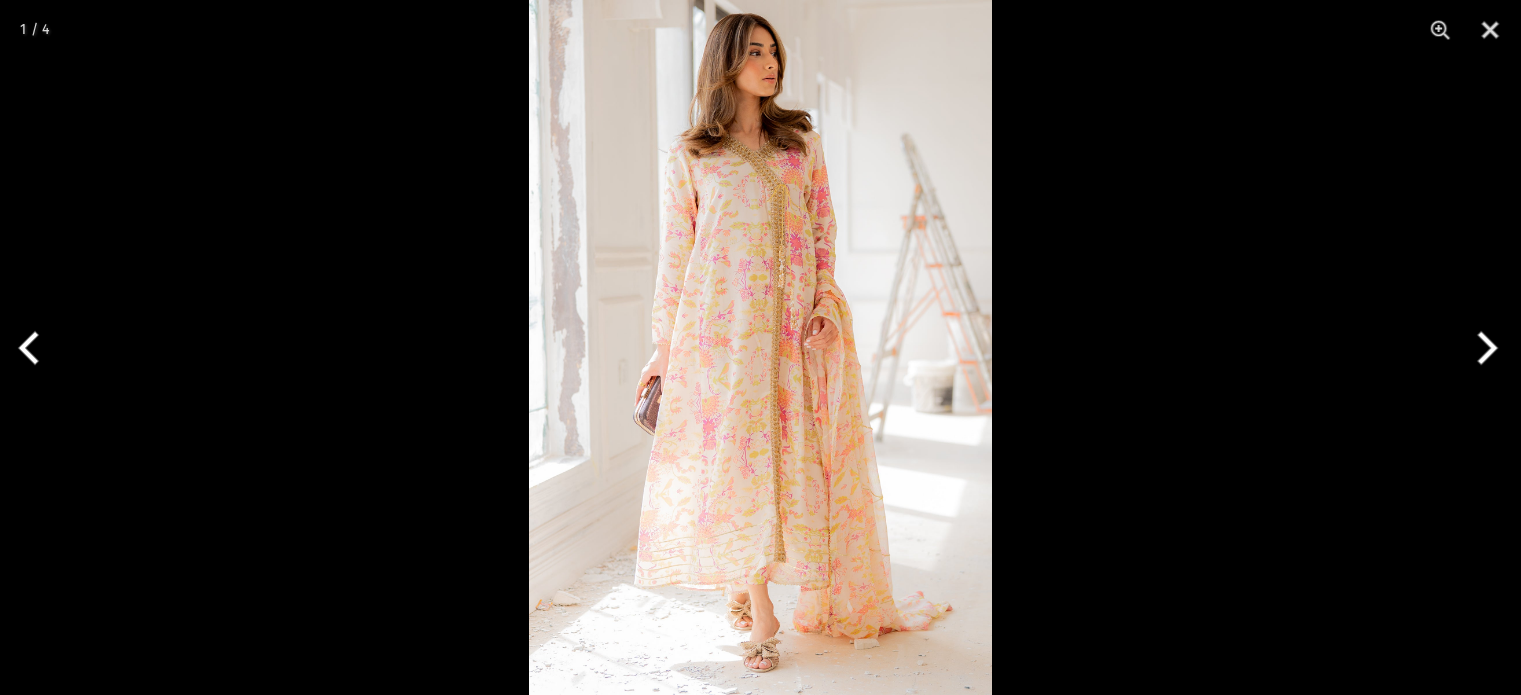 click at bounding box center [760, 347] 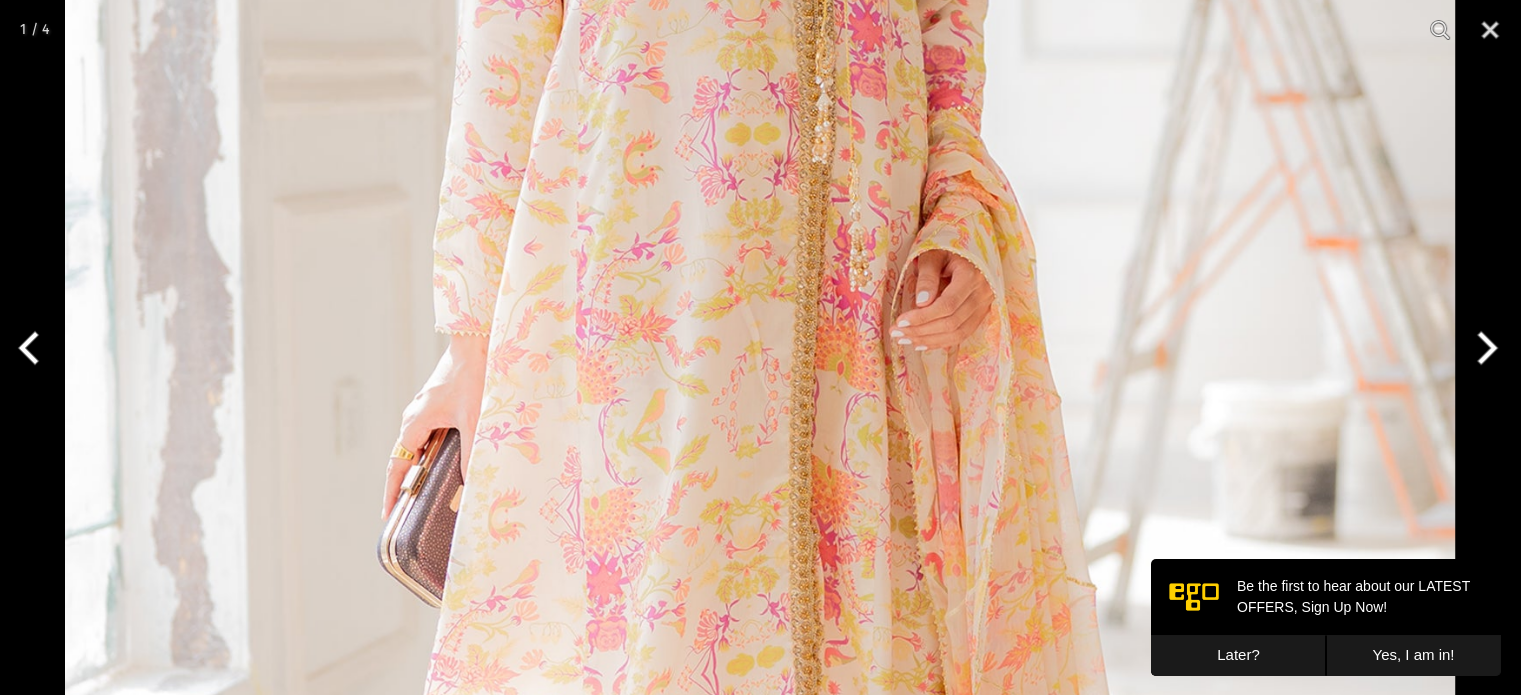 scroll, scrollTop: 0, scrollLeft: 0, axis: both 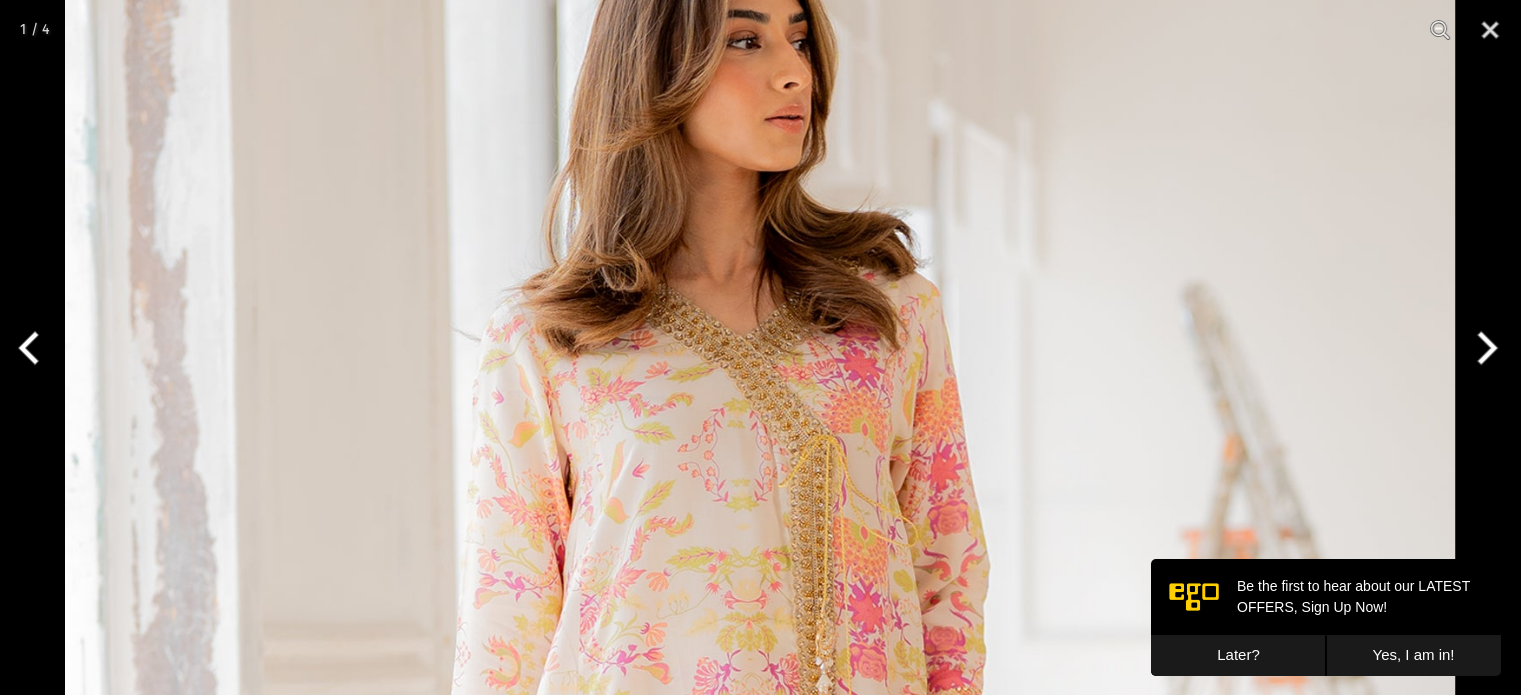 click at bounding box center [1483, 348] 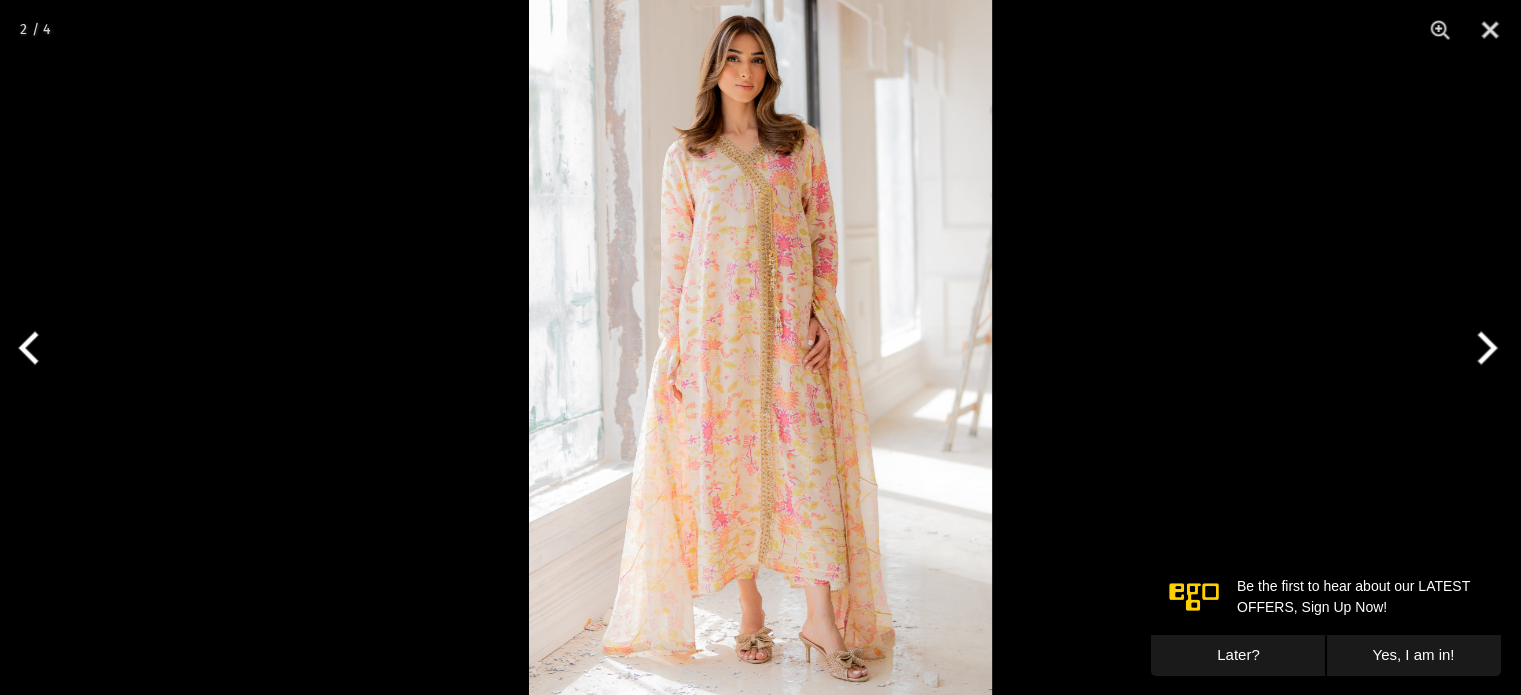 click at bounding box center [1483, 348] 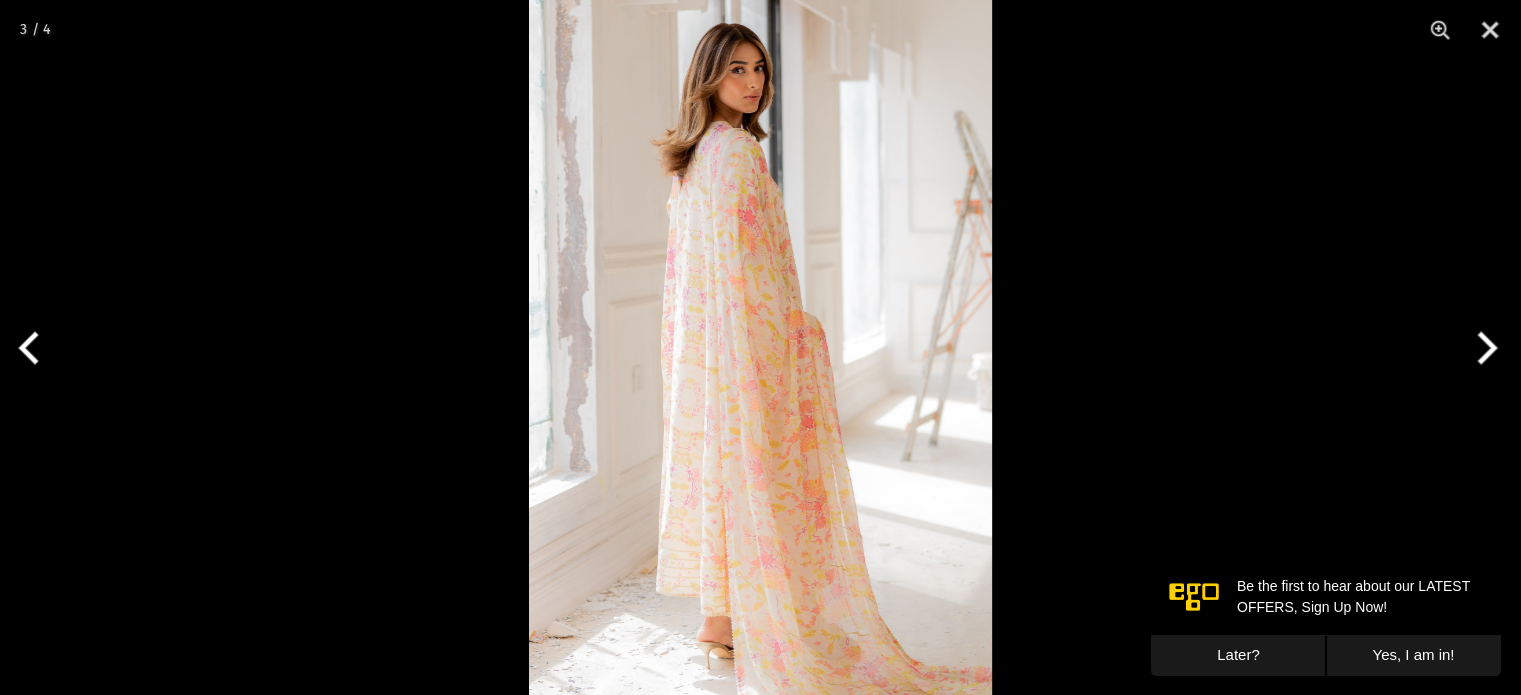 click at bounding box center (1483, 348) 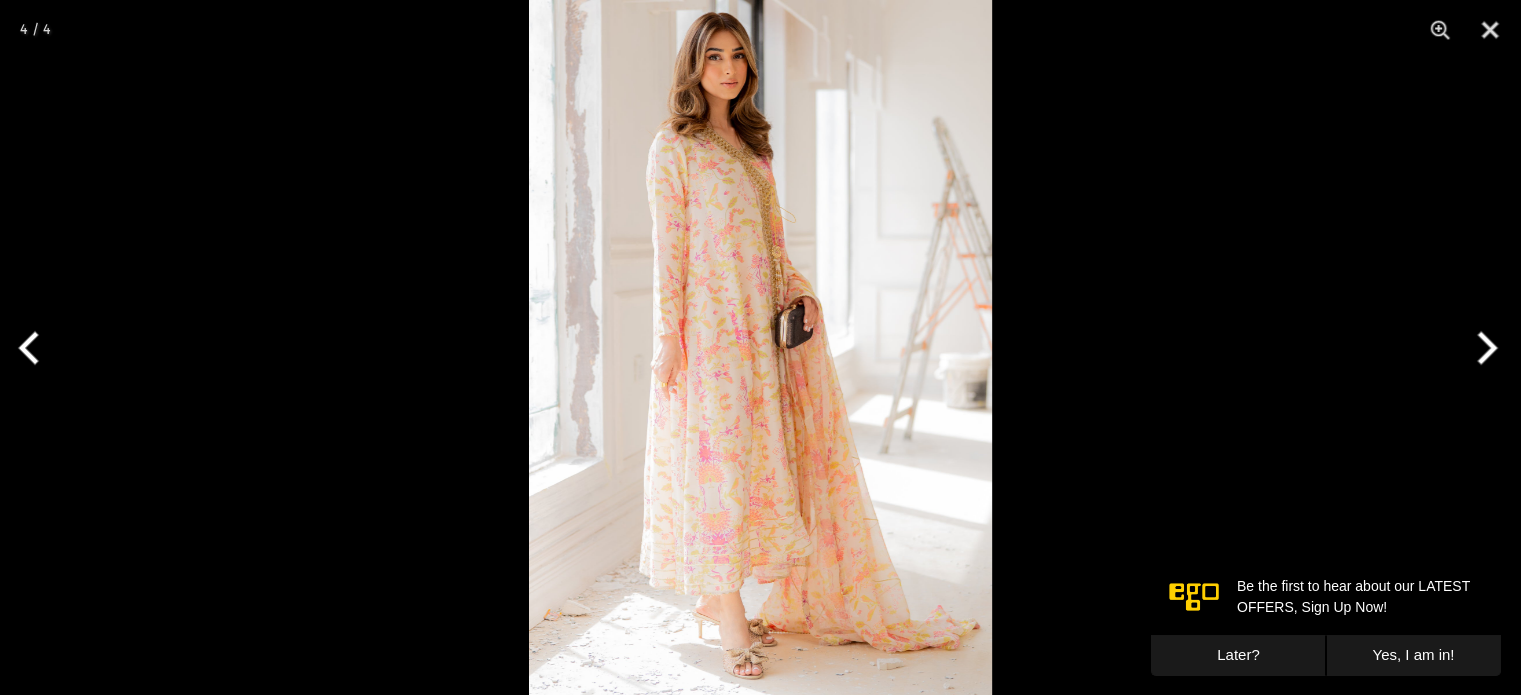 click at bounding box center [1483, 348] 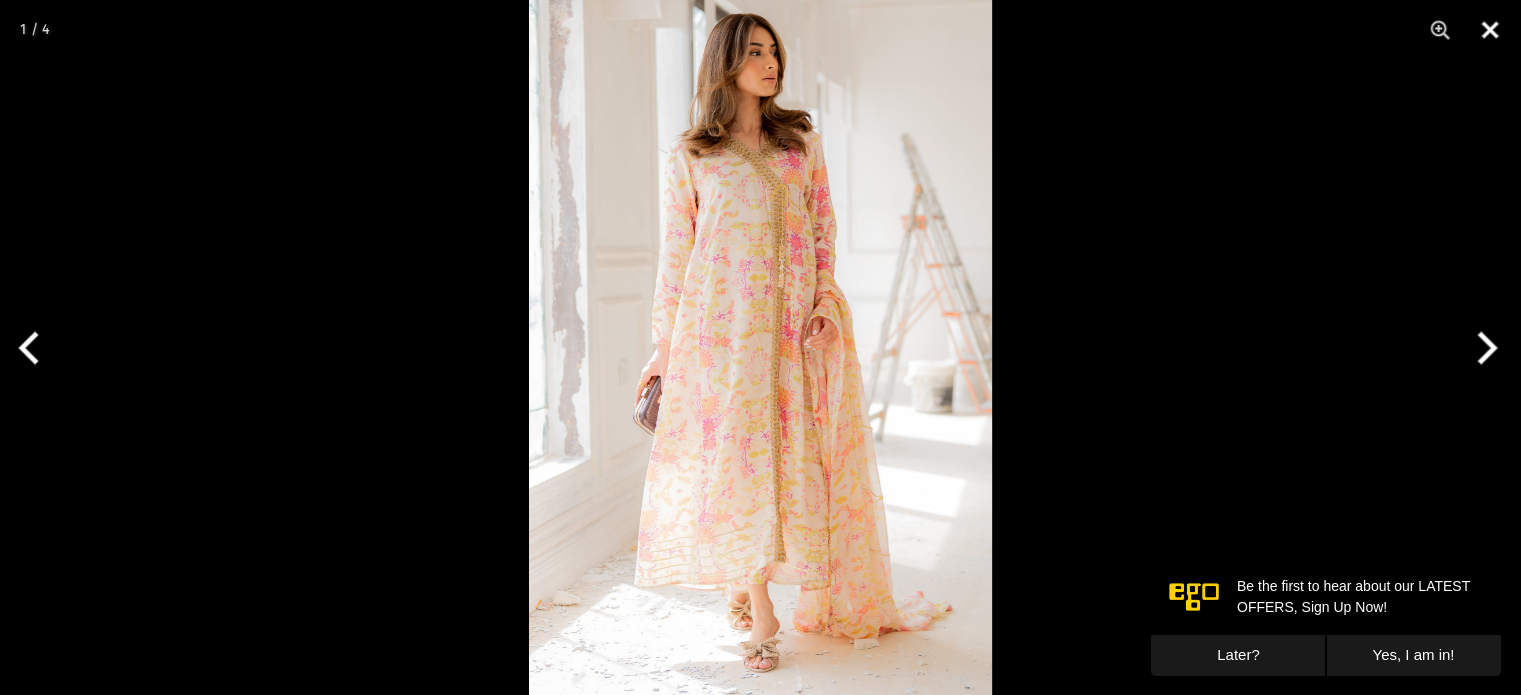 click at bounding box center [1490, 30] 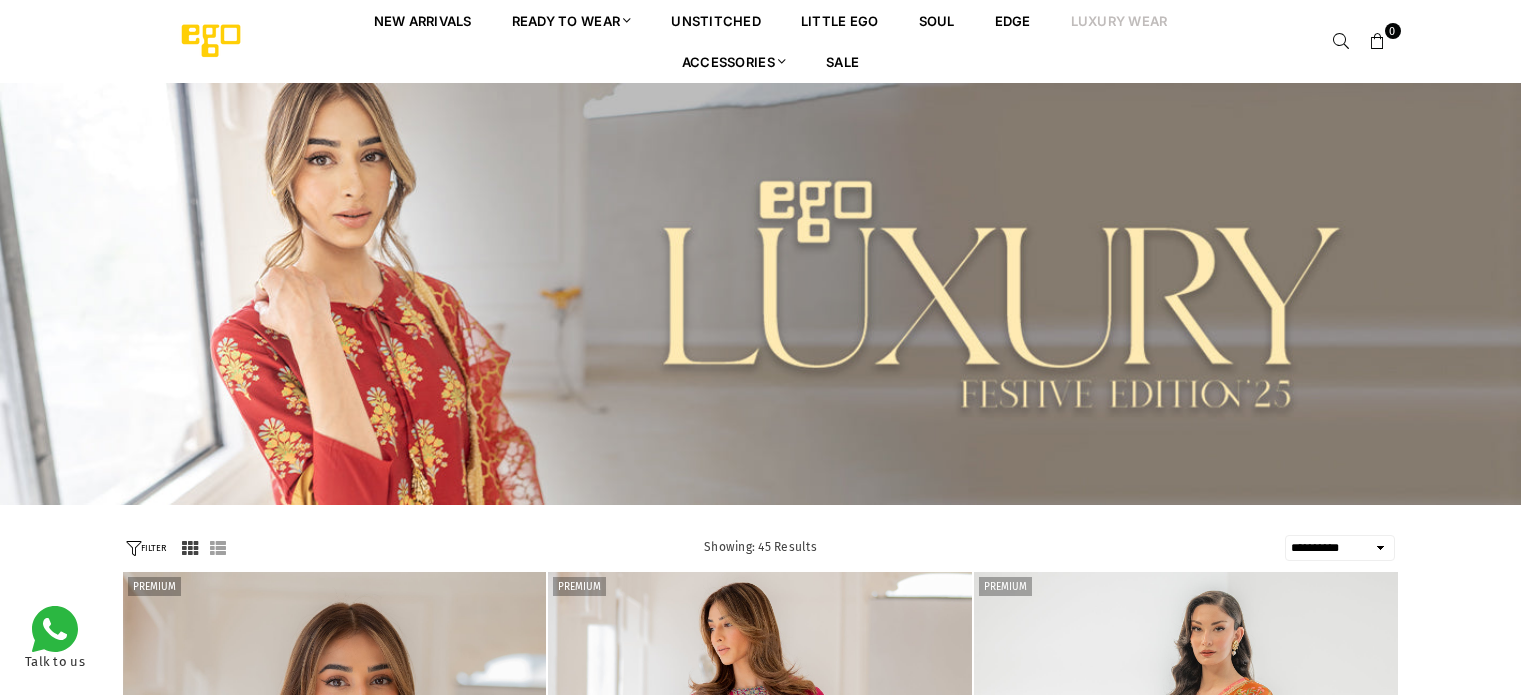 select on "**********" 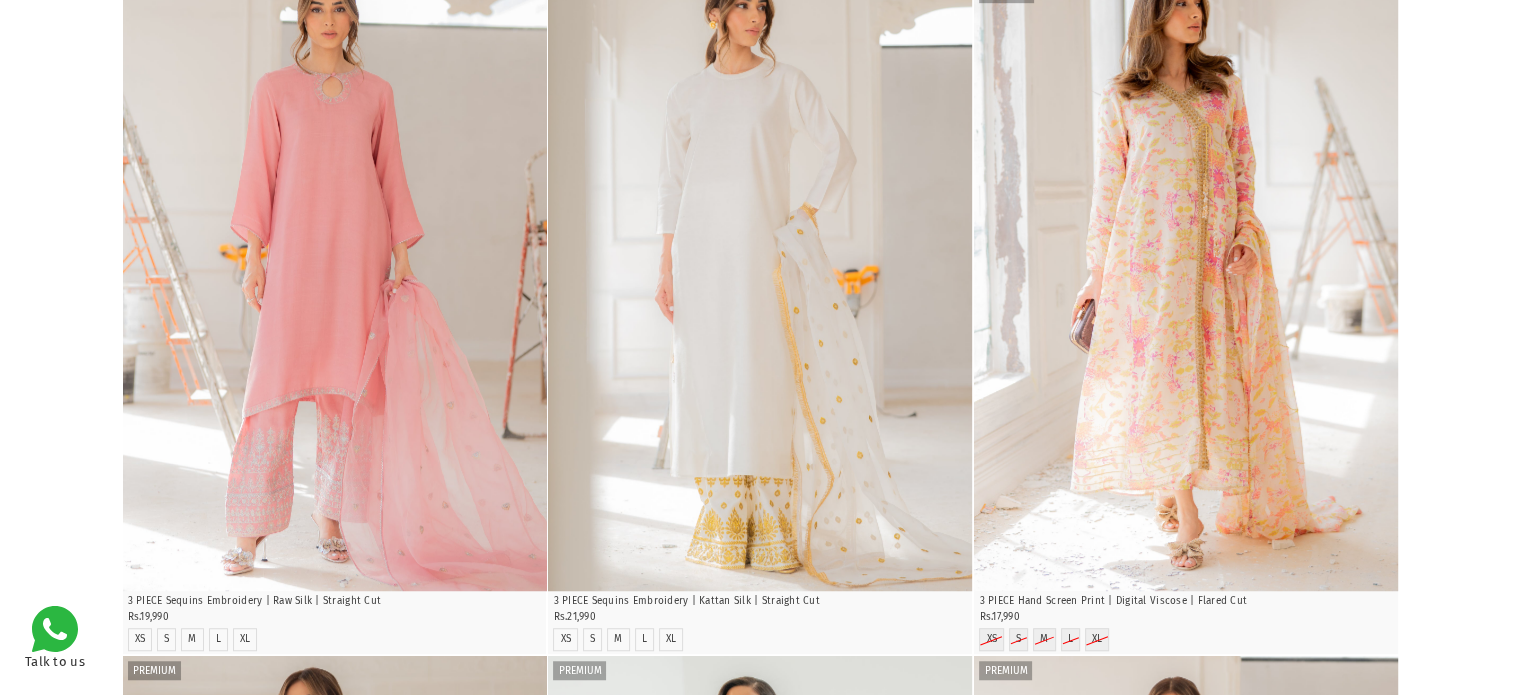 scroll, scrollTop: 0, scrollLeft: 0, axis: both 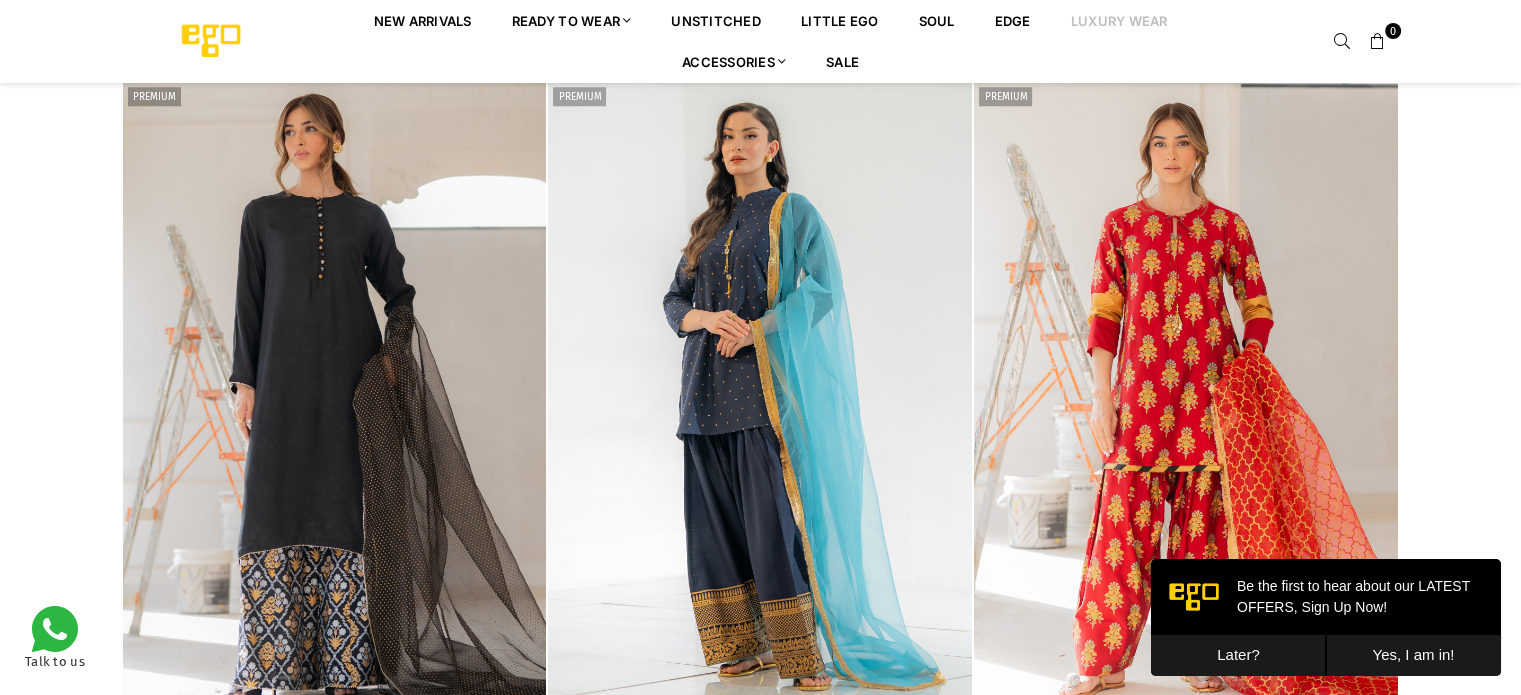 click on "Later?" at bounding box center [1238, 655] 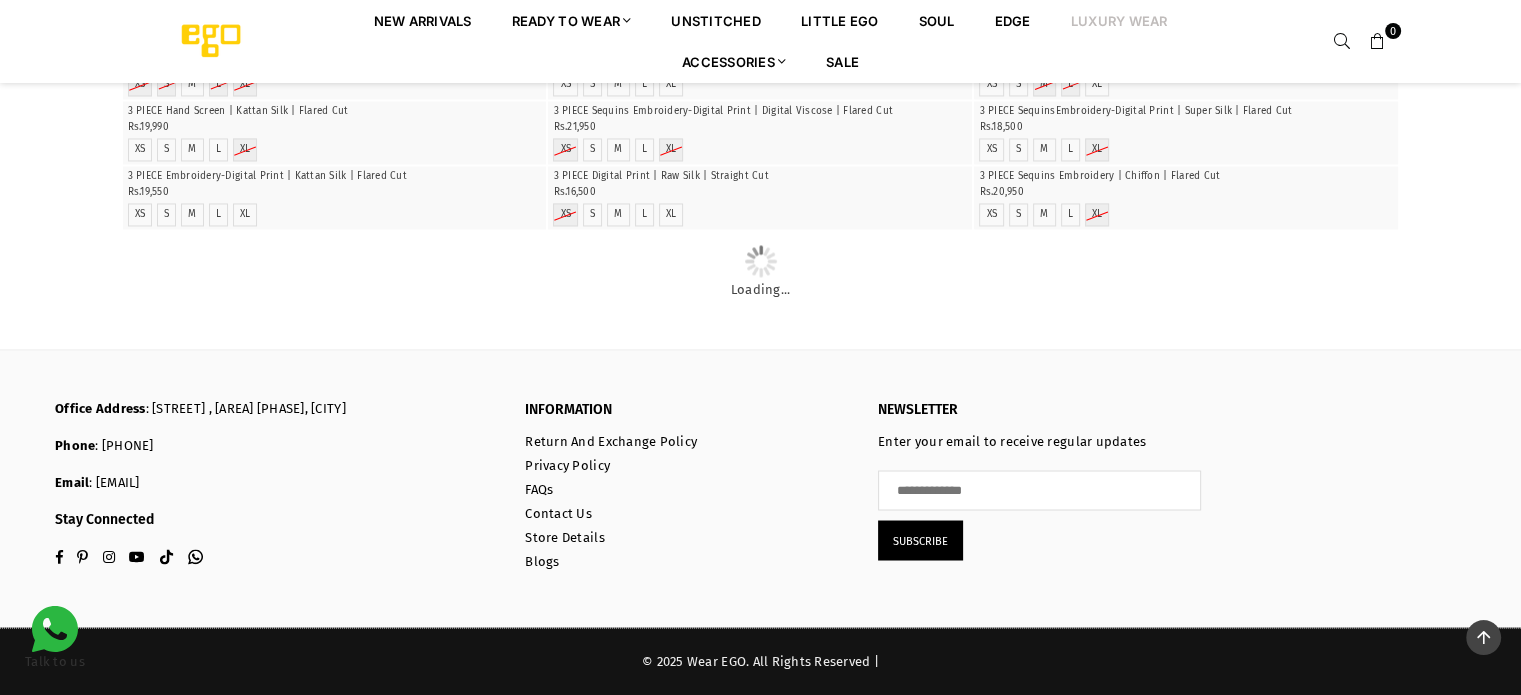 scroll, scrollTop: 4603, scrollLeft: 0, axis: vertical 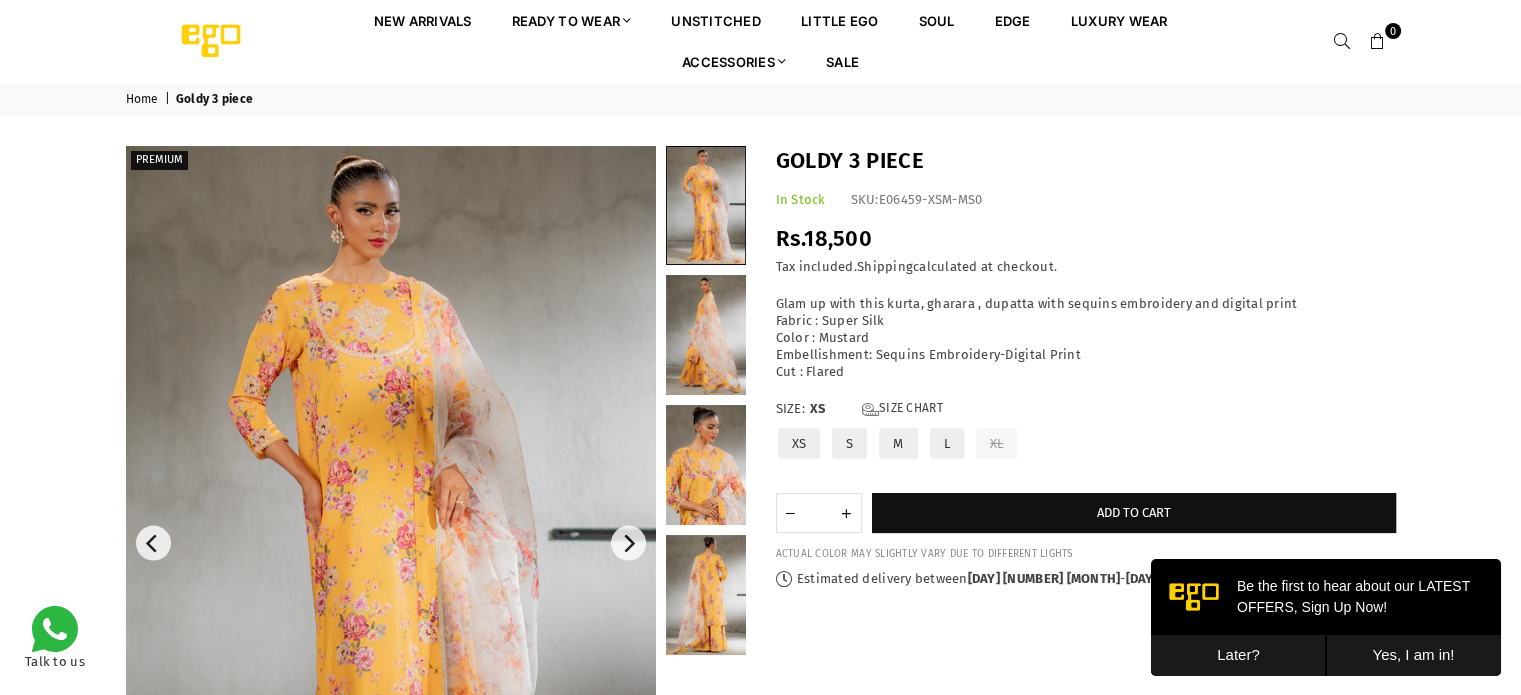 click at bounding box center (391, 543) 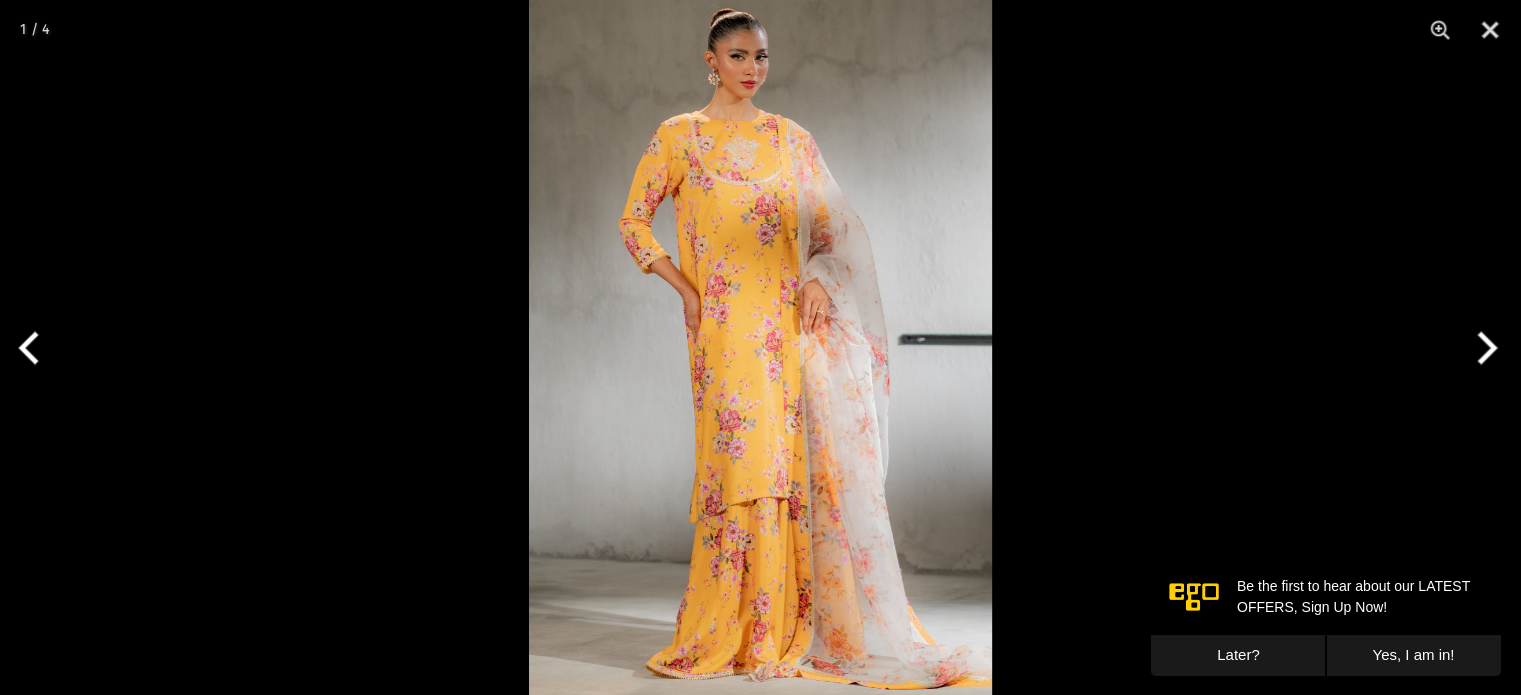 click at bounding box center [760, 347] 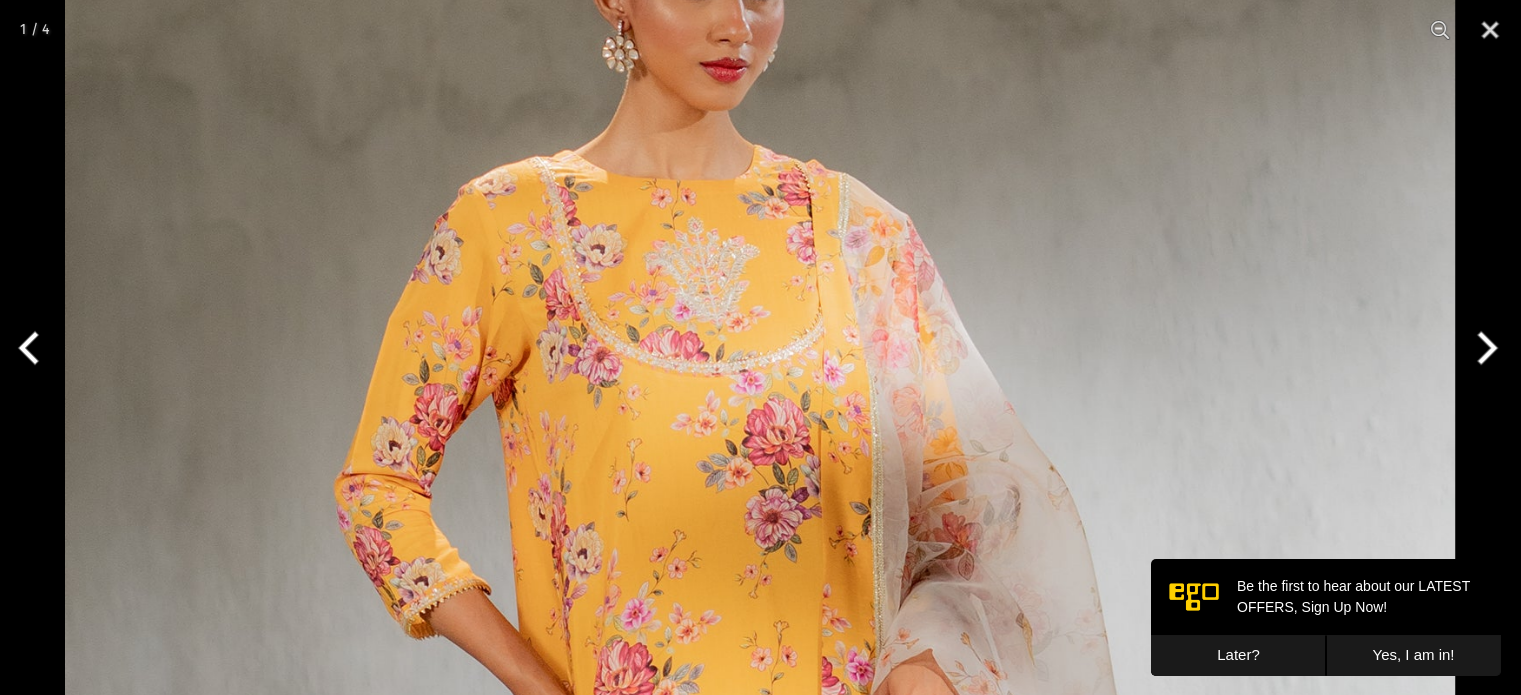 click at bounding box center [1483, 348] 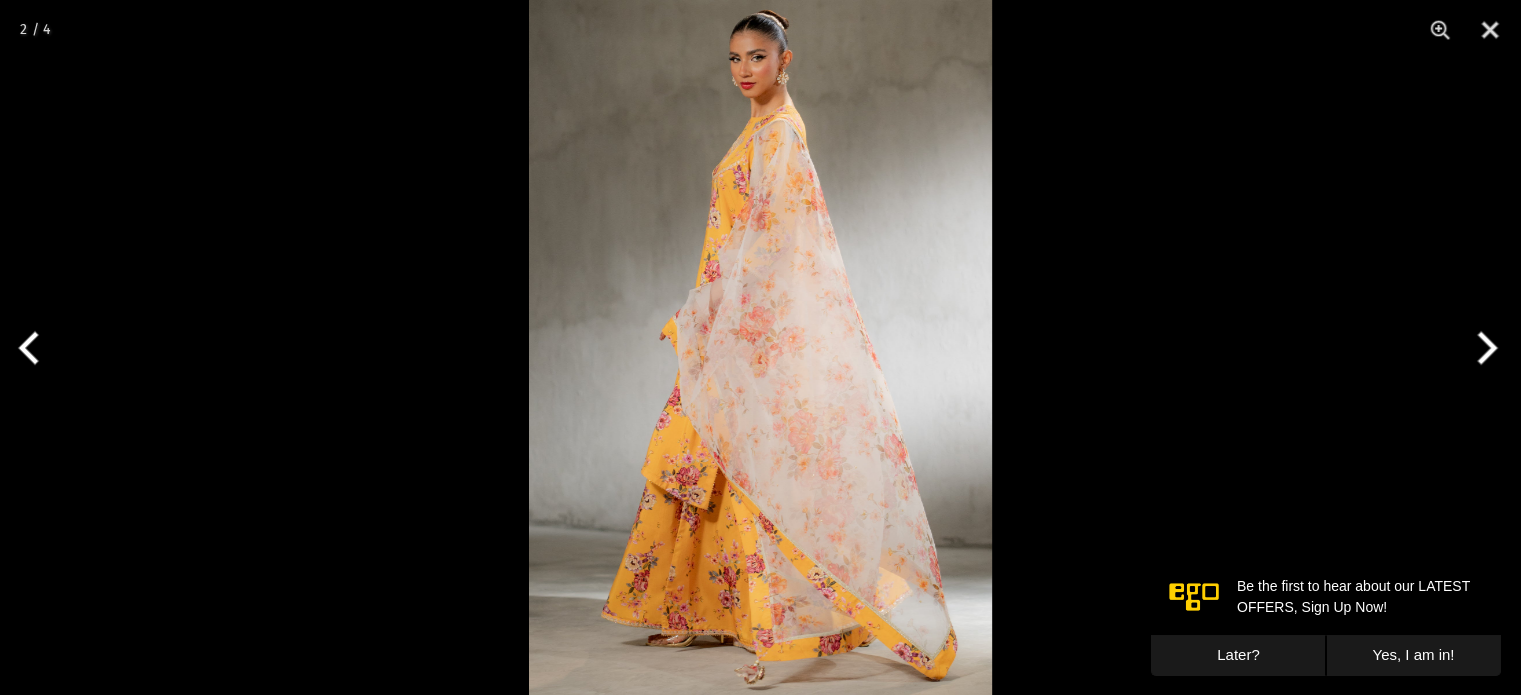 click at bounding box center (1483, 348) 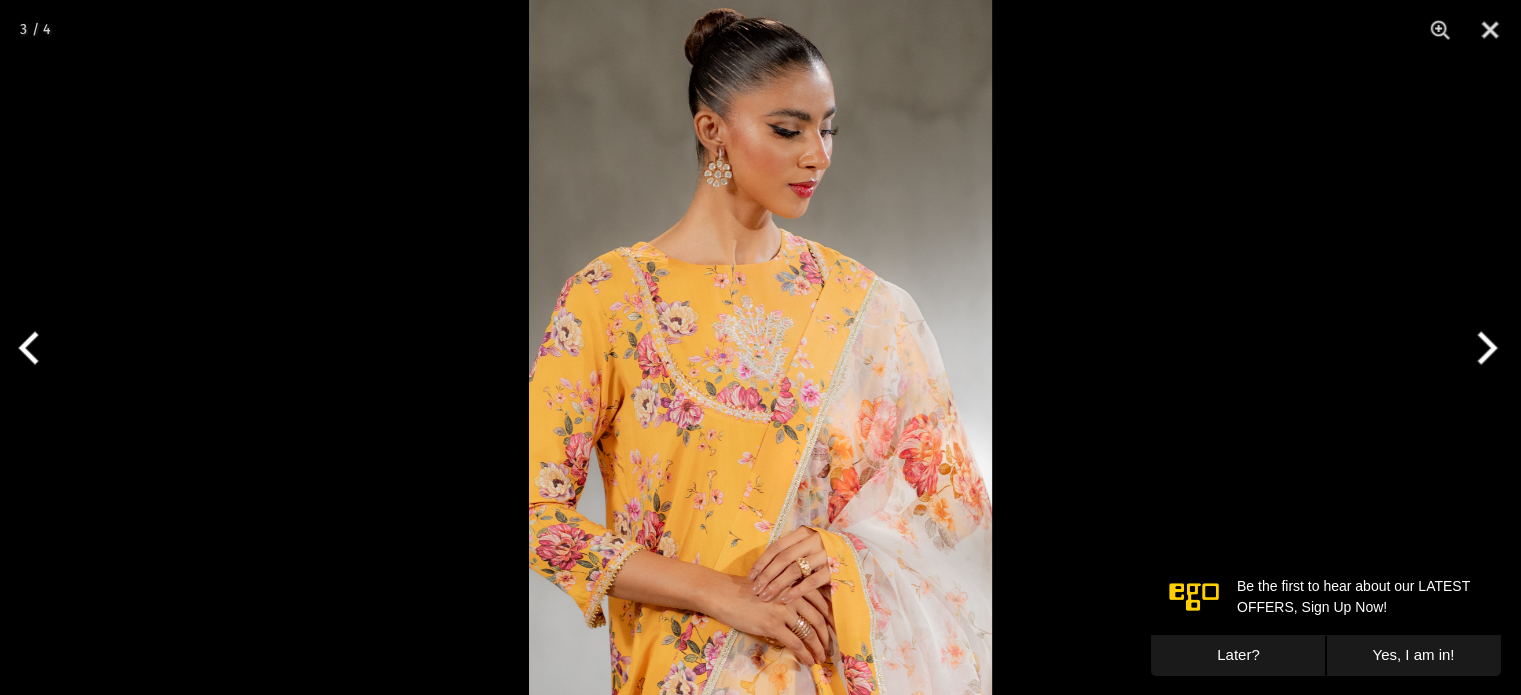click at bounding box center [760, 347] 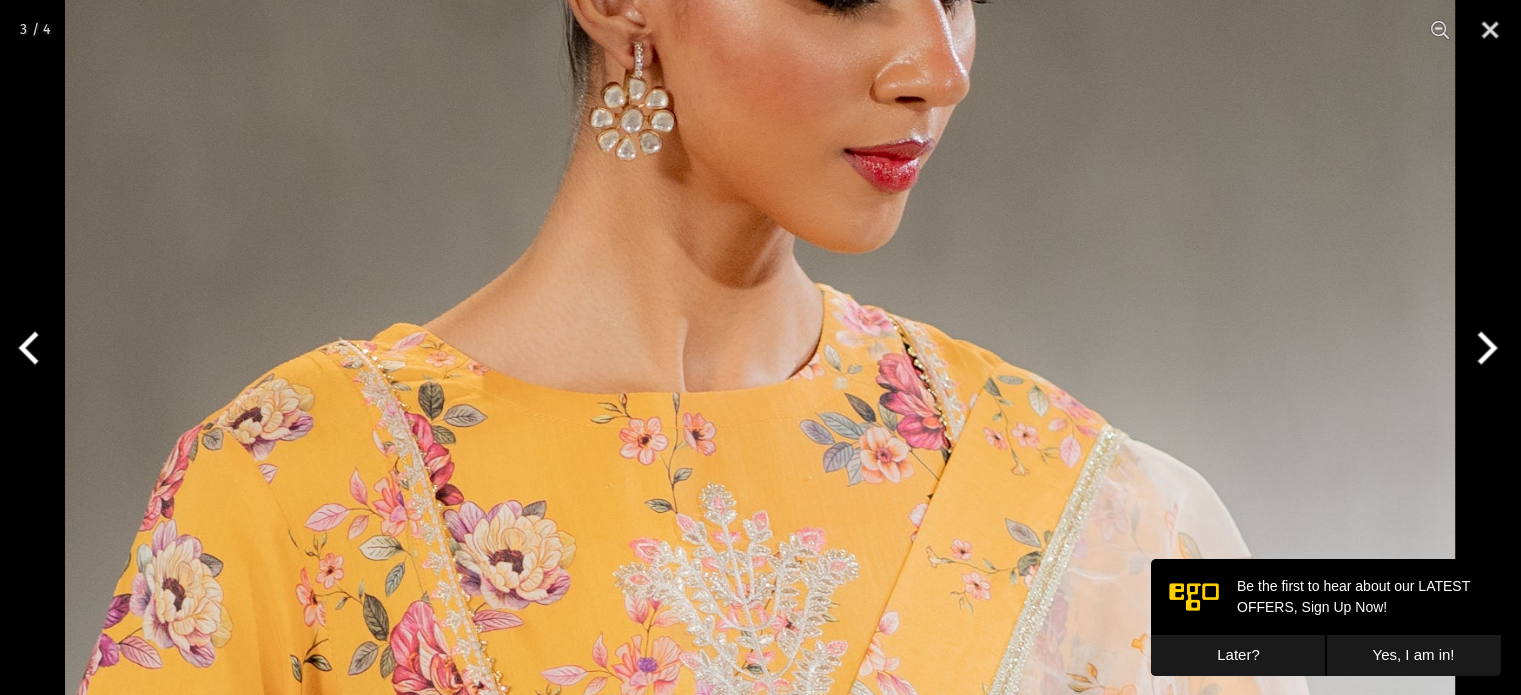 click at bounding box center (1483, 348) 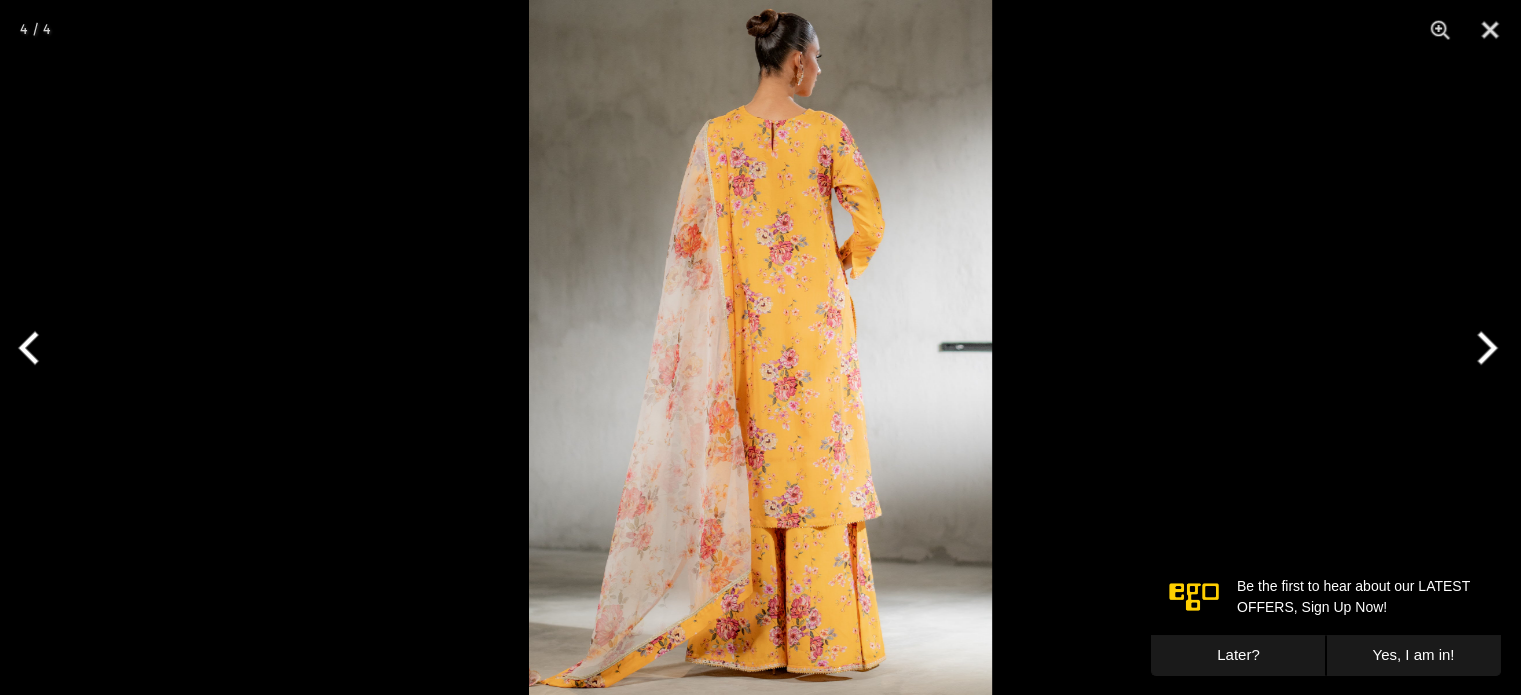 click at bounding box center [1483, 348] 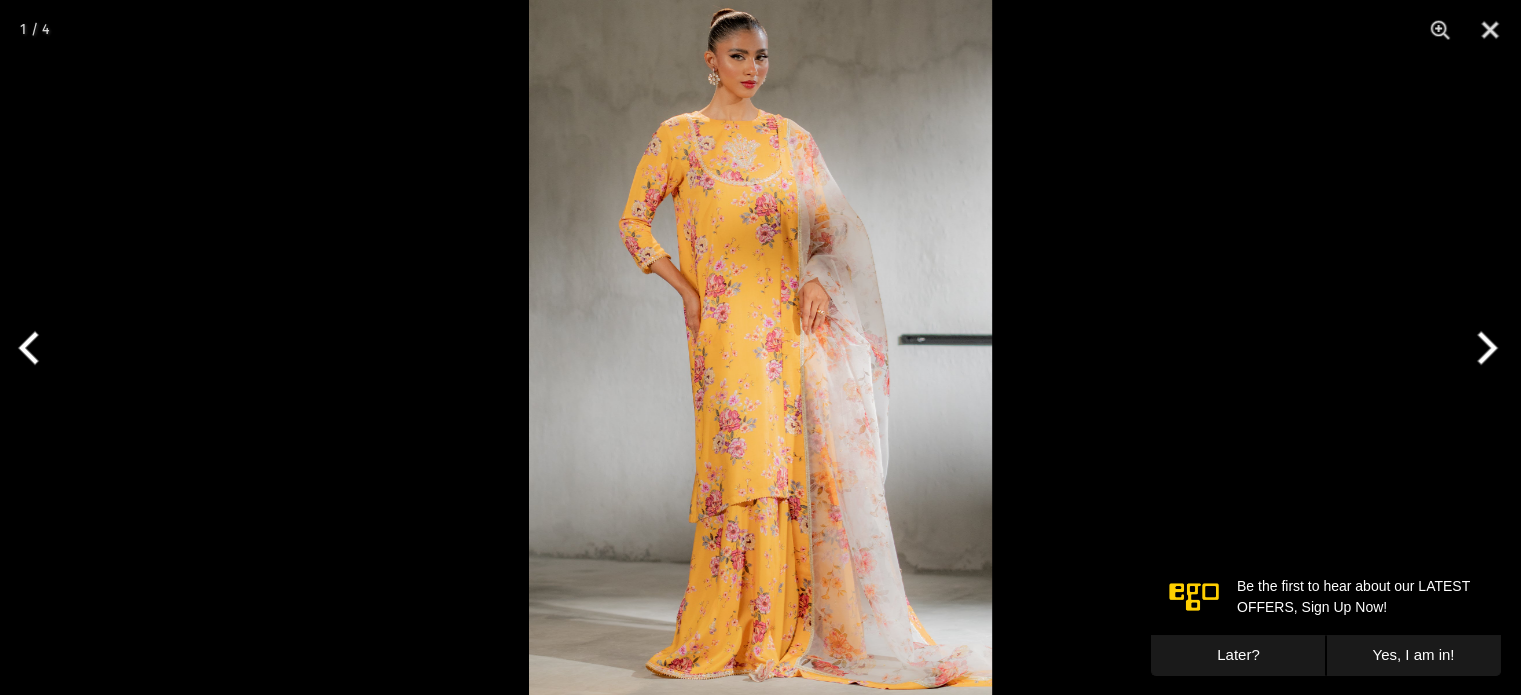 click at bounding box center [1483, 348] 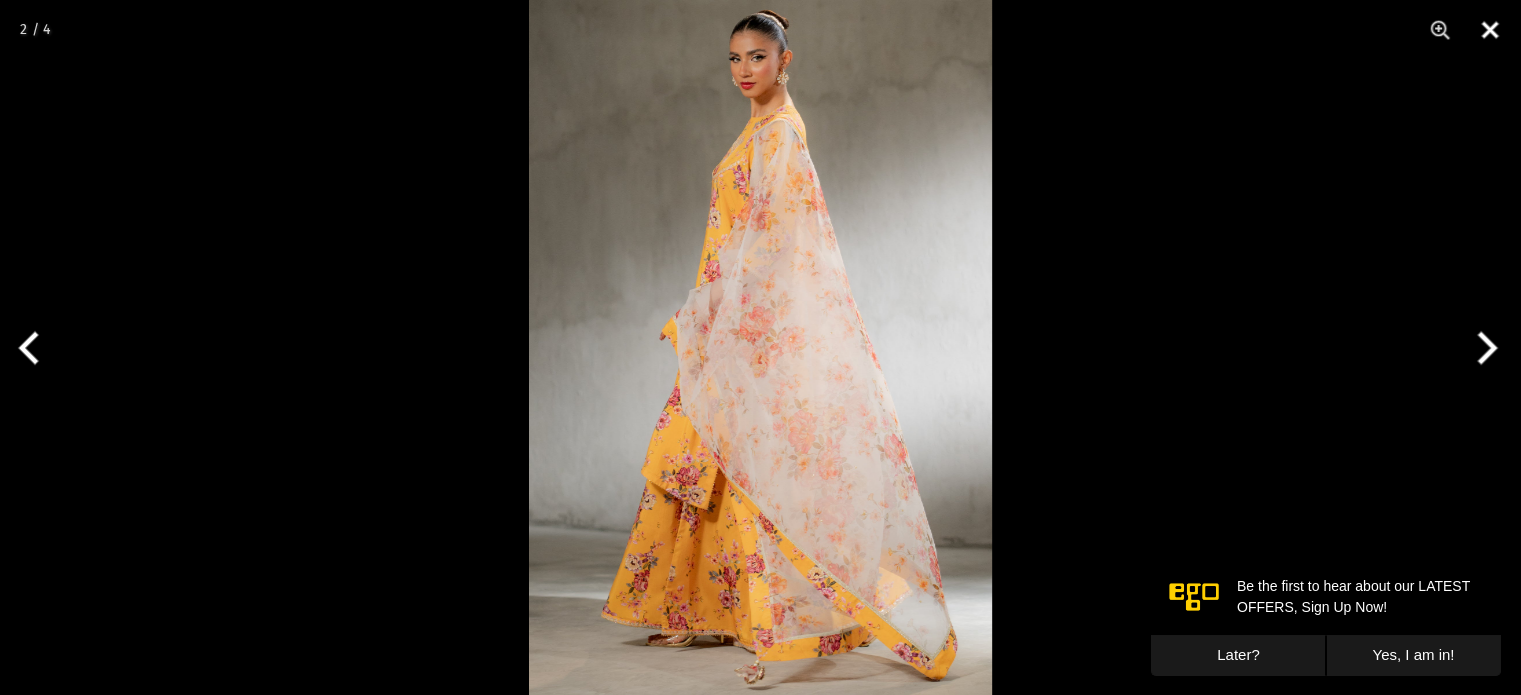 click at bounding box center (1490, 30) 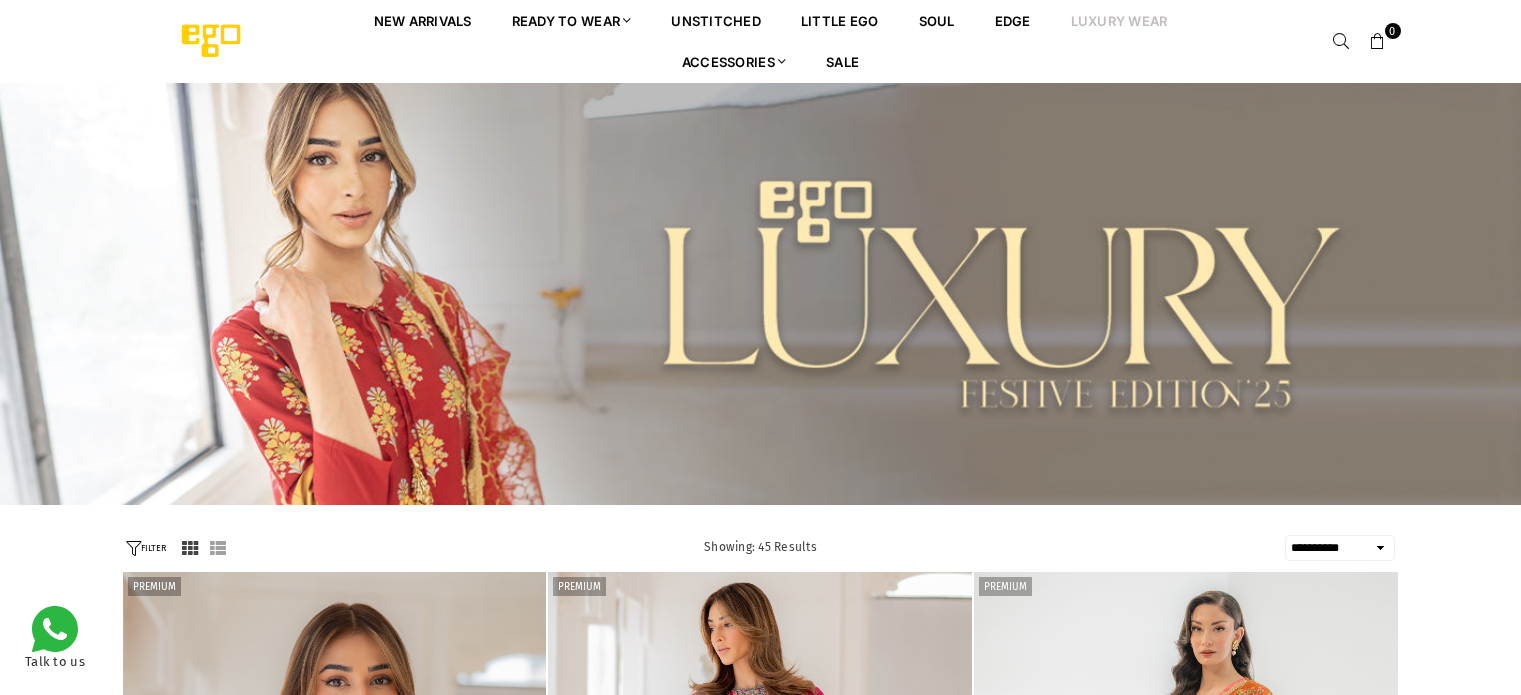 select on "**********" 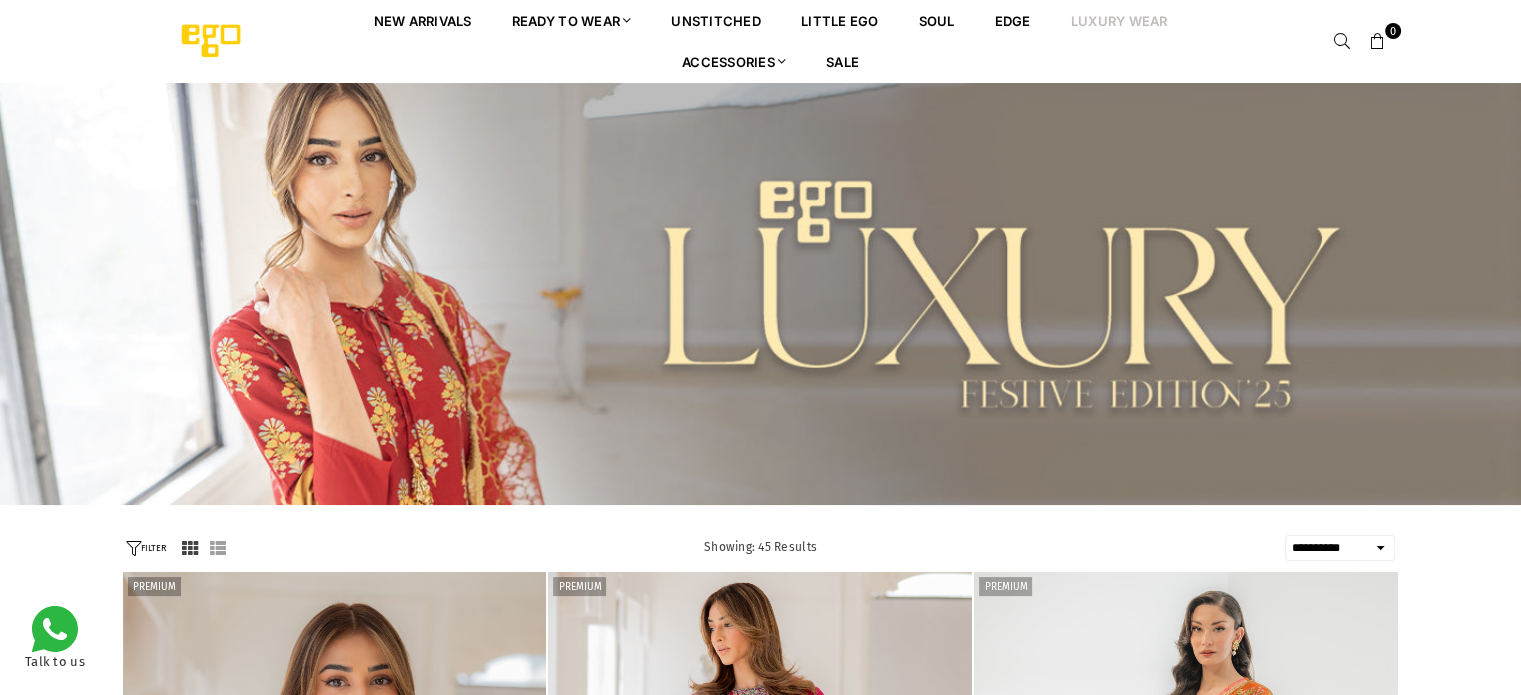 scroll, scrollTop: 0, scrollLeft: 0, axis: both 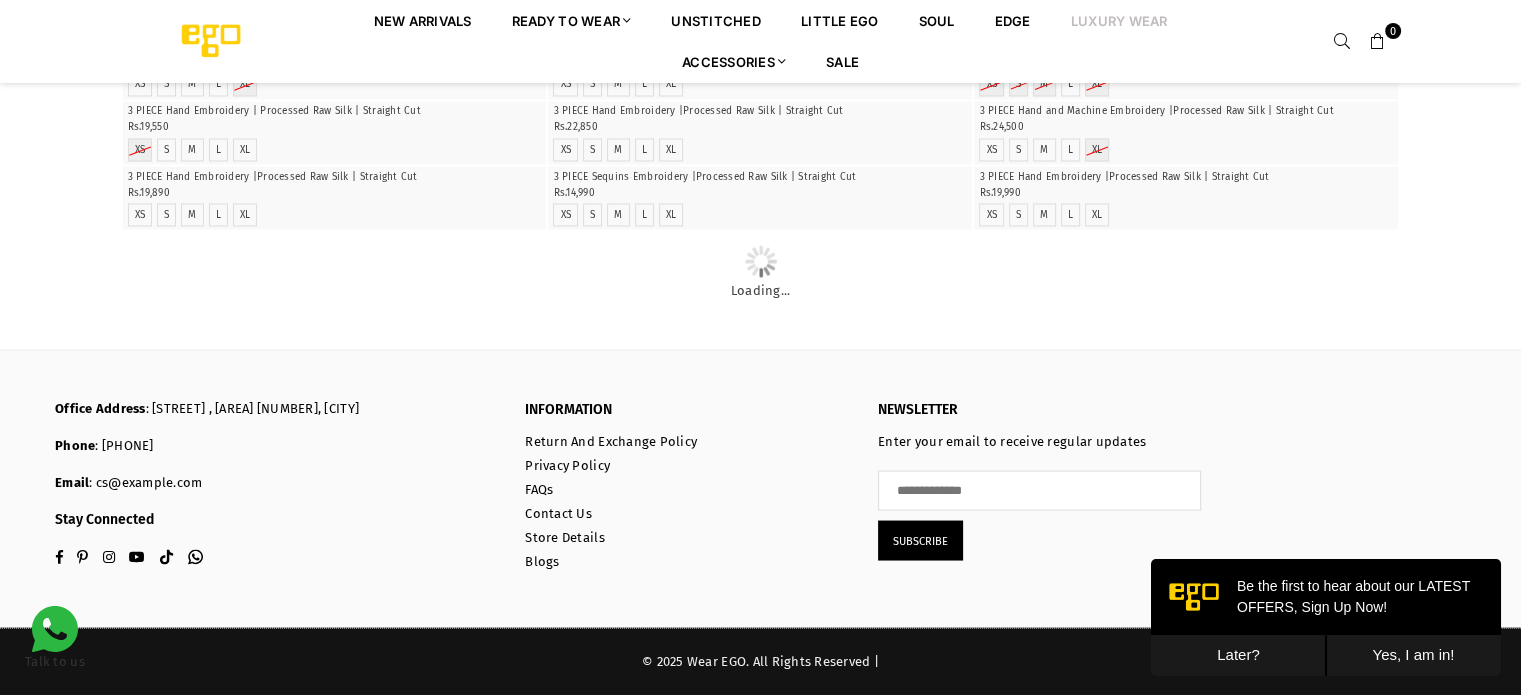 click on "Yes, I am in!" 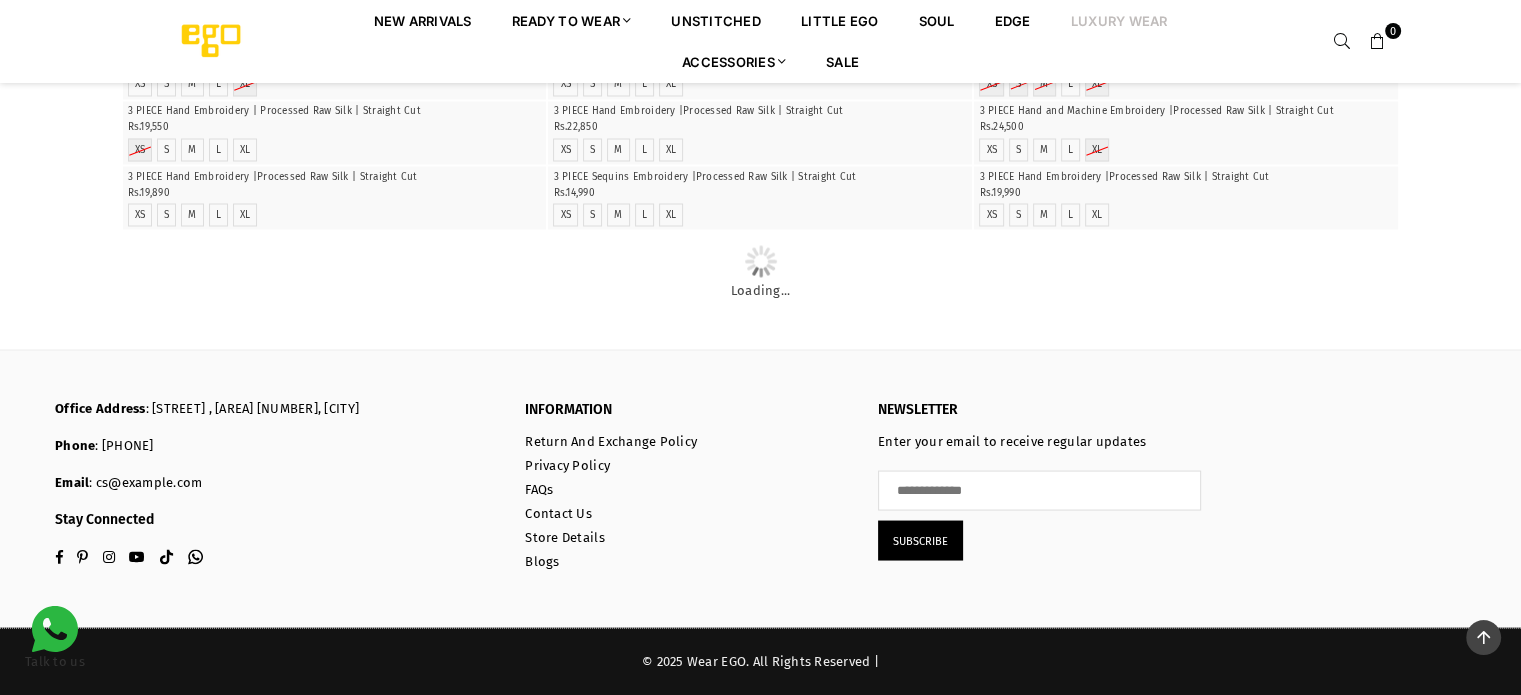 scroll, scrollTop: 6820, scrollLeft: 0, axis: vertical 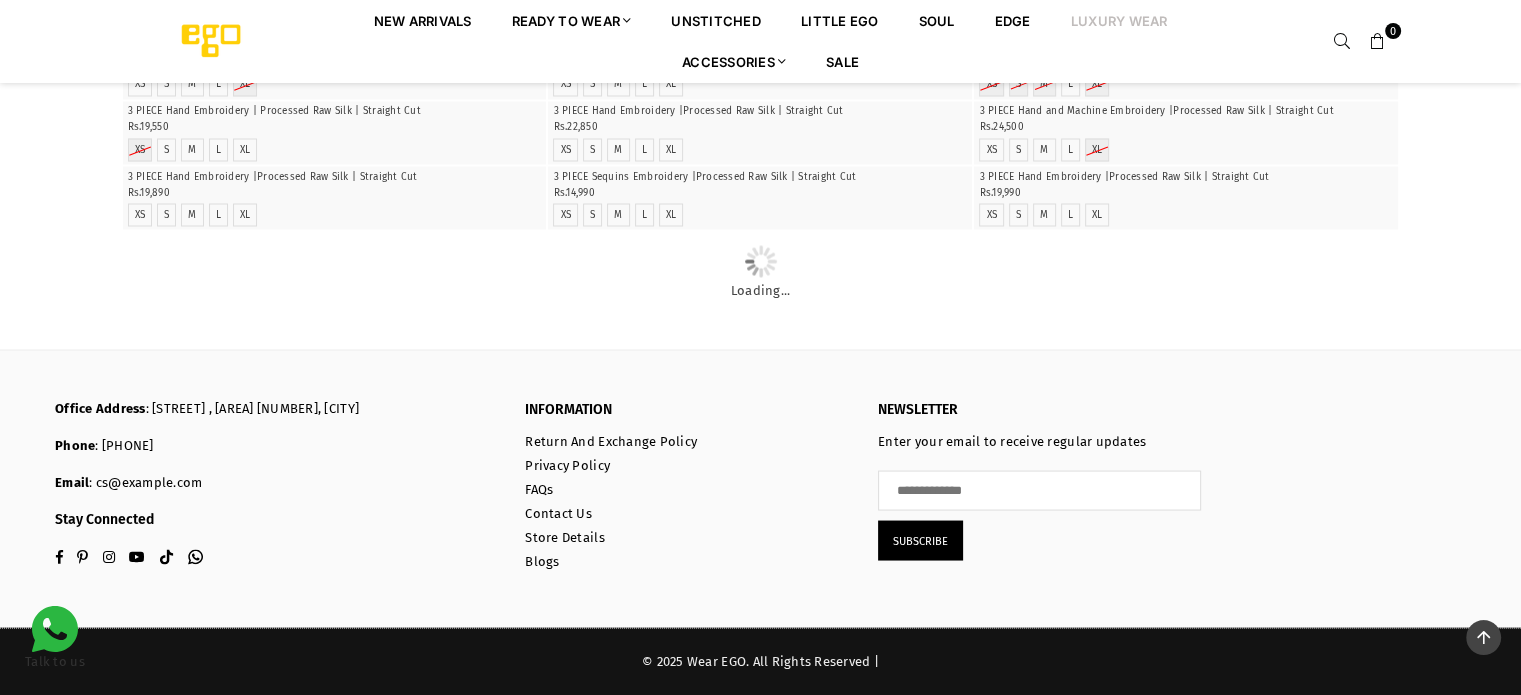 click 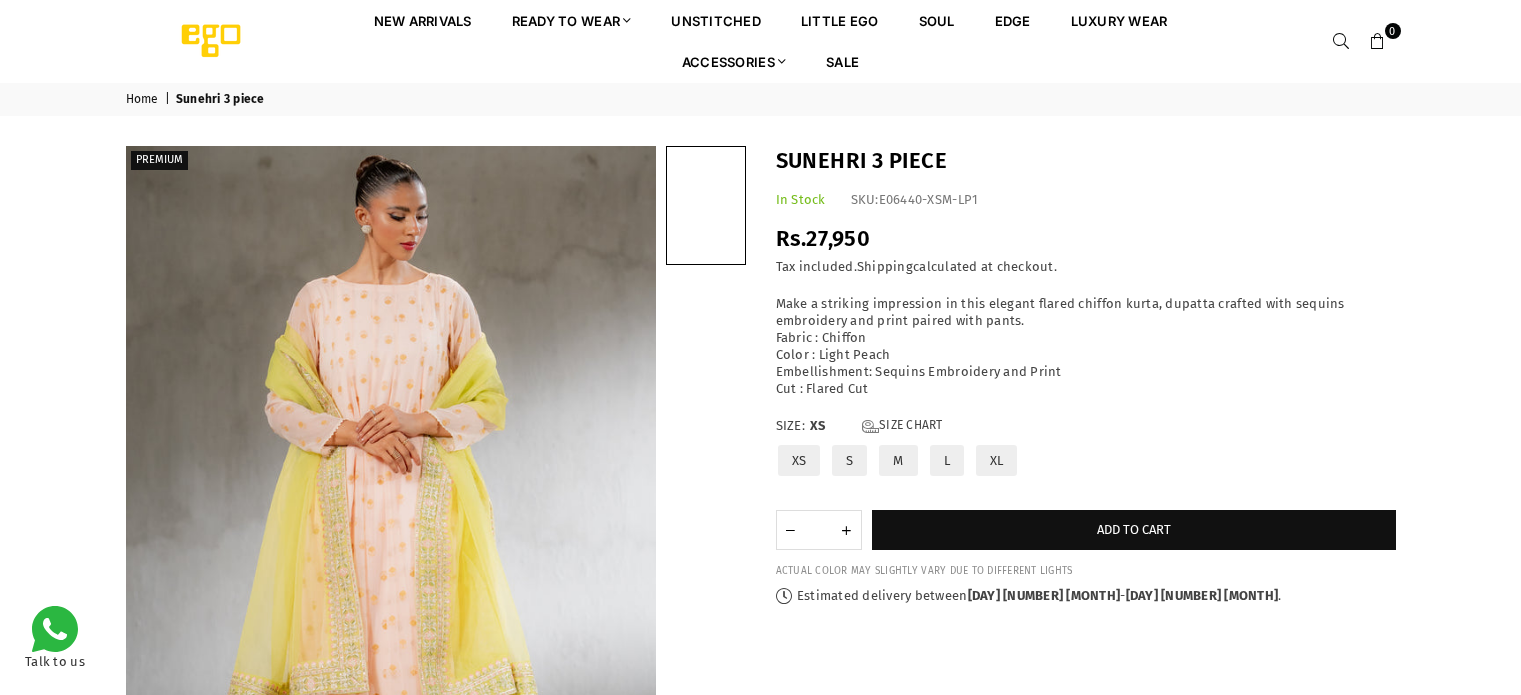 scroll, scrollTop: 0, scrollLeft: 0, axis: both 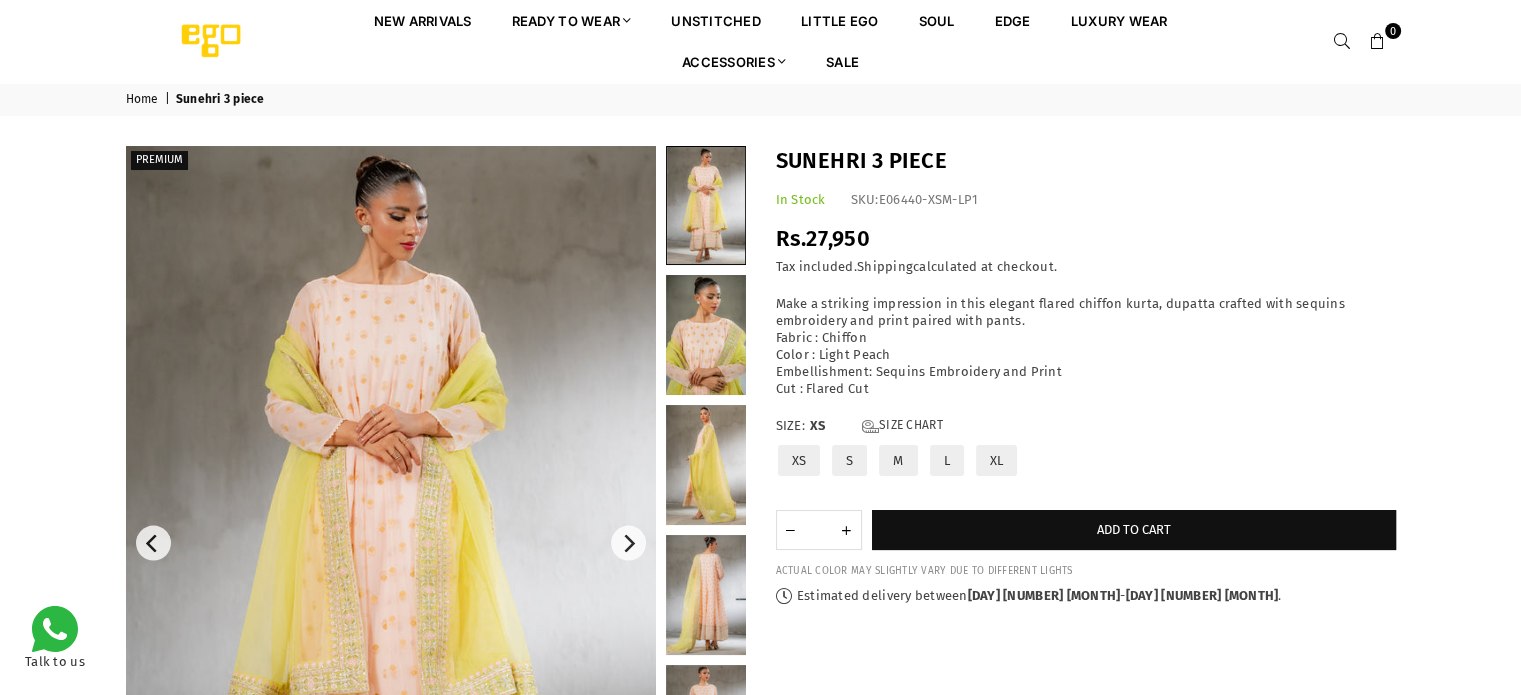 click at bounding box center [391, 543] 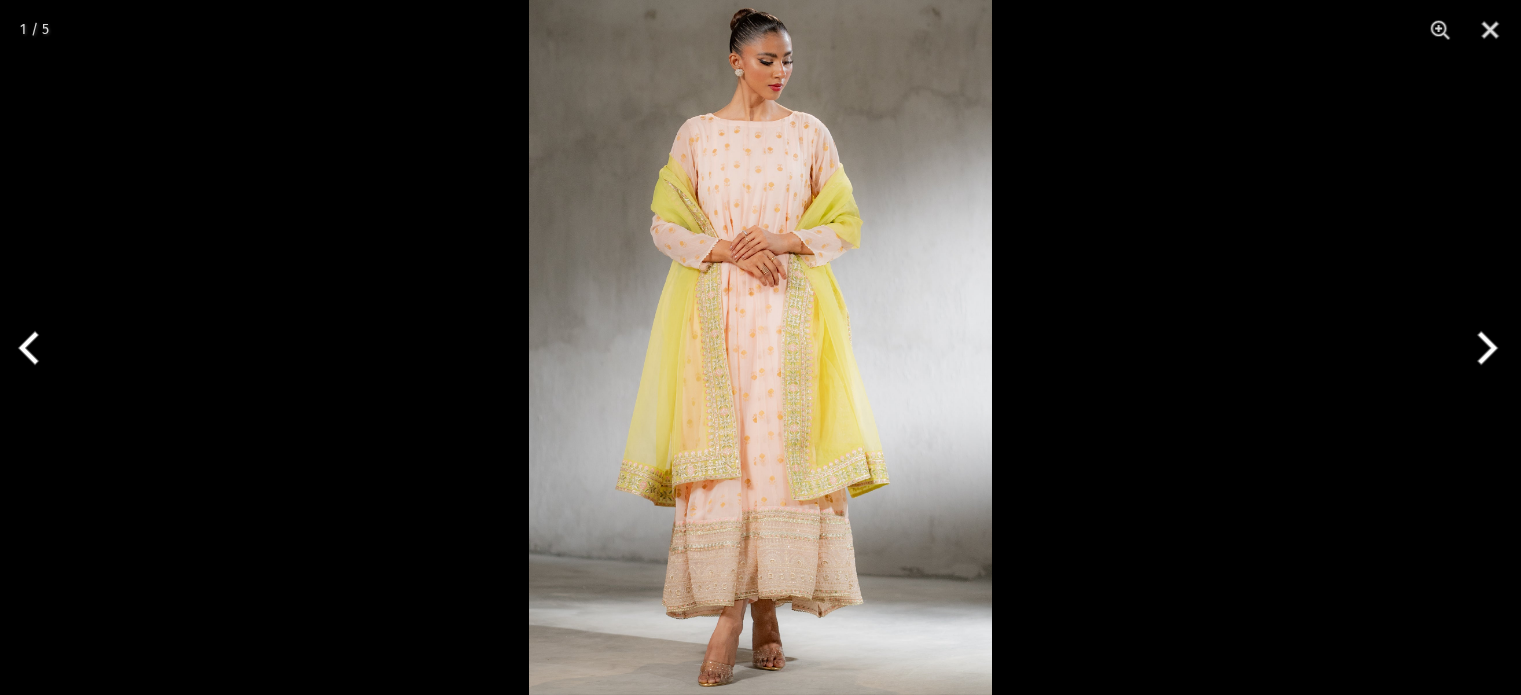 click at bounding box center (760, 347) 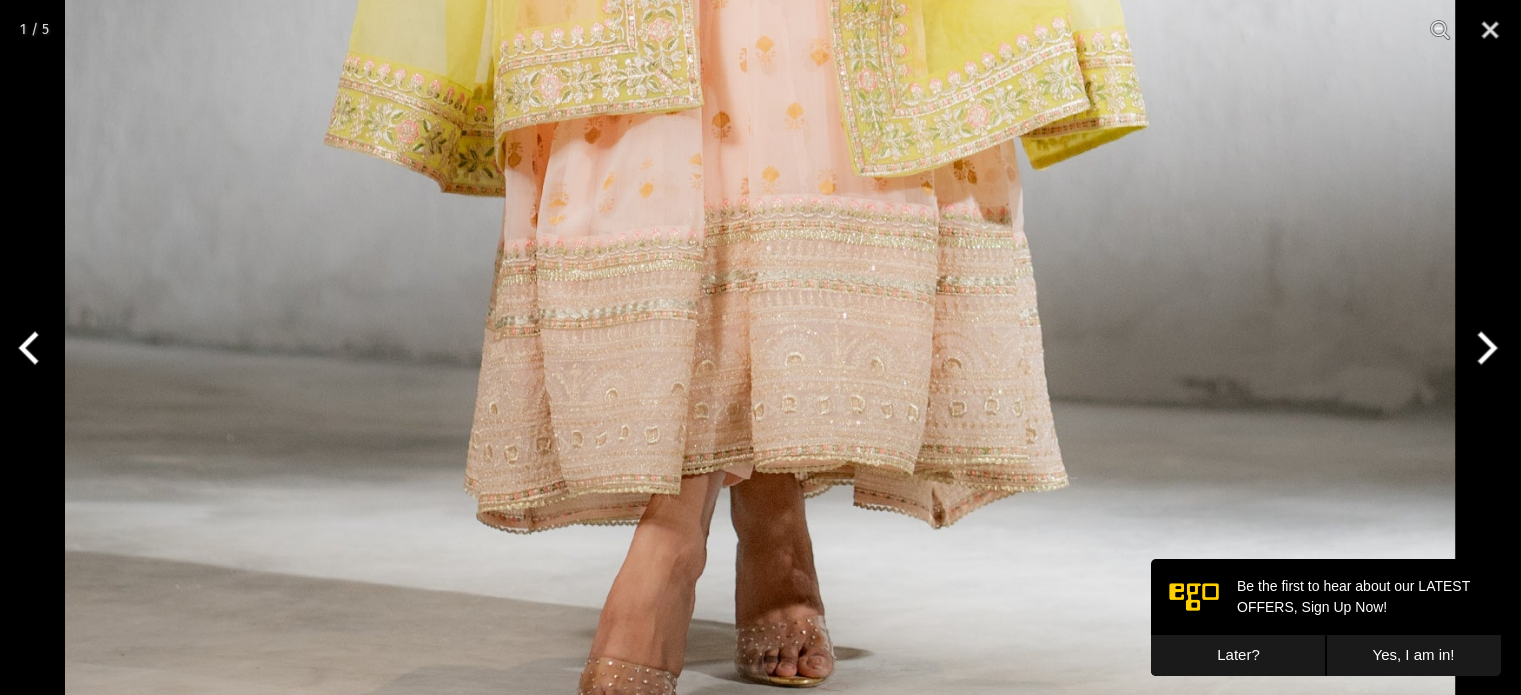 scroll, scrollTop: 0, scrollLeft: 0, axis: both 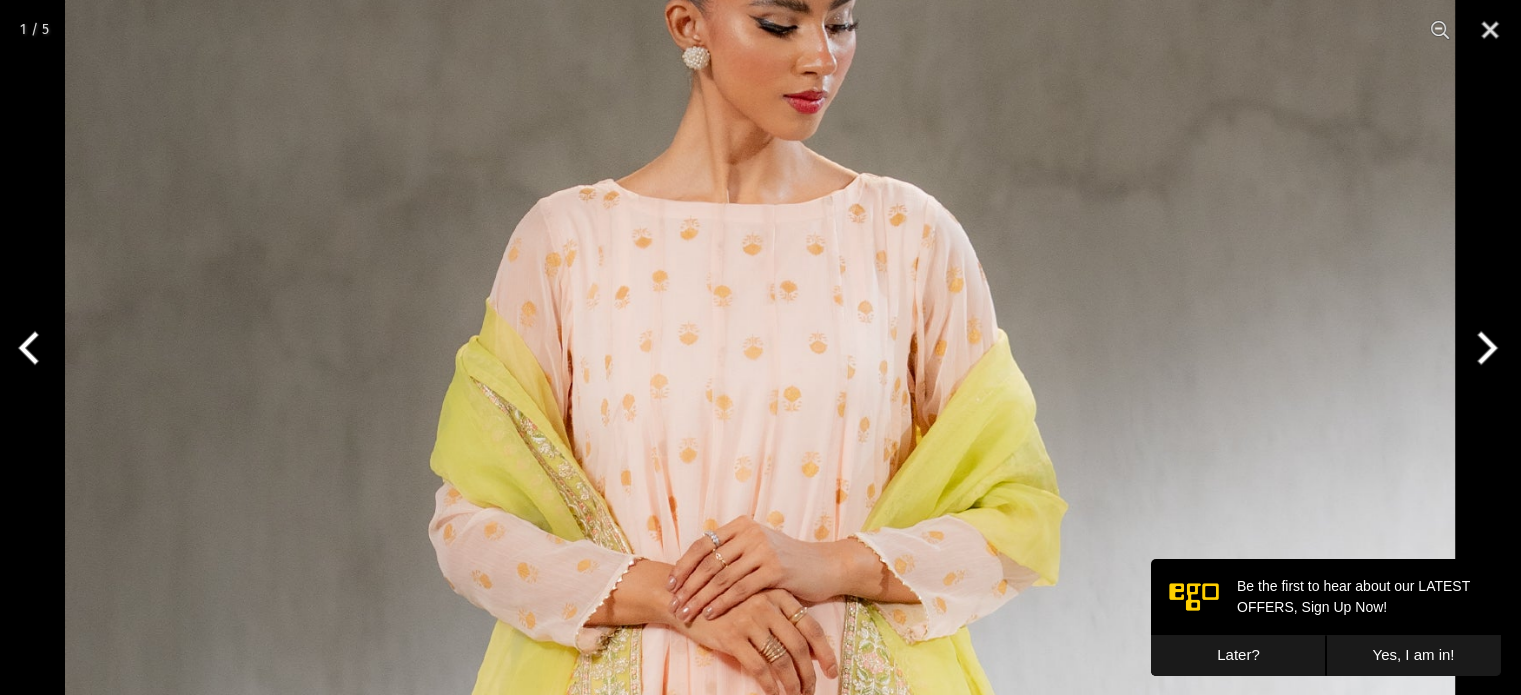 click at bounding box center (1483, 348) 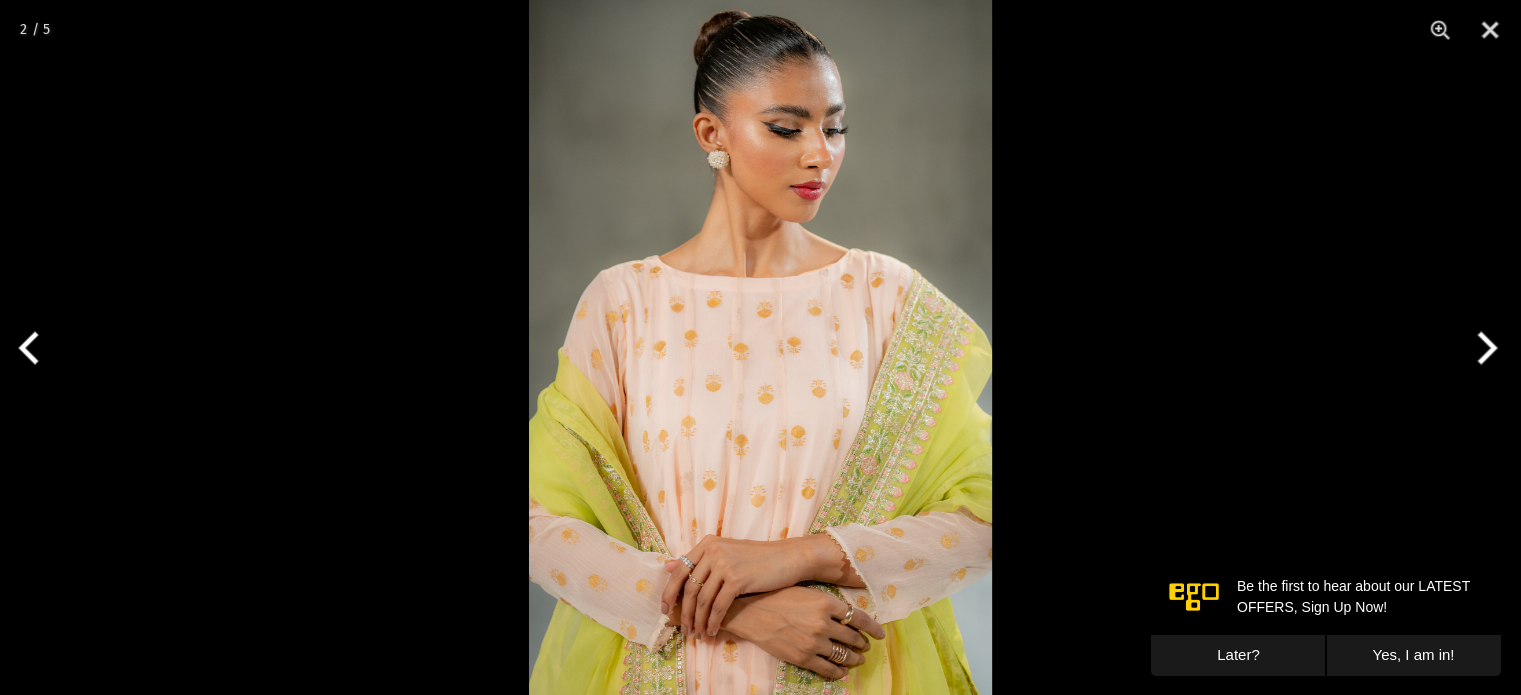 click at bounding box center [1483, 348] 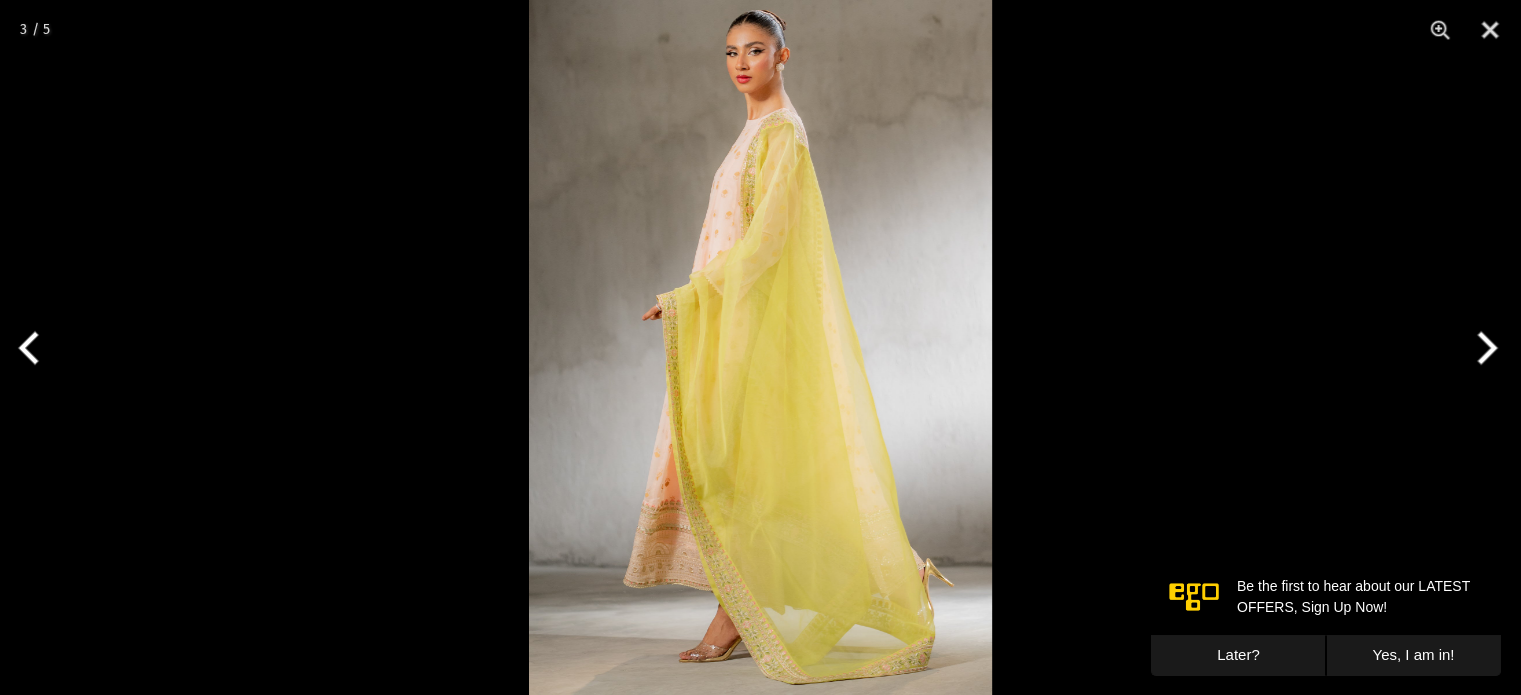 click at bounding box center [760, 347] 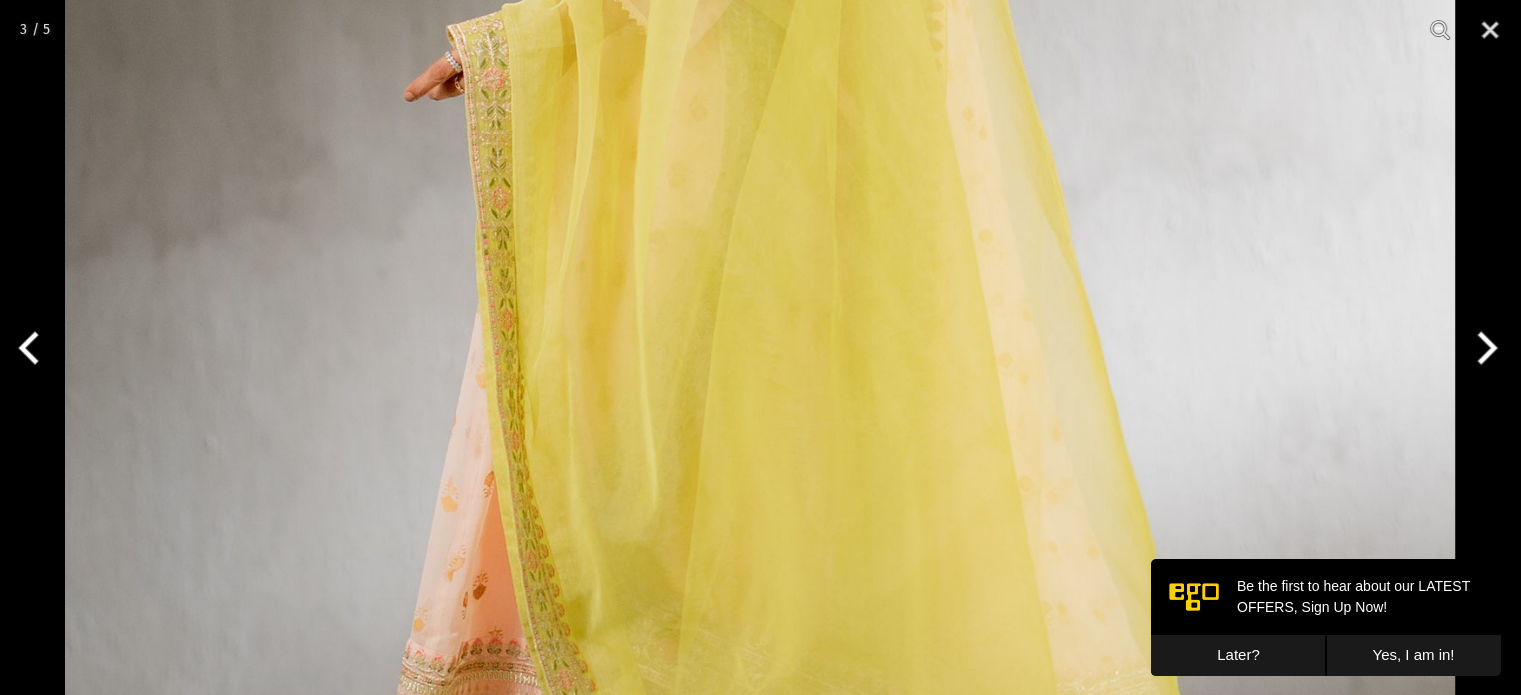 click at bounding box center (1483, 348) 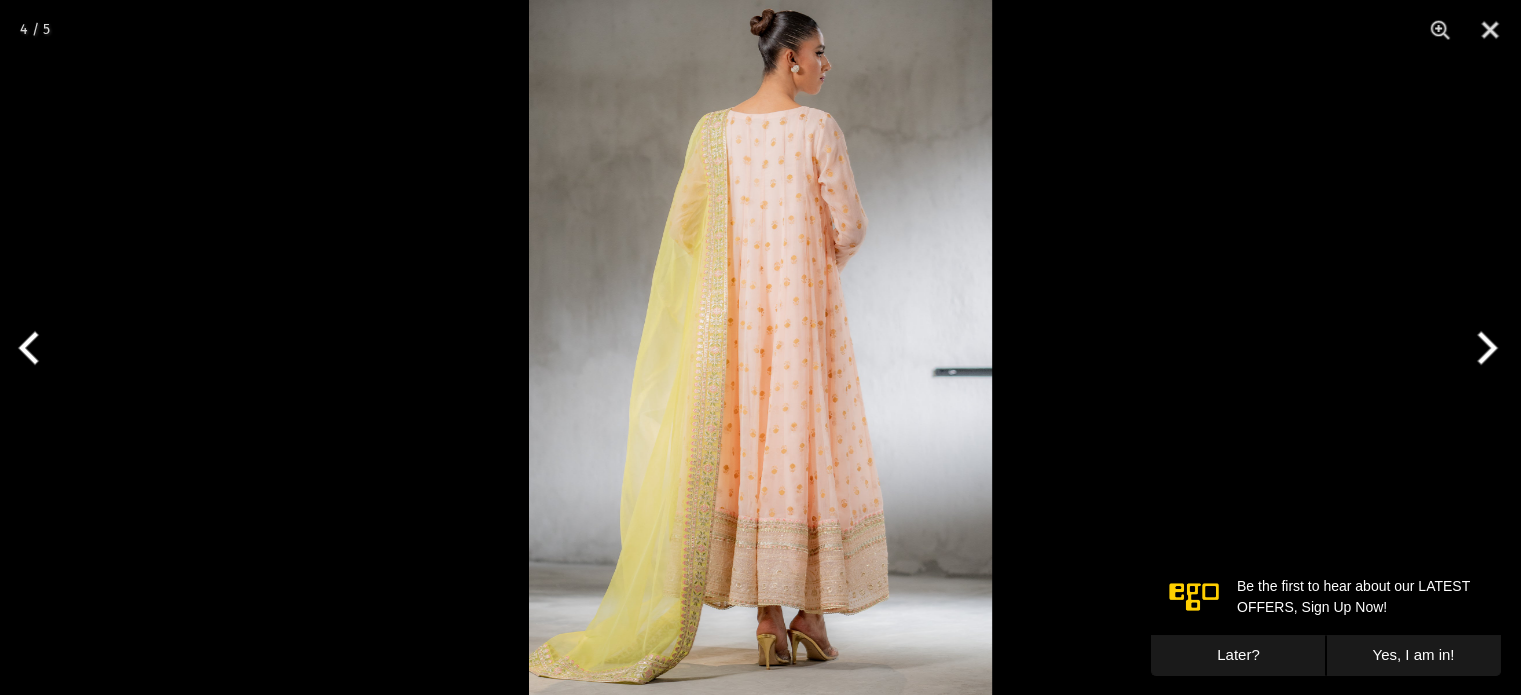 click at bounding box center [760, 347] 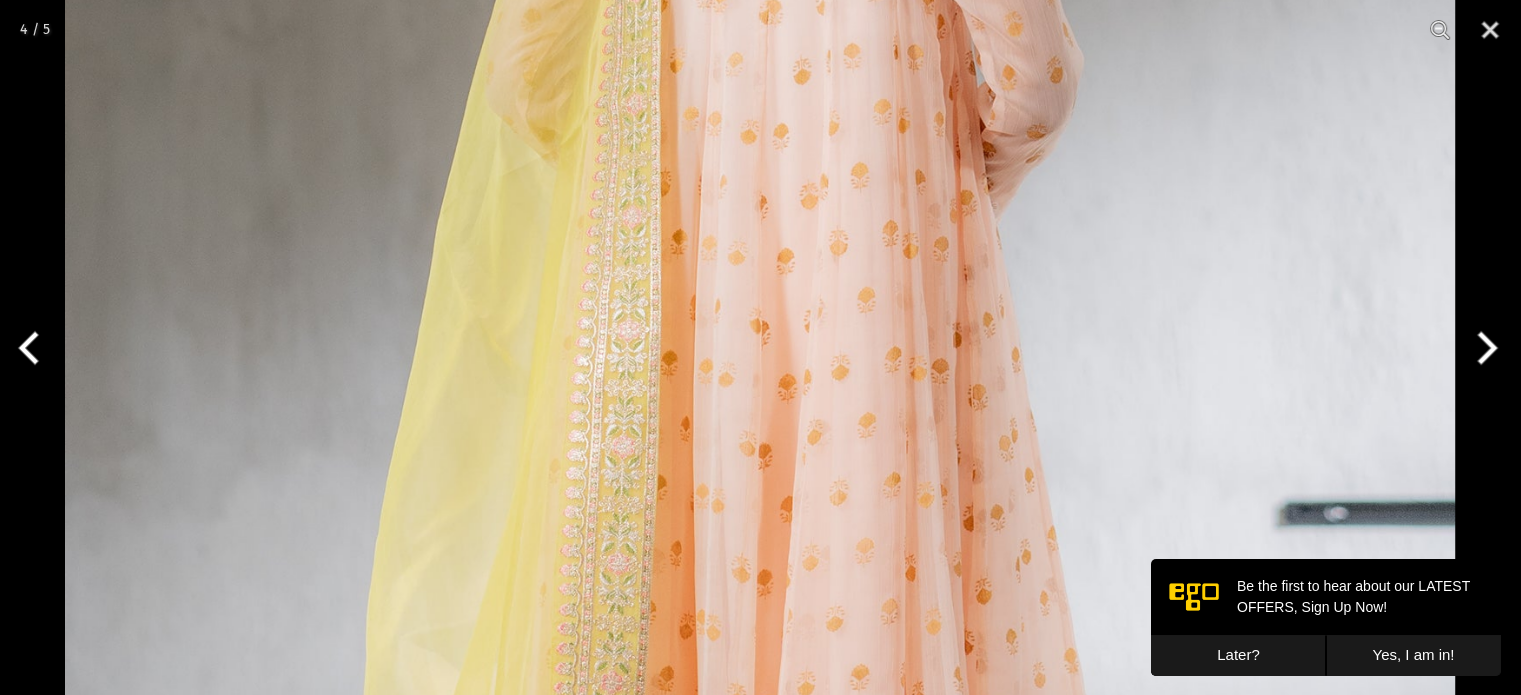 click at bounding box center [1483, 348] 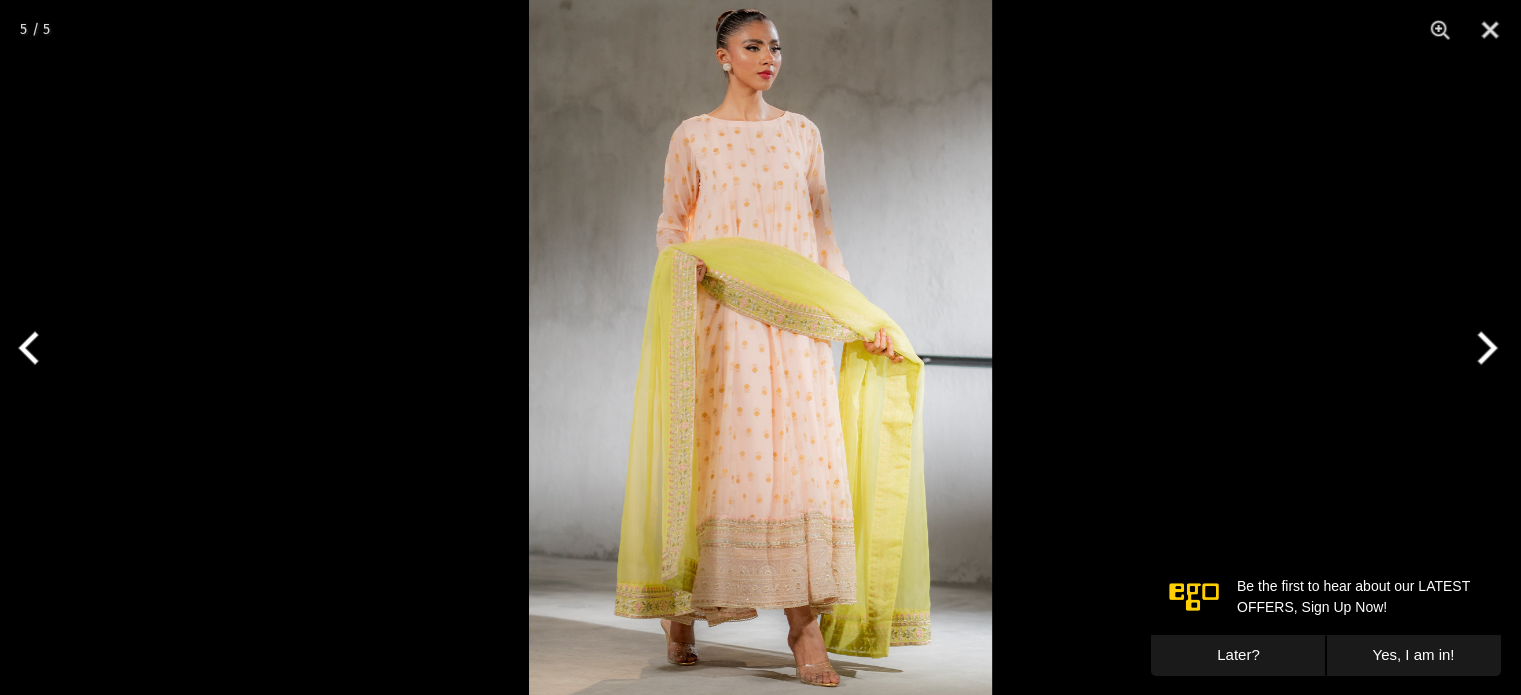 click at bounding box center [760, 347] 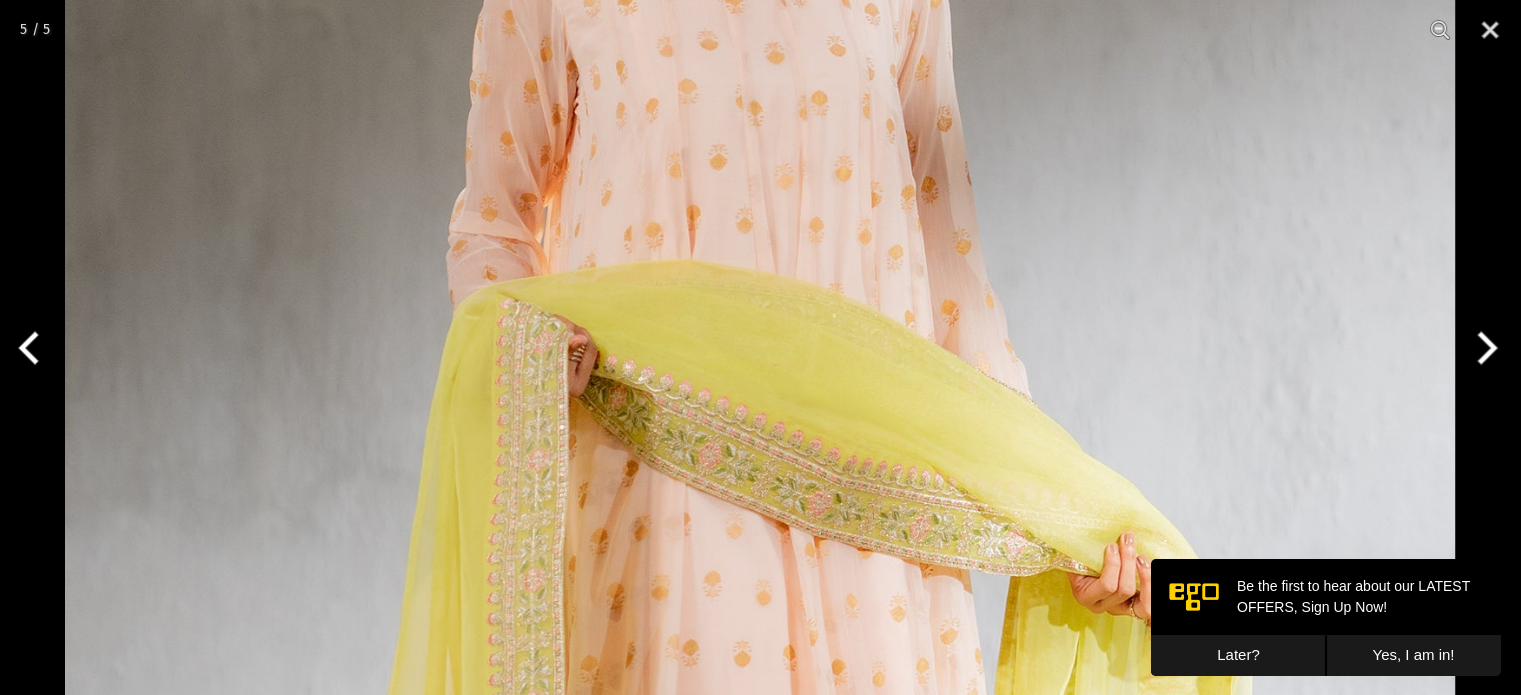 click at bounding box center [1483, 348] 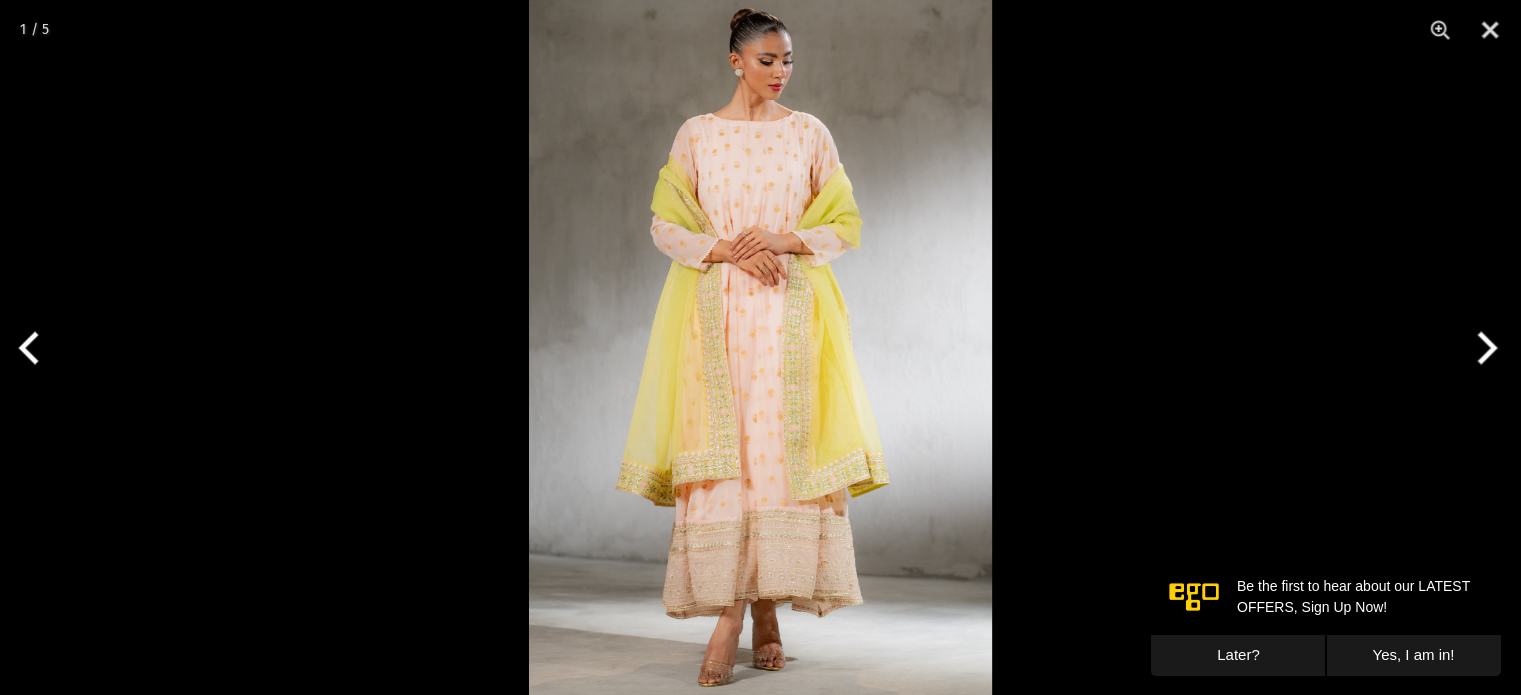 click at bounding box center [1483, 348] 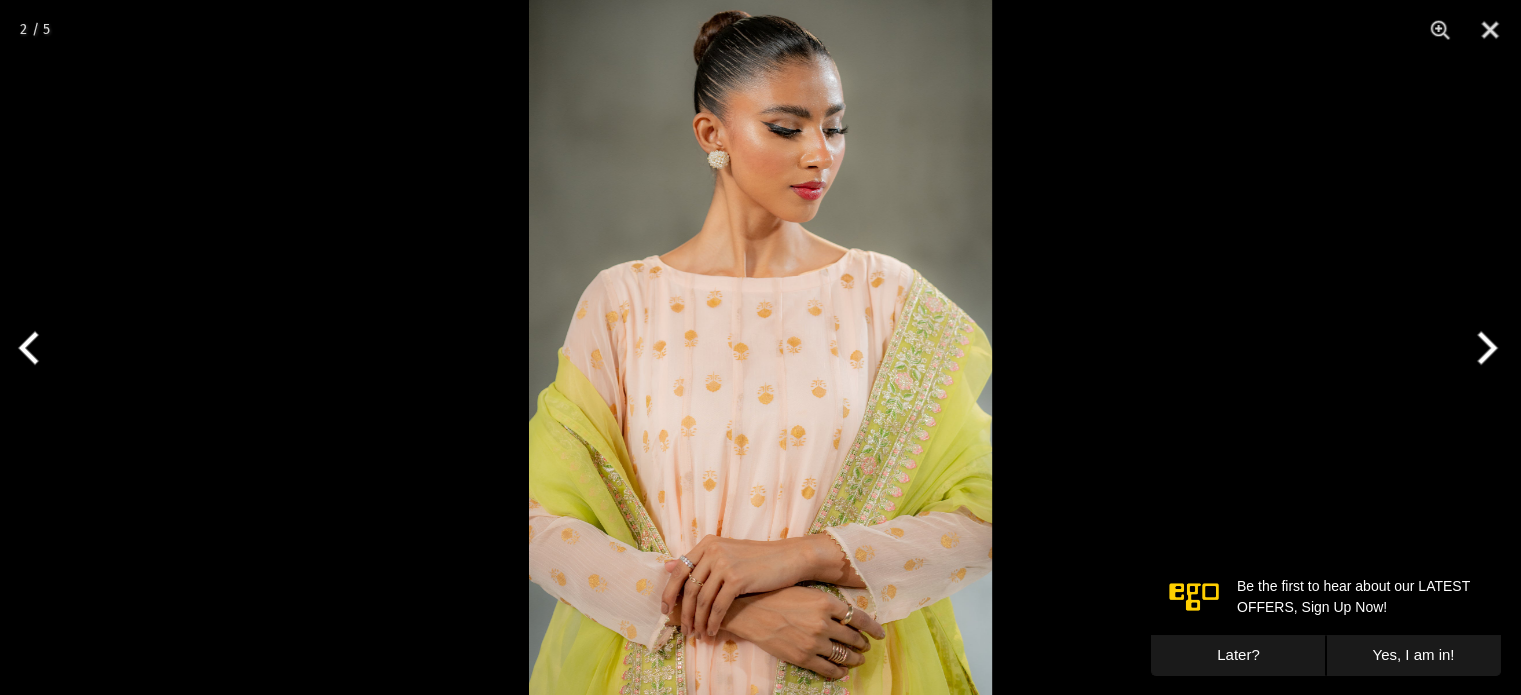 click at bounding box center (1483, 348) 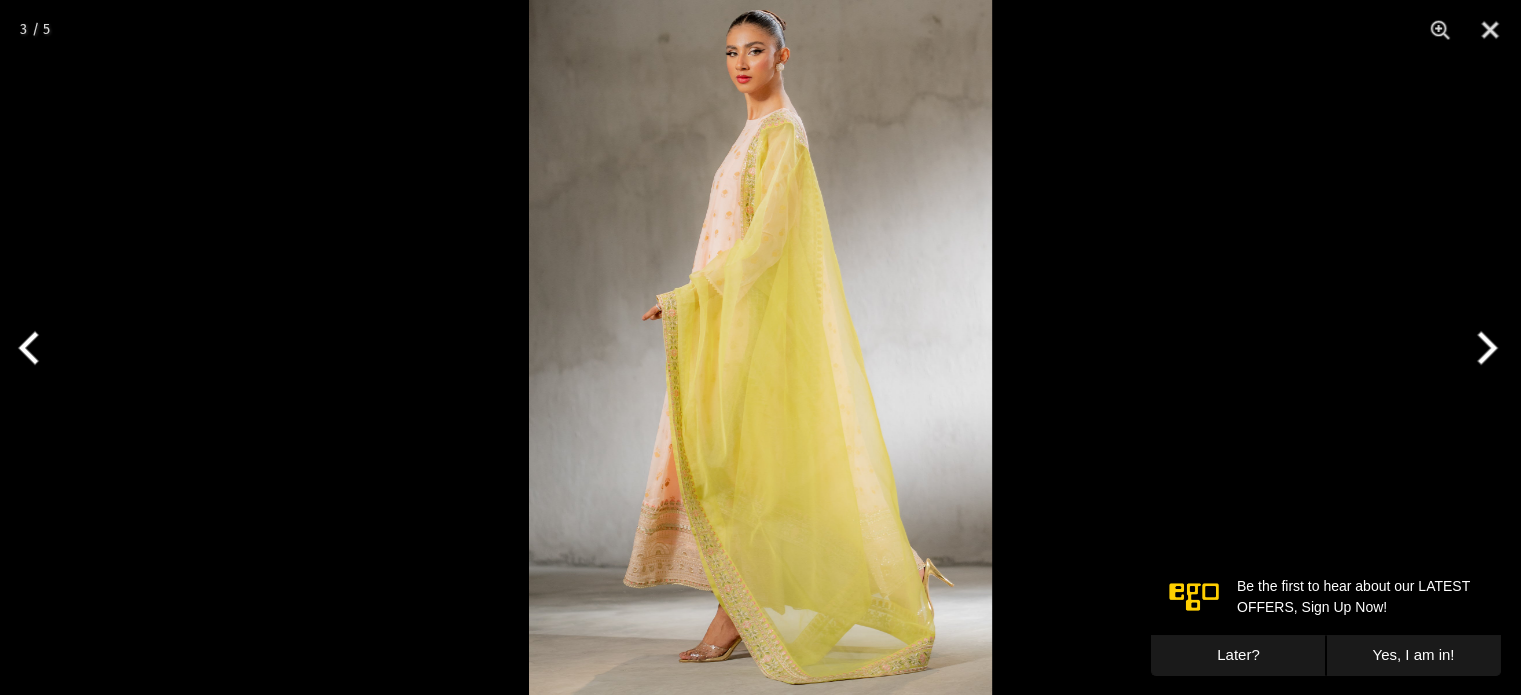 click at bounding box center (760, 347) 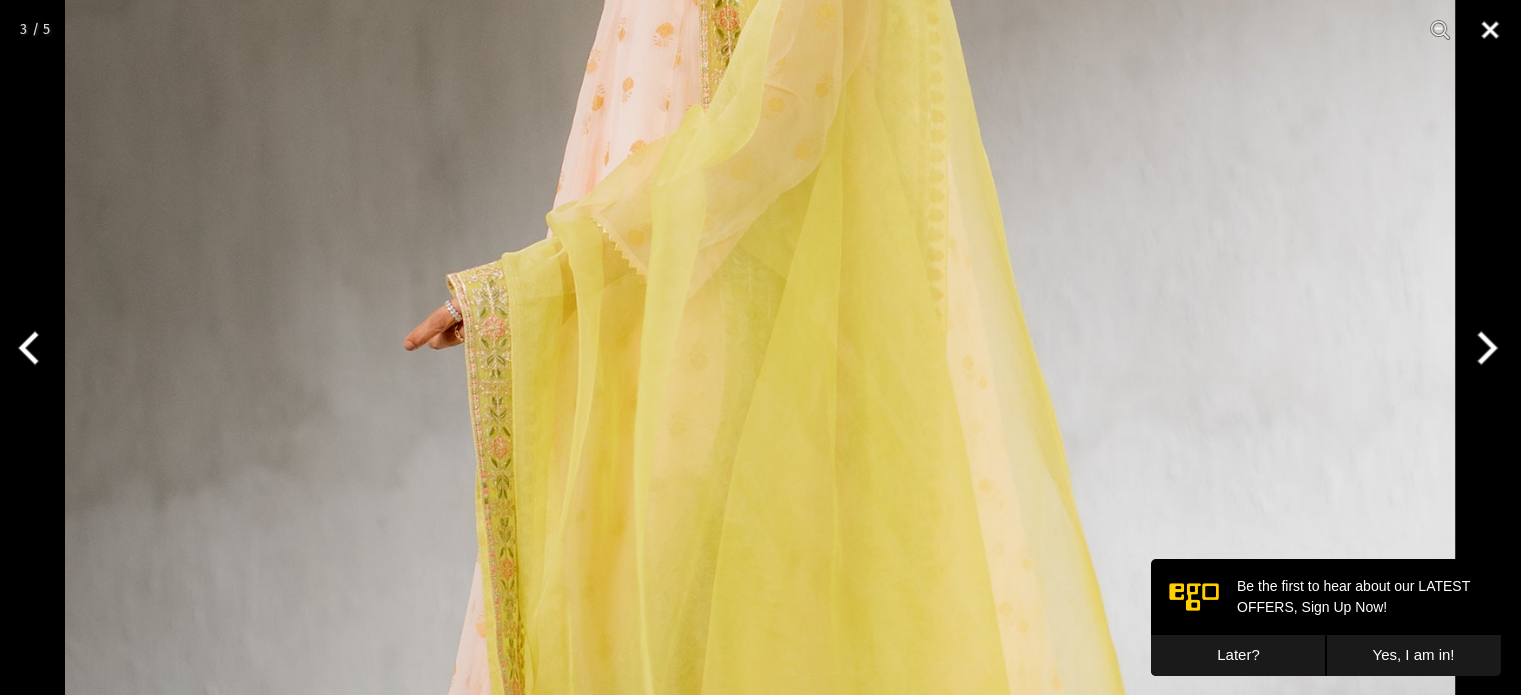 click at bounding box center (1490, 30) 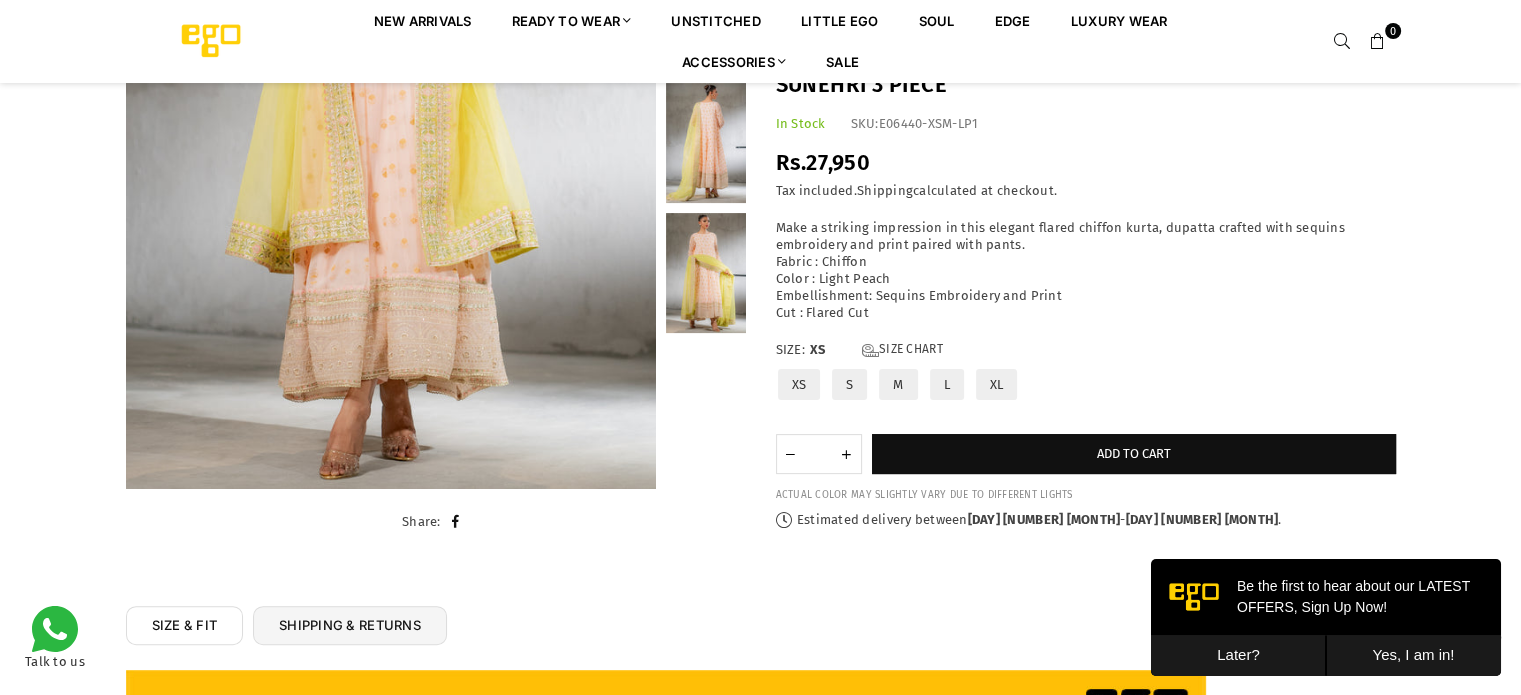 scroll, scrollTop: 459, scrollLeft: 0, axis: vertical 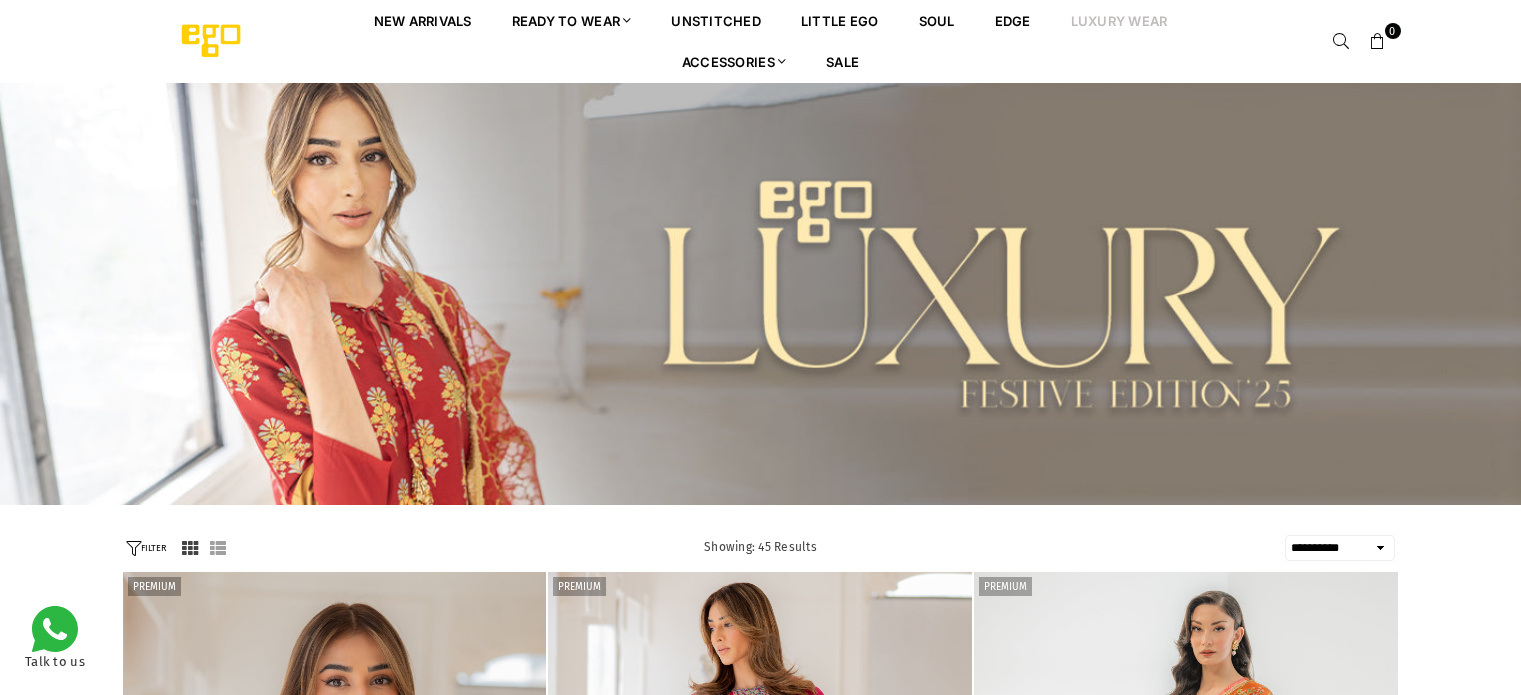 select on "**********" 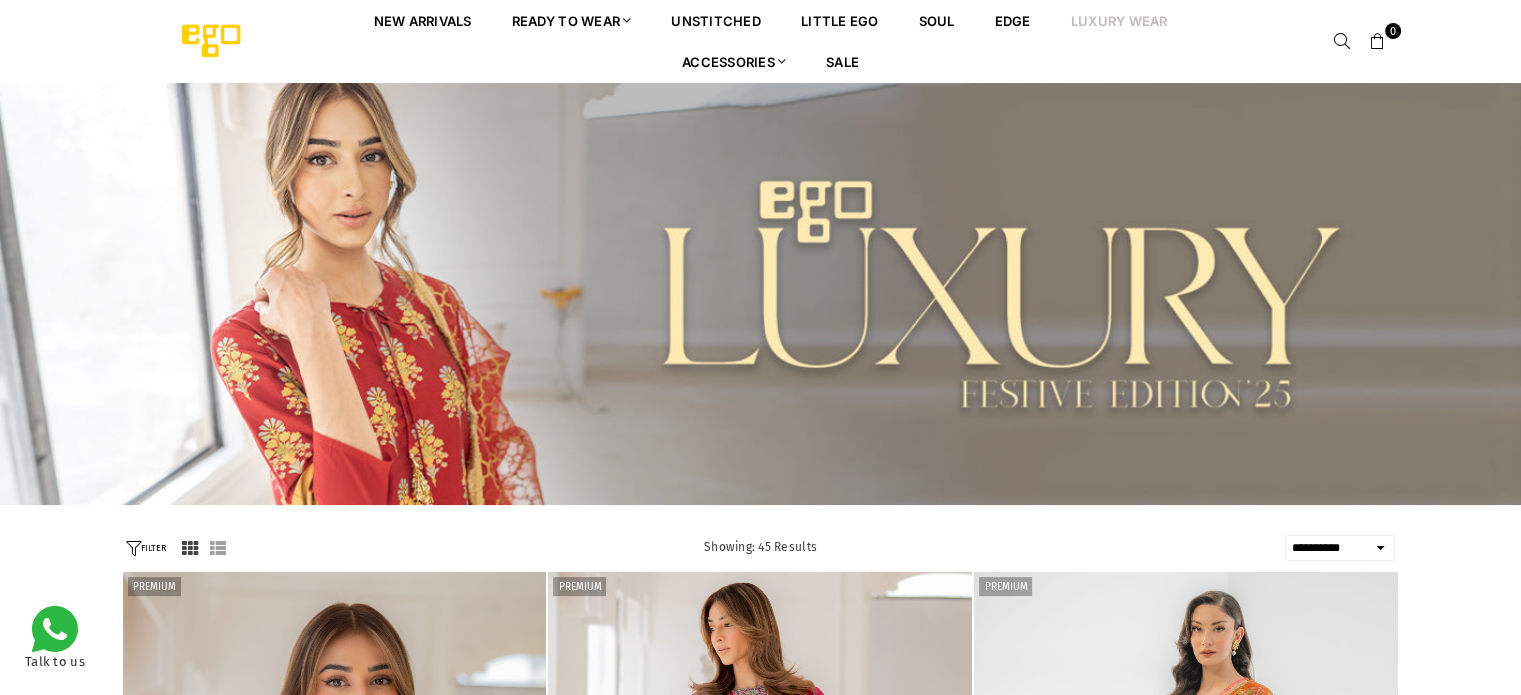 scroll, scrollTop: 0, scrollLeft: 0, axis: both 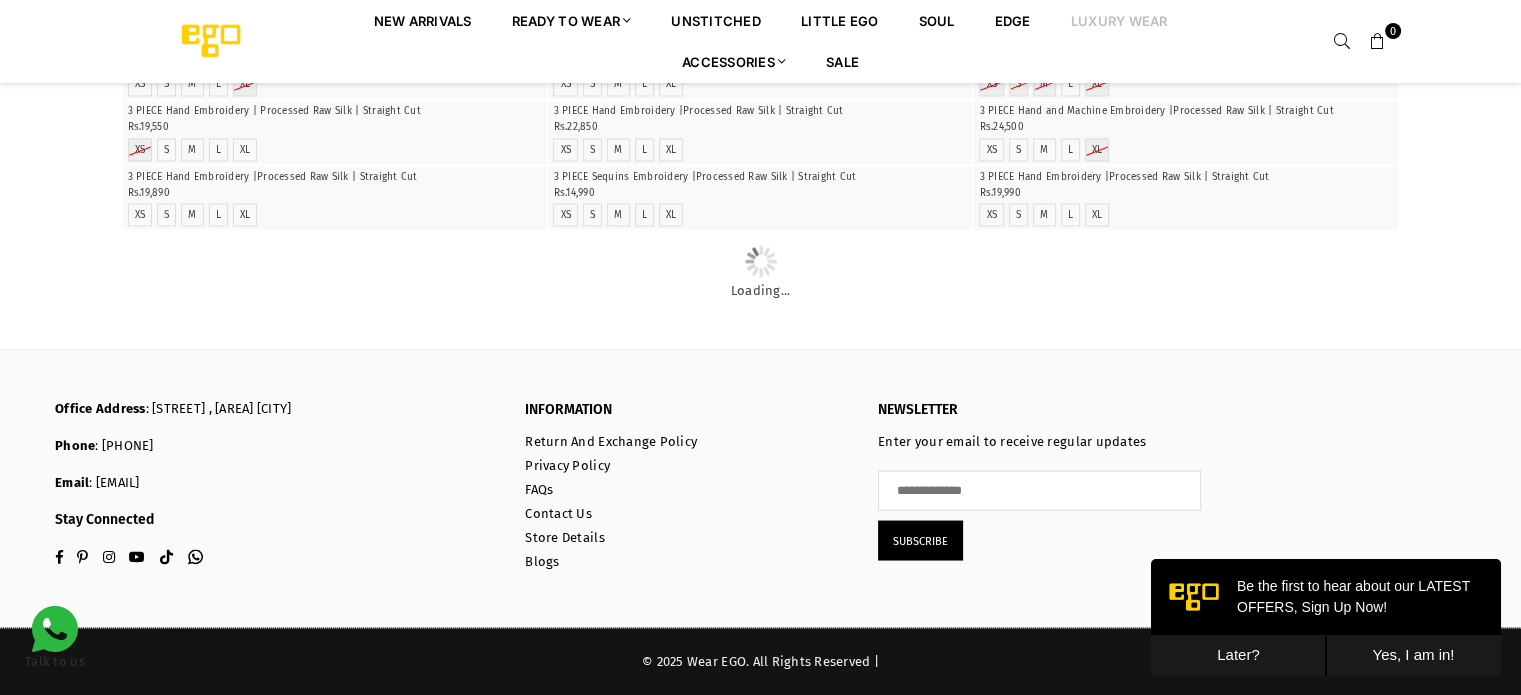 click on "Yes, I am in!" at bounding box center (1413, 655) 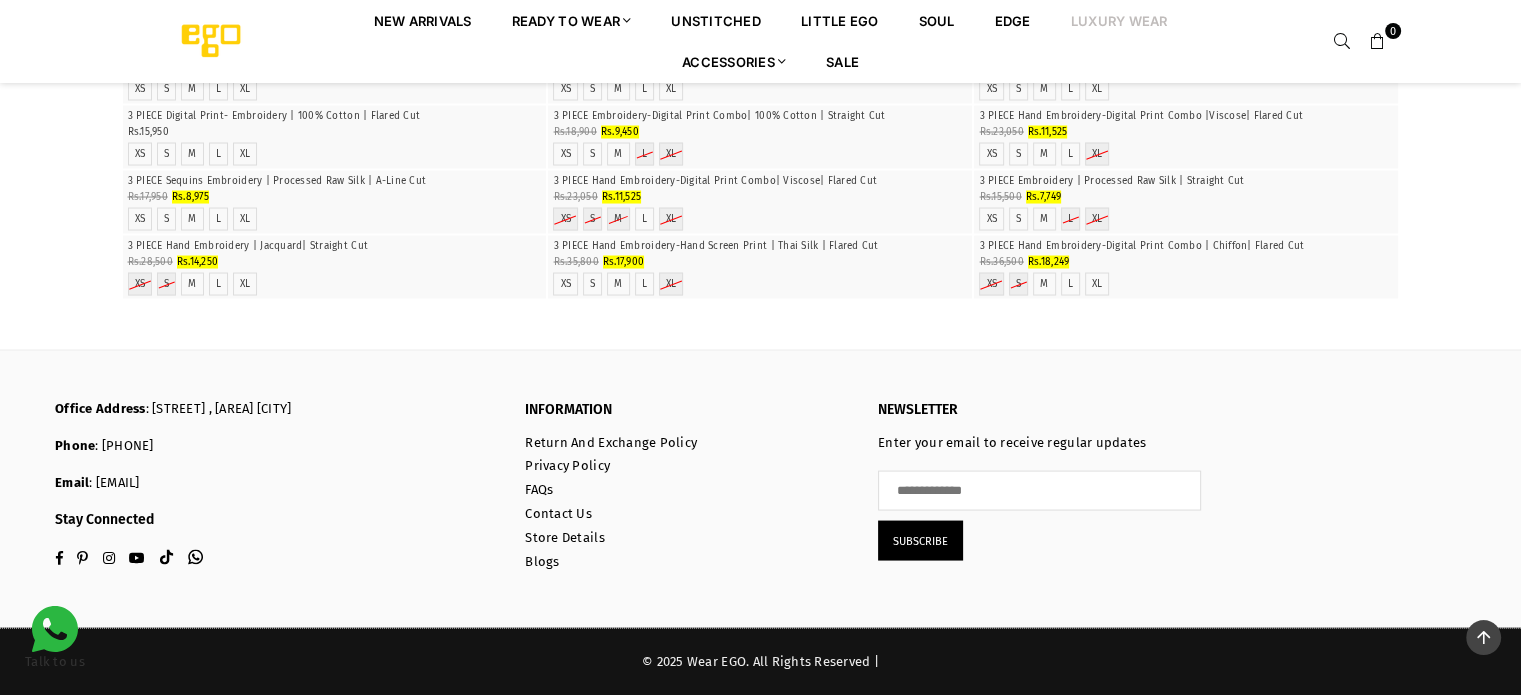 scroll, scrollTop: 6281, scrollLeft: 0, axis: vertical 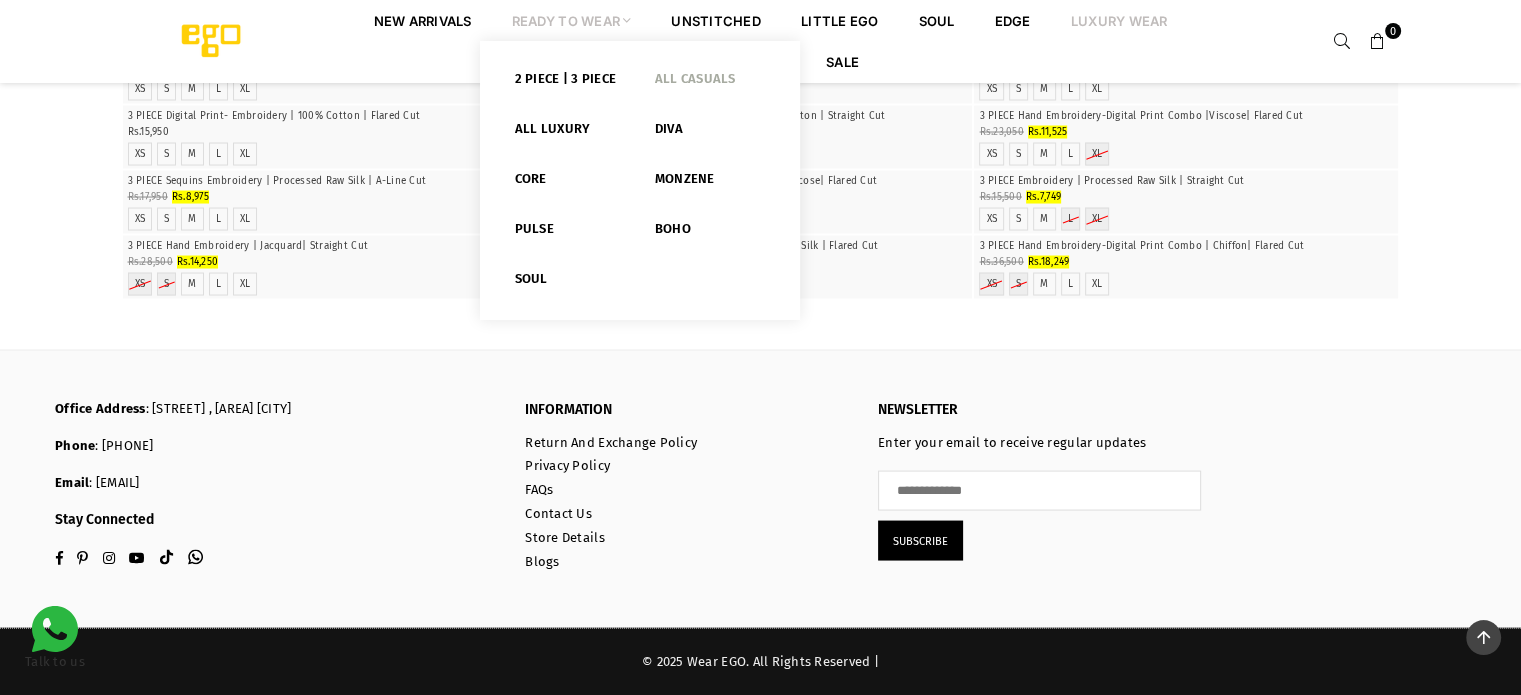 click on "All Casuals" at bounding box center [710, 83] 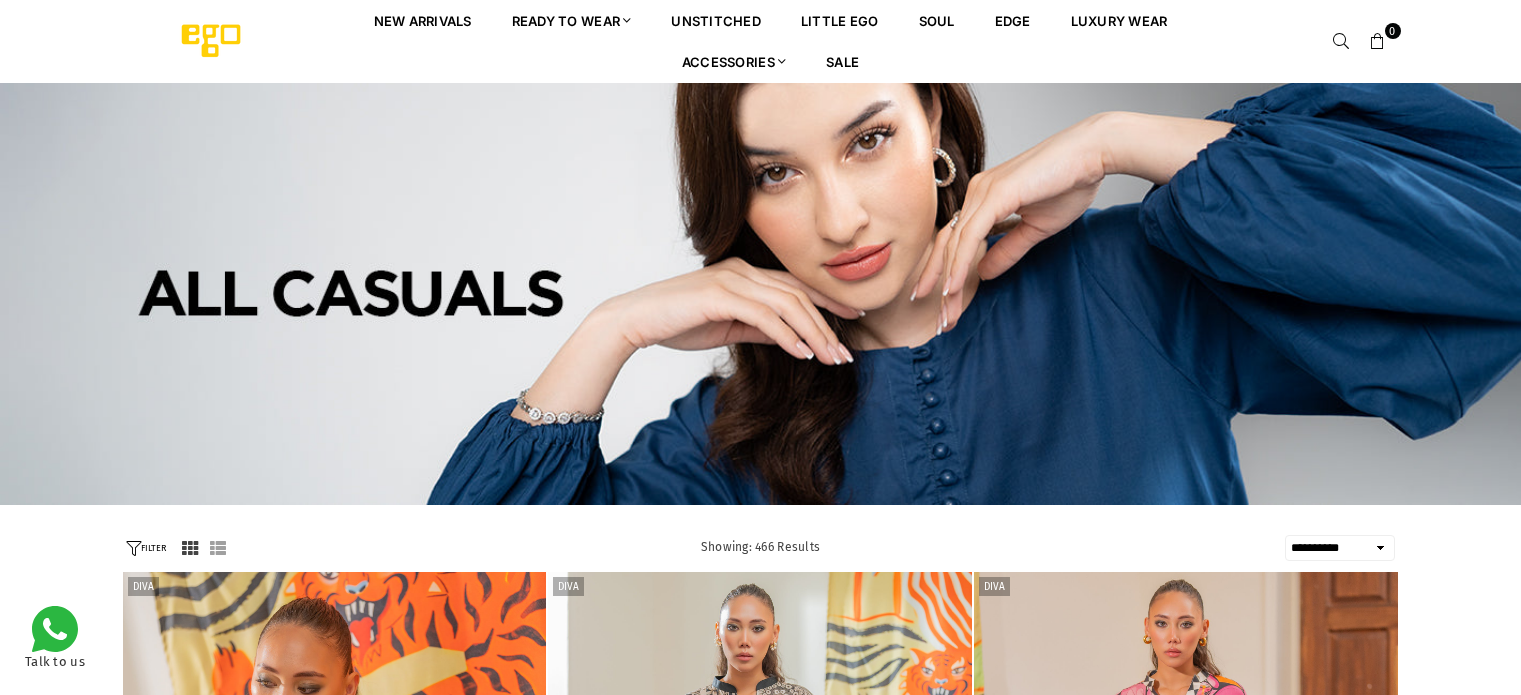select on "**********" 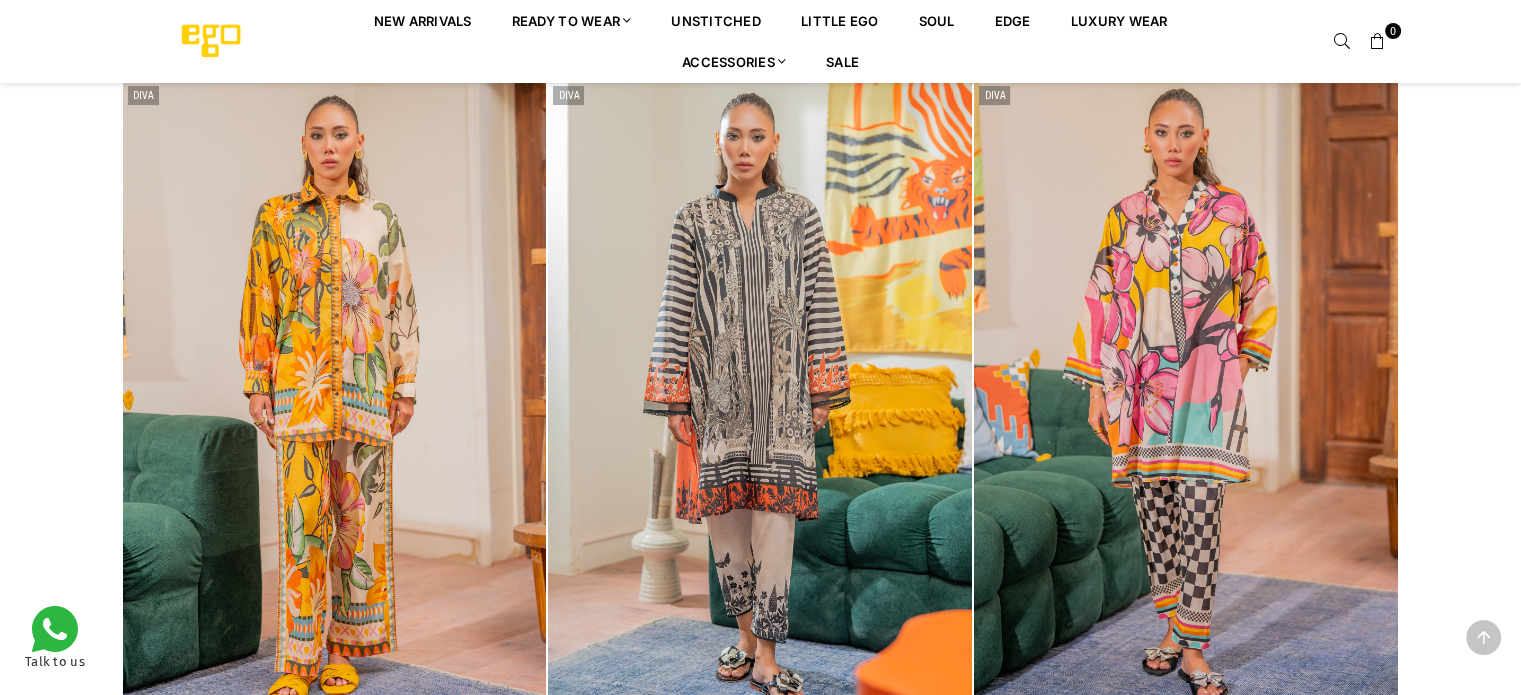 scroll, scrollTop: 549, scrollLeft: 0, axis: vertical 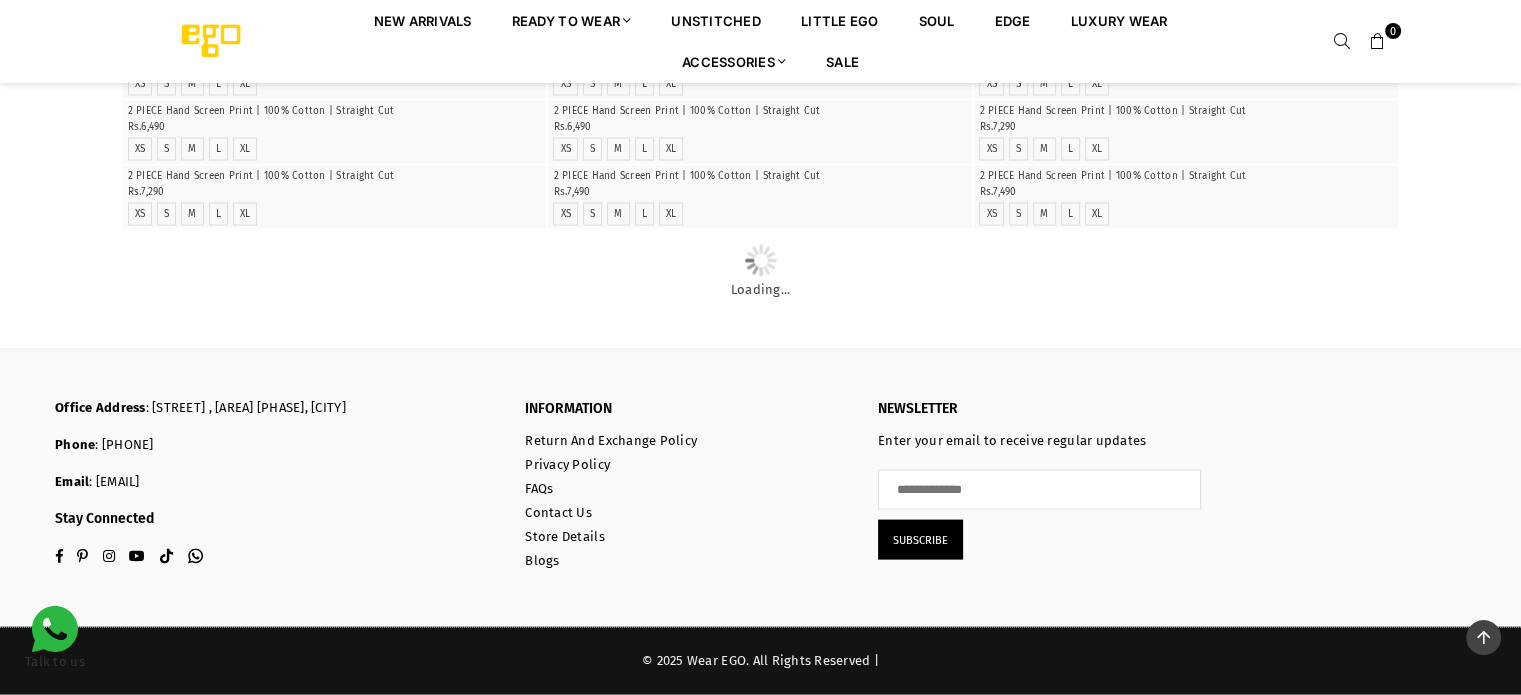 click at bounding box center [760, 101] 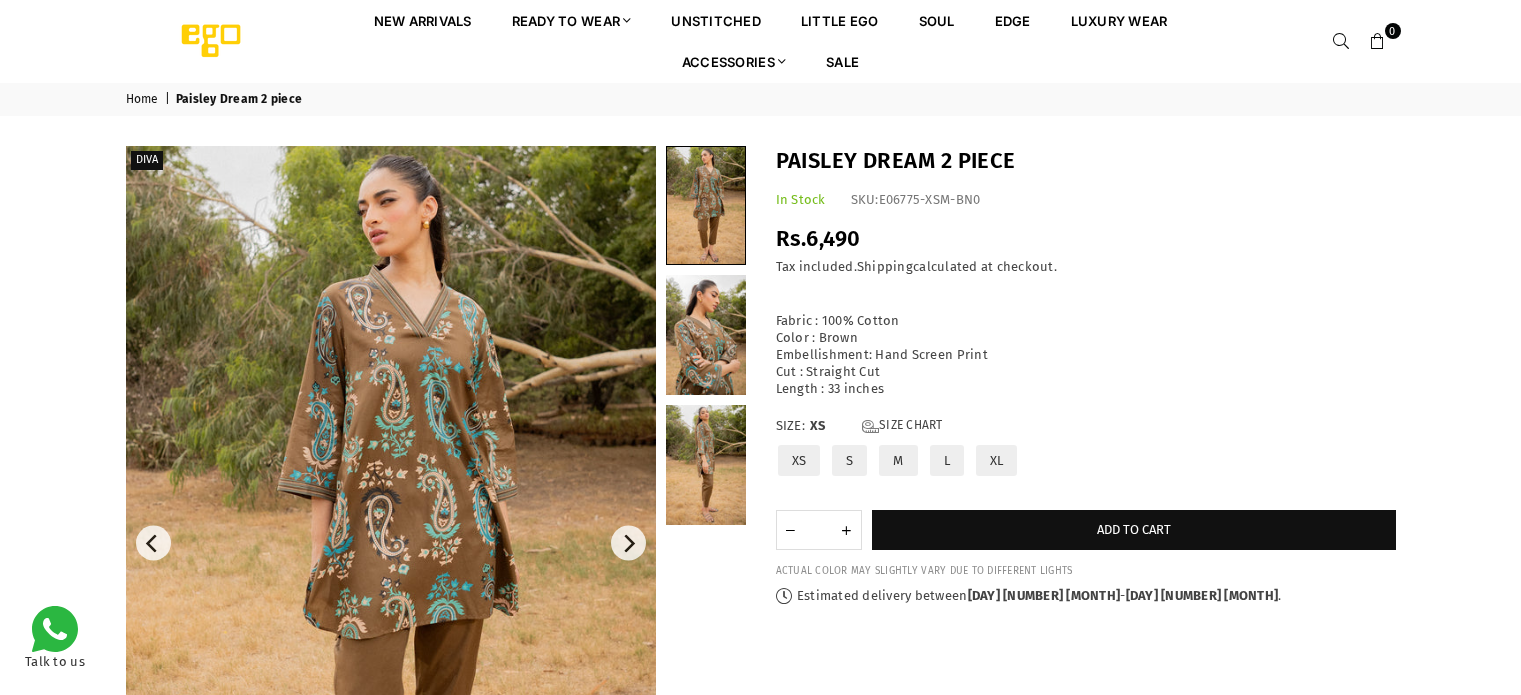 scroll, scrollTop: 0, scrollLeft: 0, axis: both 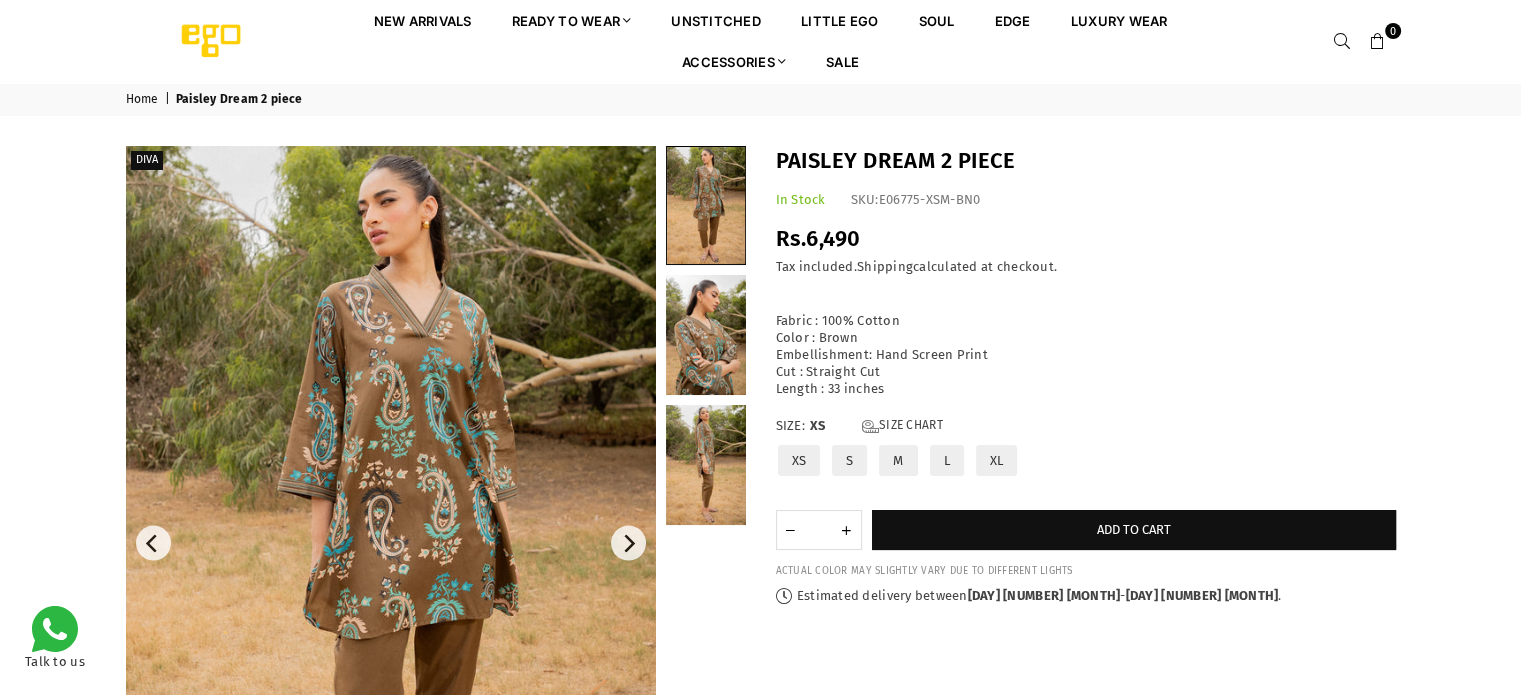 click at bounding box center [391, 543] 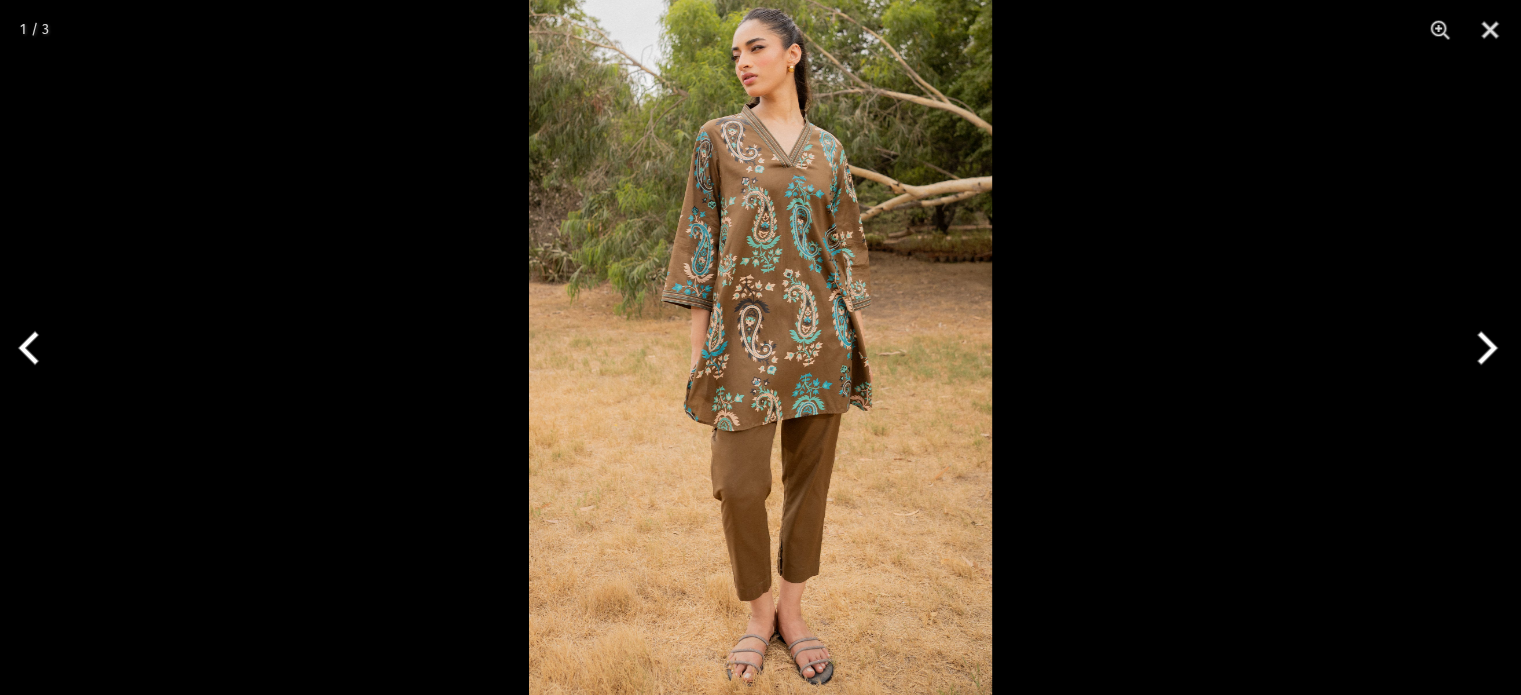 click at bounding box center (760, 347) 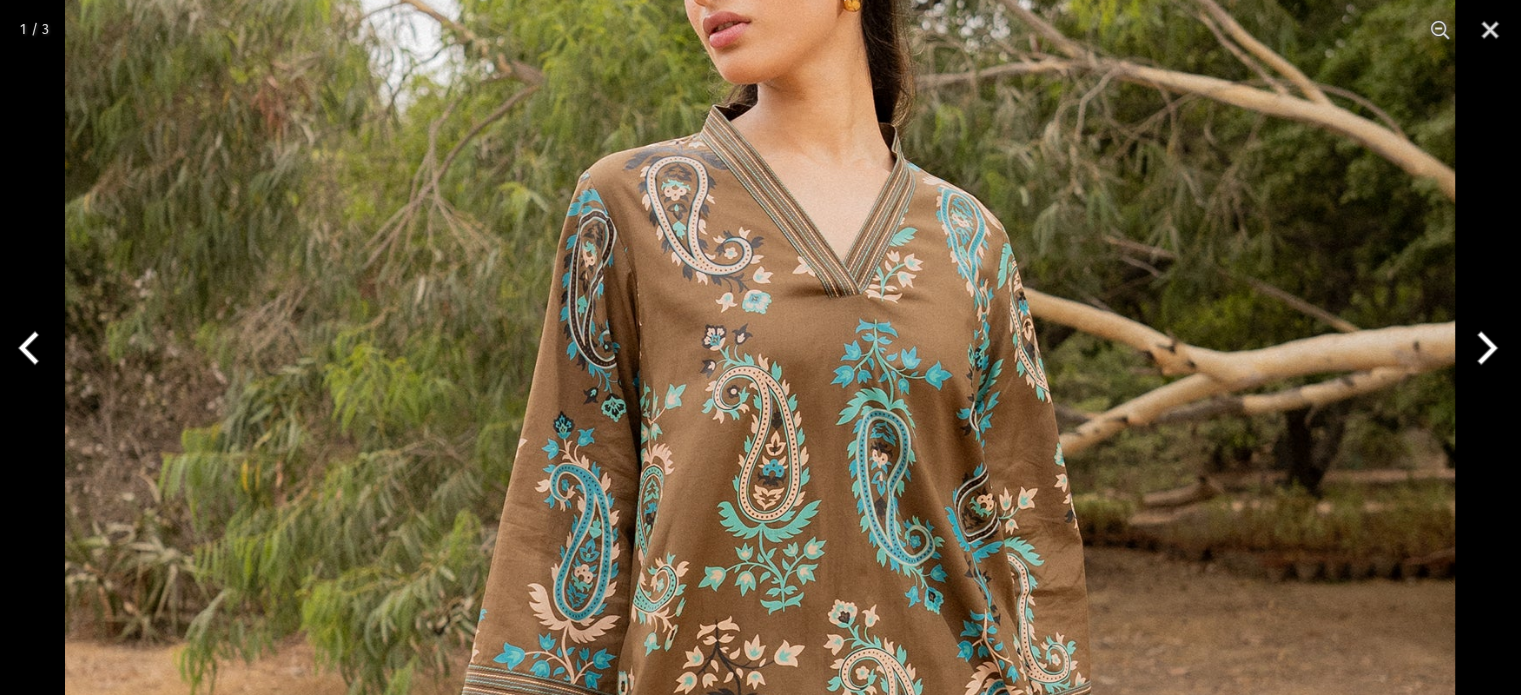 click at bounding box center (1483, 348) 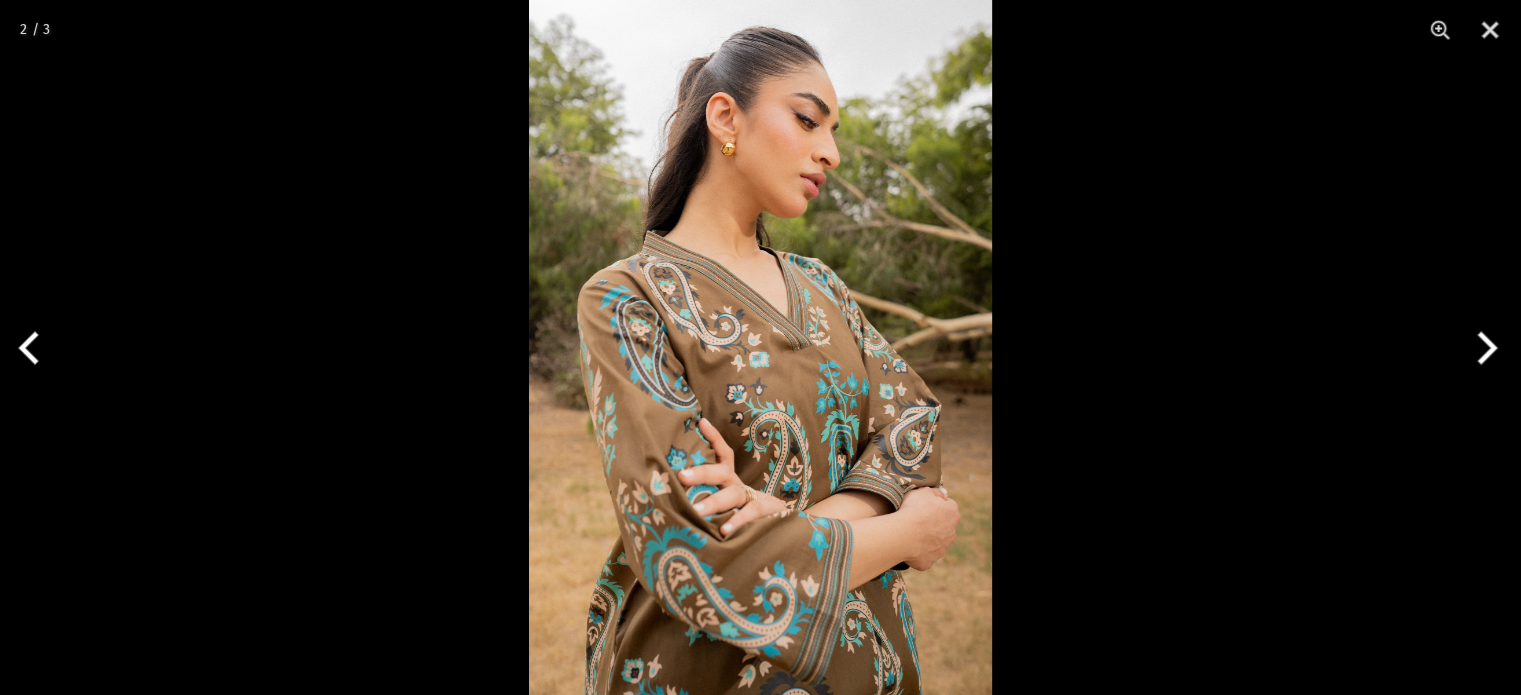 click at bounding box center [760, 347] 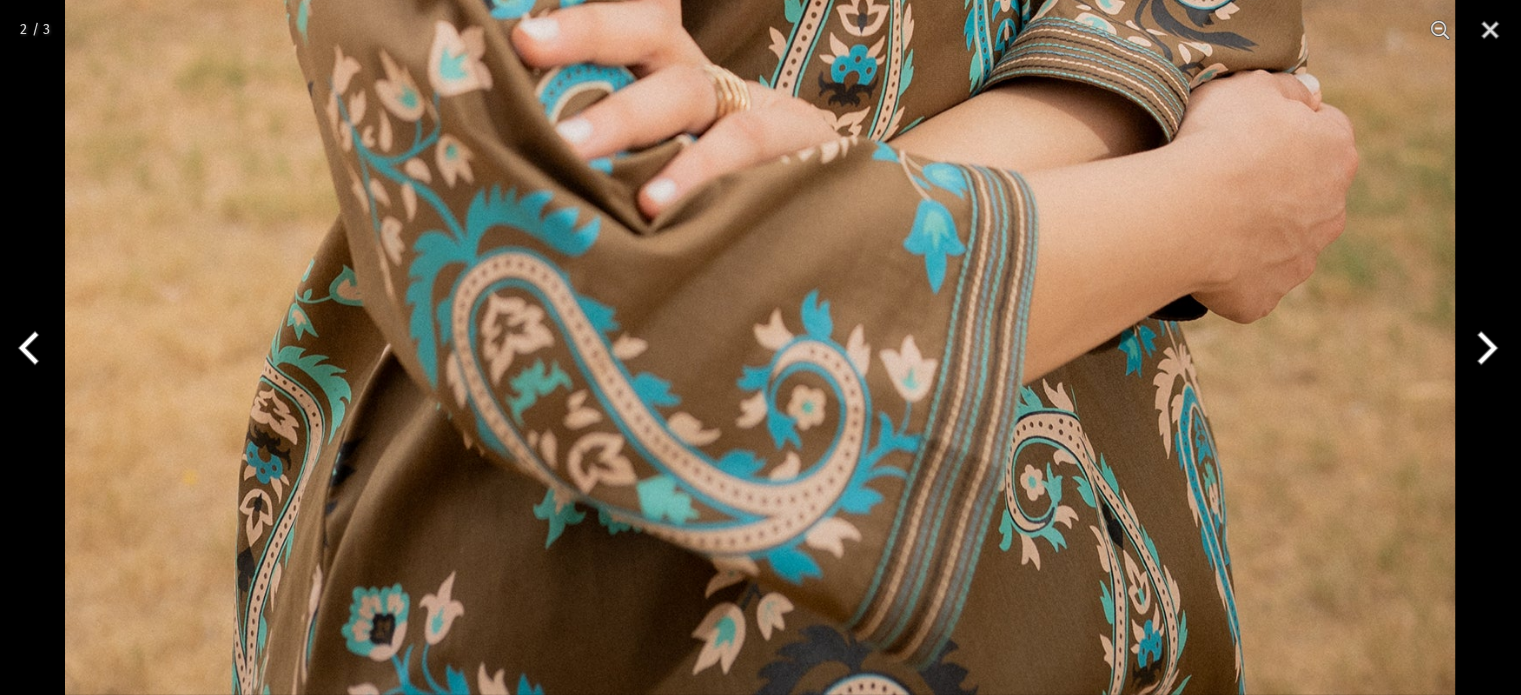 click at bounding box center (1483, 348) 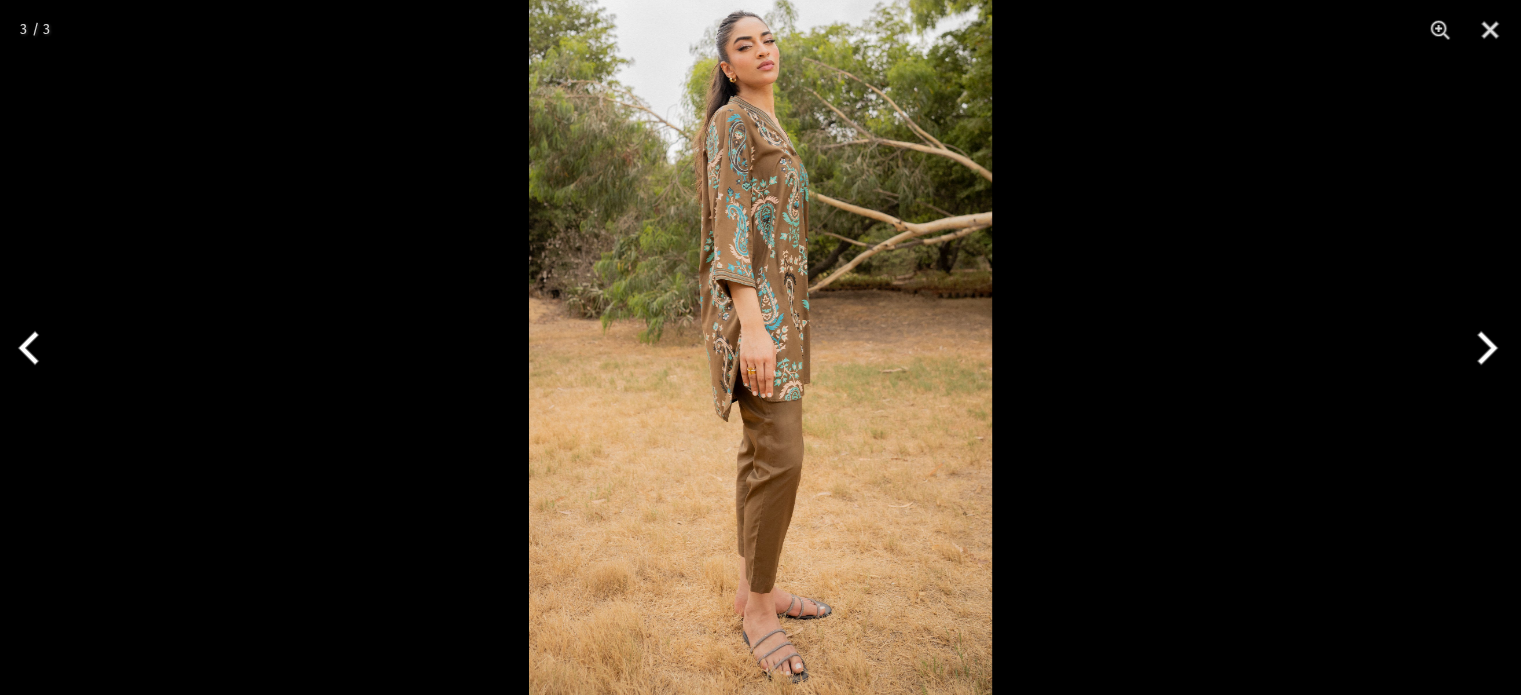 click at bounding box center (1483, 348) 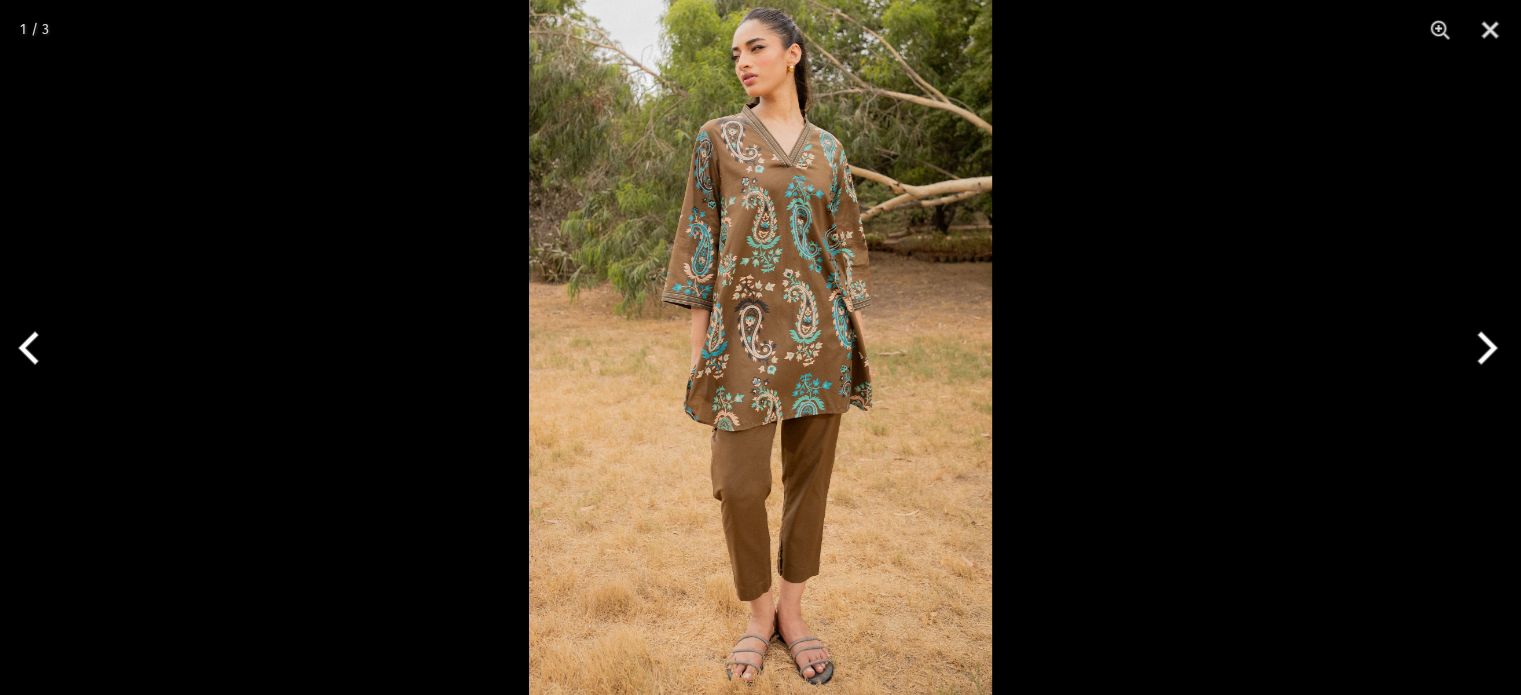 click at bounding box center [1483, 348] 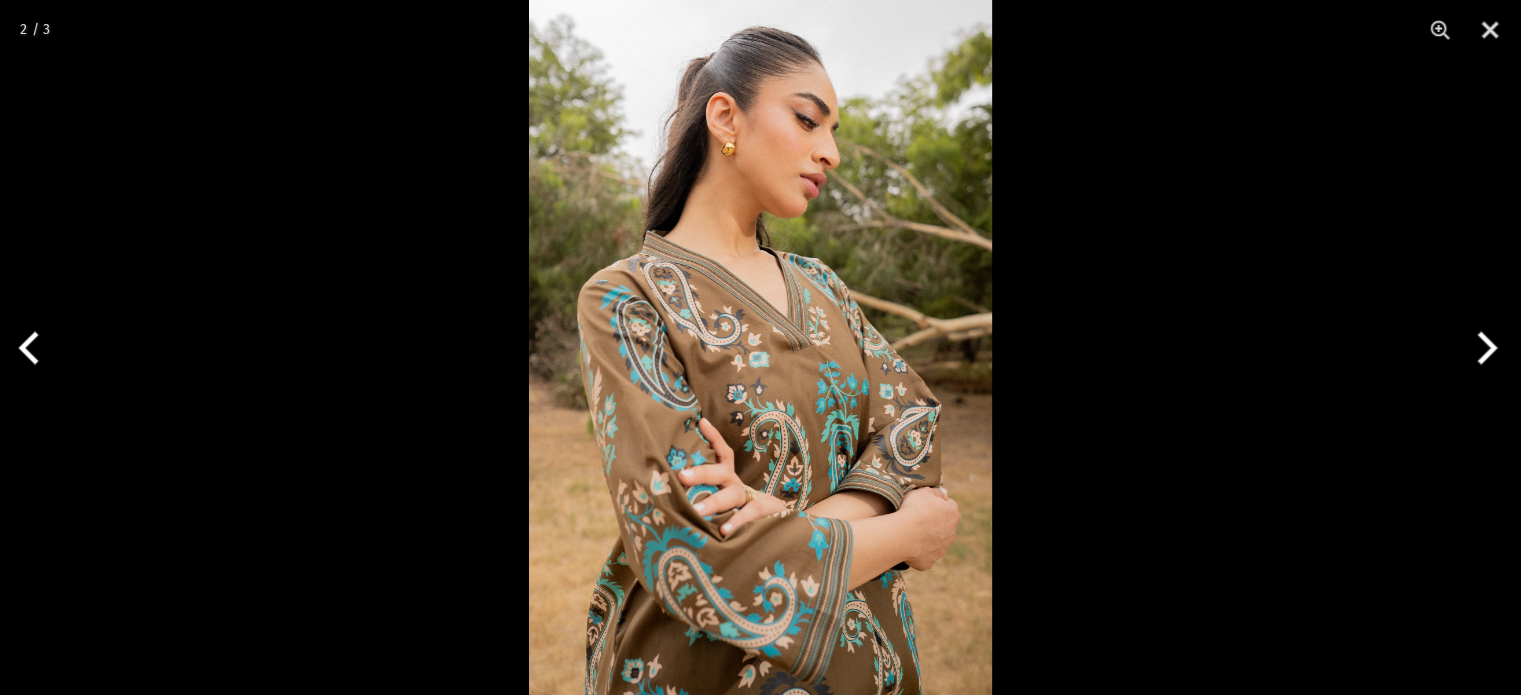 click at bounding box center (1483, 348) 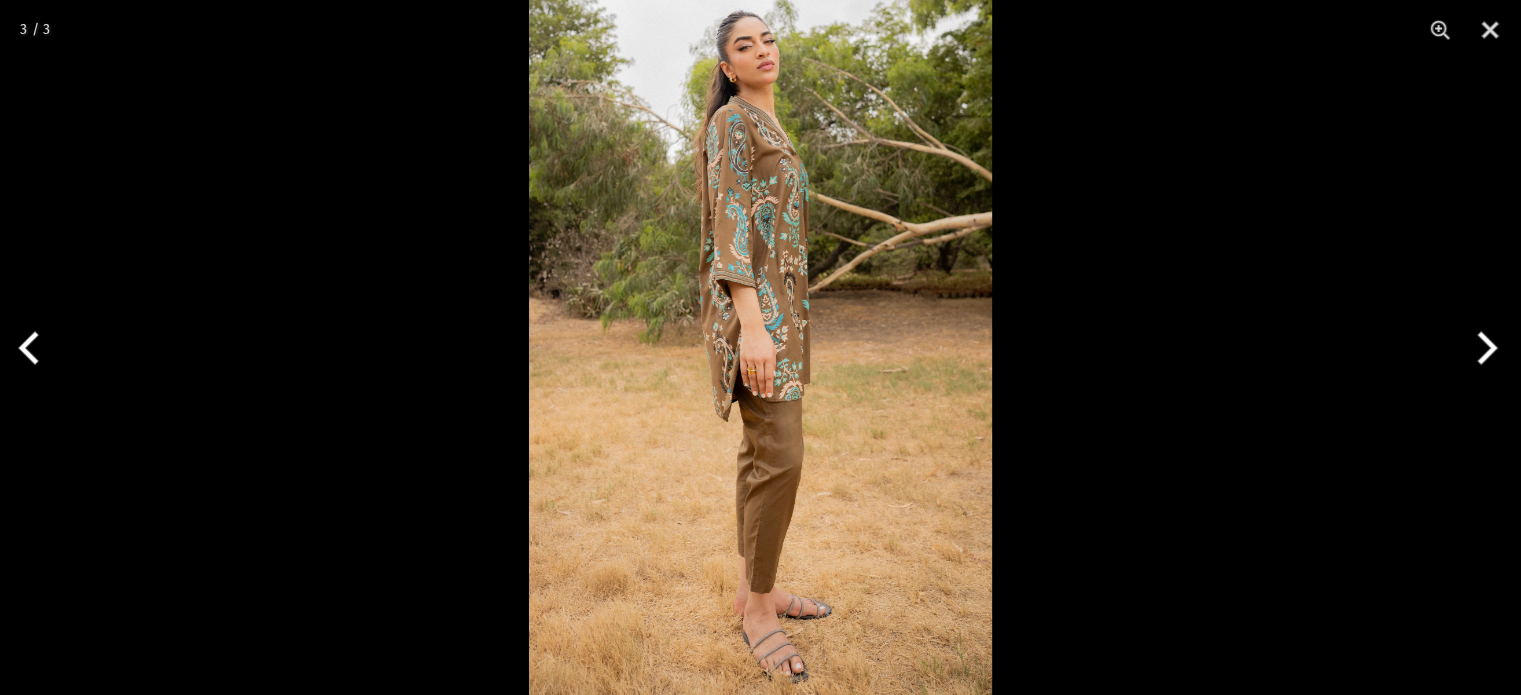 click at bounding box center [760, 347] 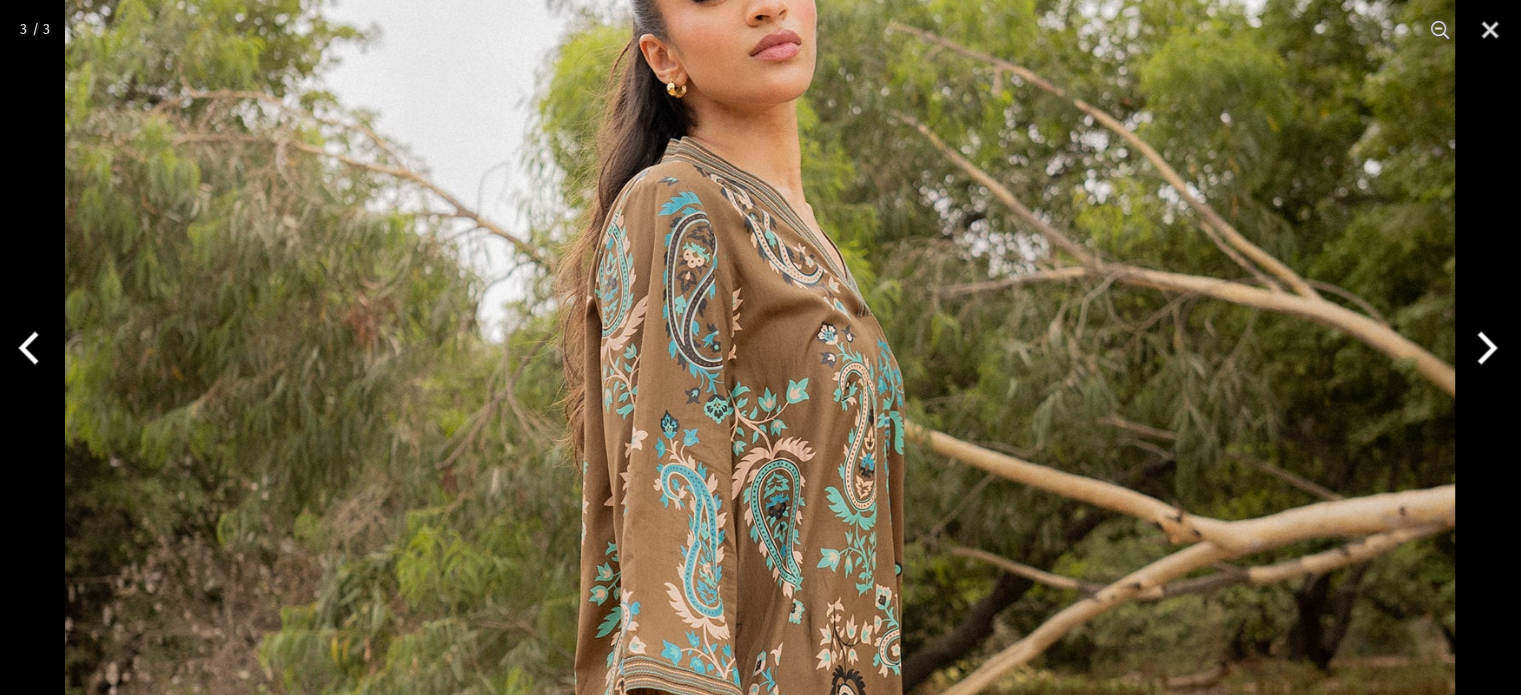 click at bounding box center (1483, 348) 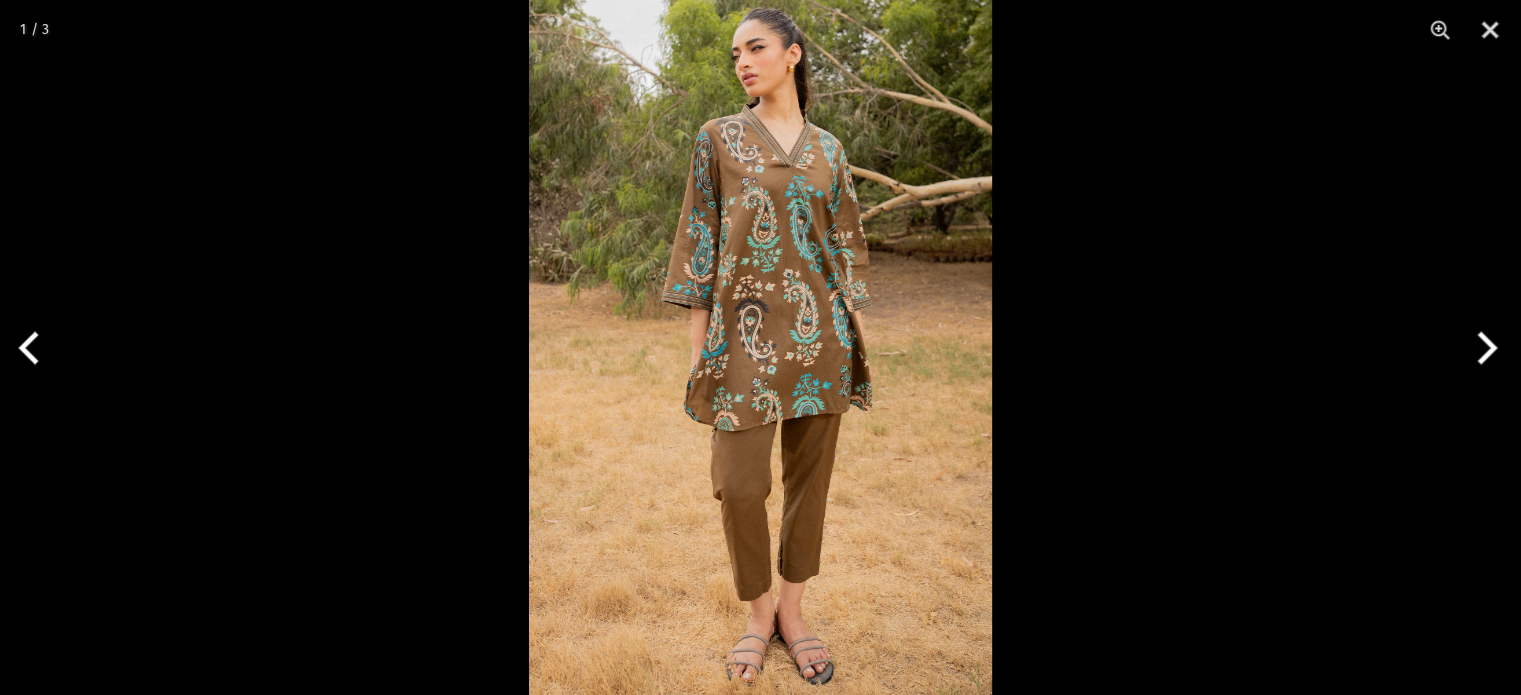 click at bounding box center (1483, 348) 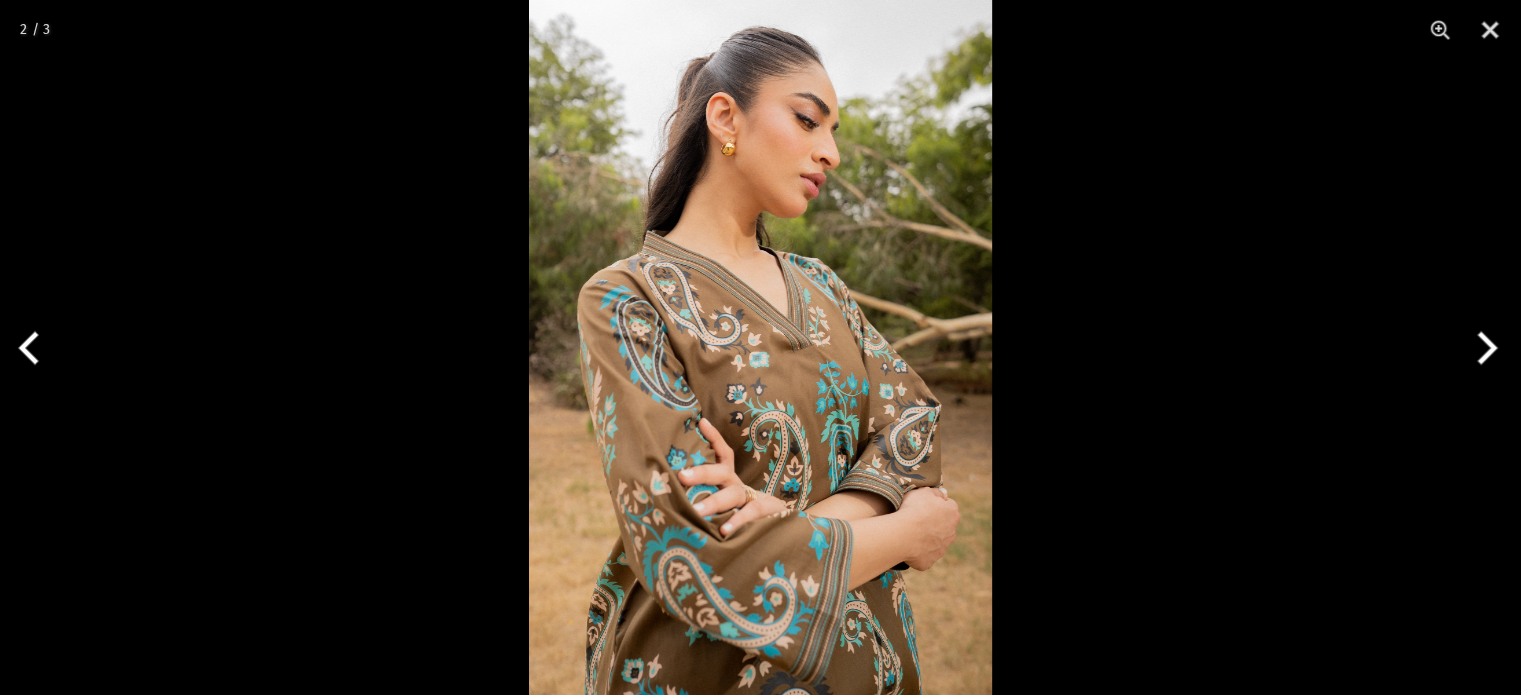 click at bounding box center (1483, 348) 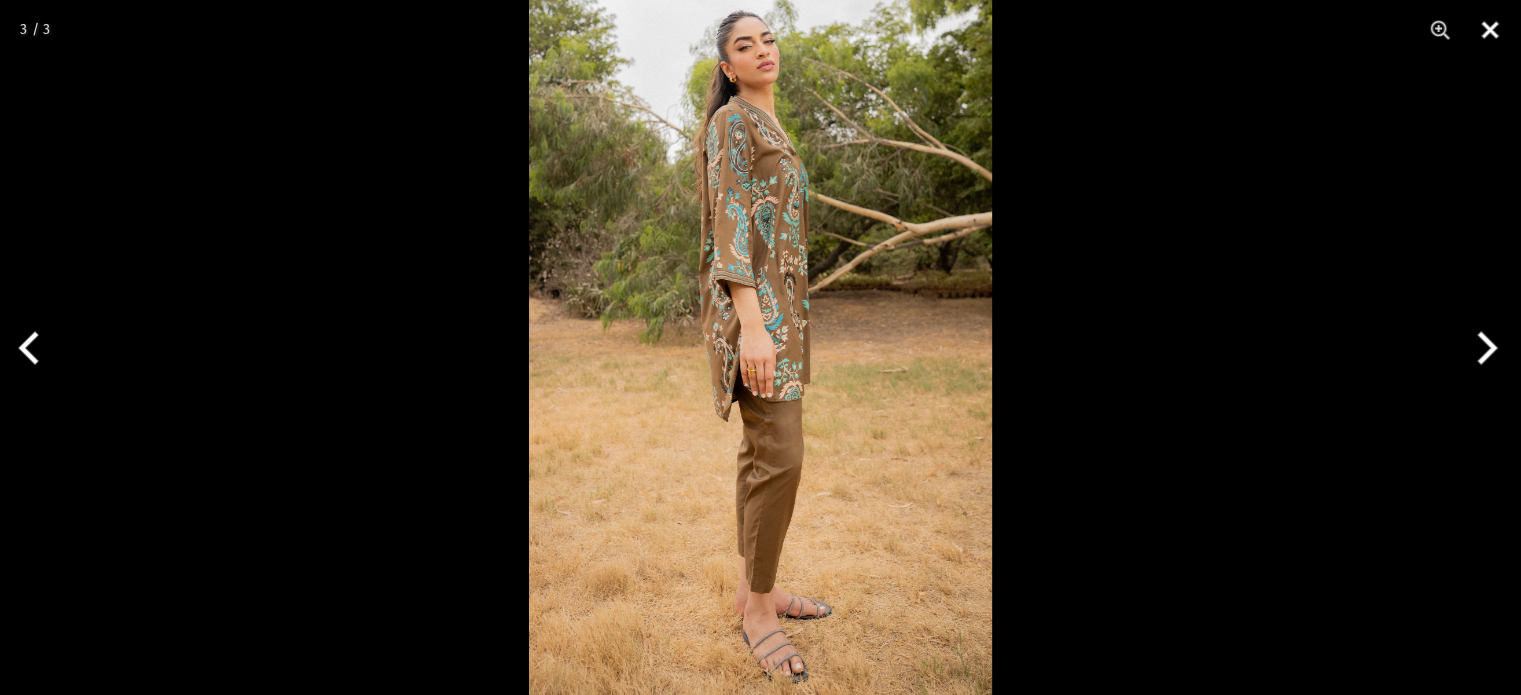 click at bounding box center [1490, 30] 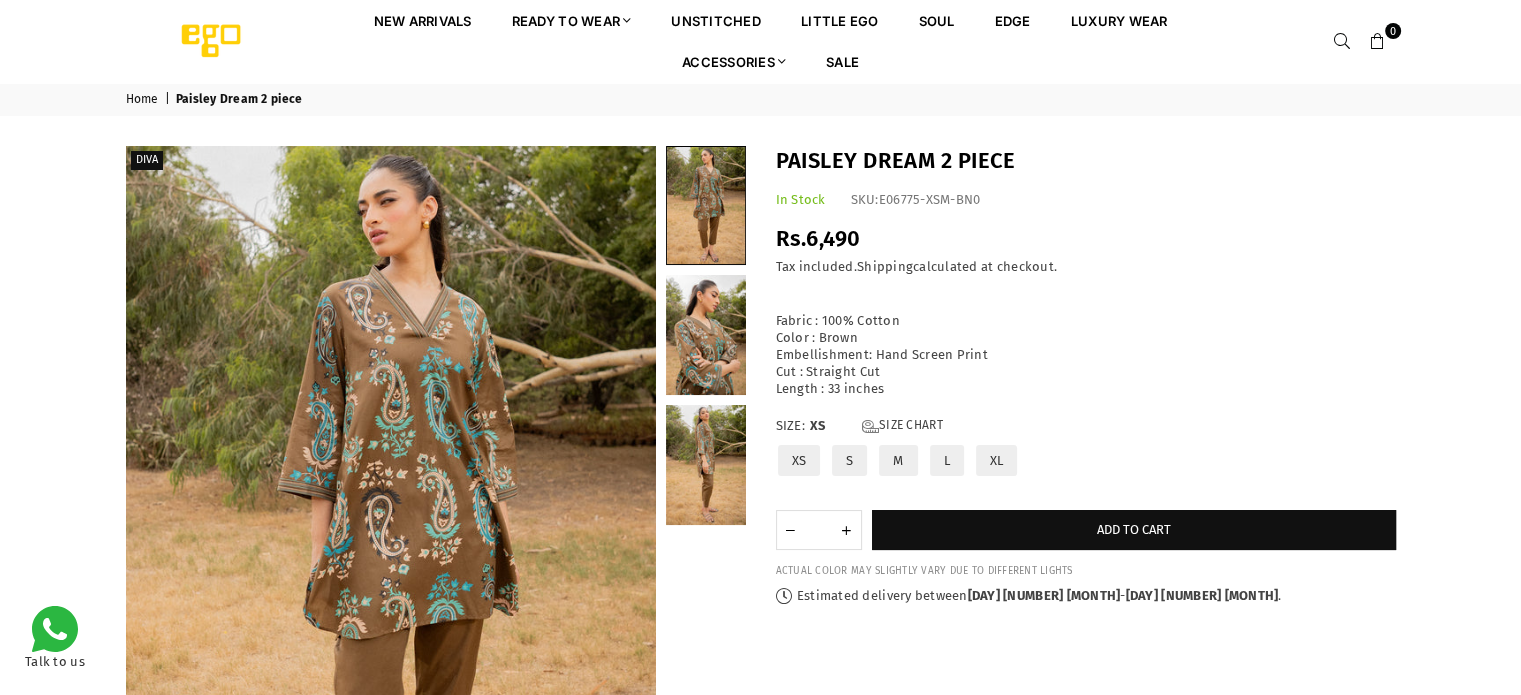 scroll, scrollTop: 0, scrollLeft: 0, axis: both 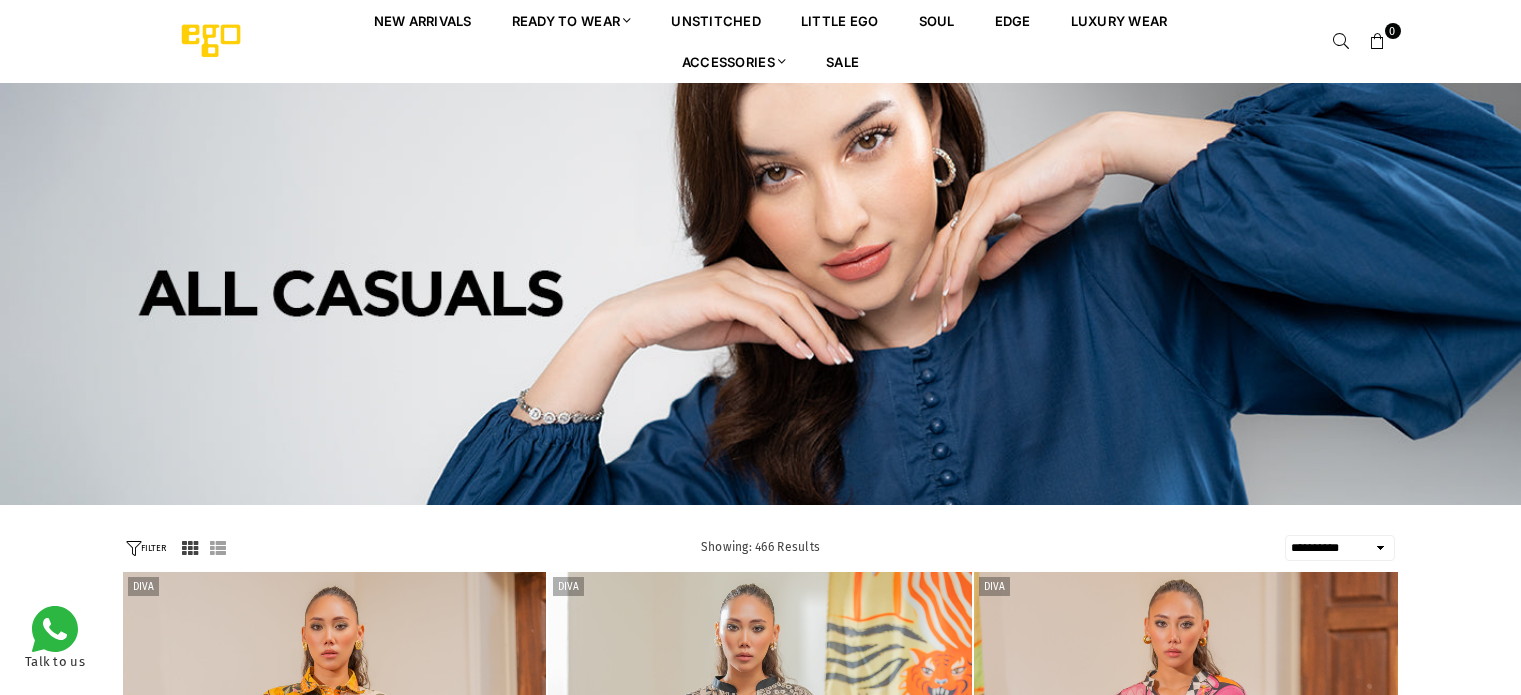 select on "**********" 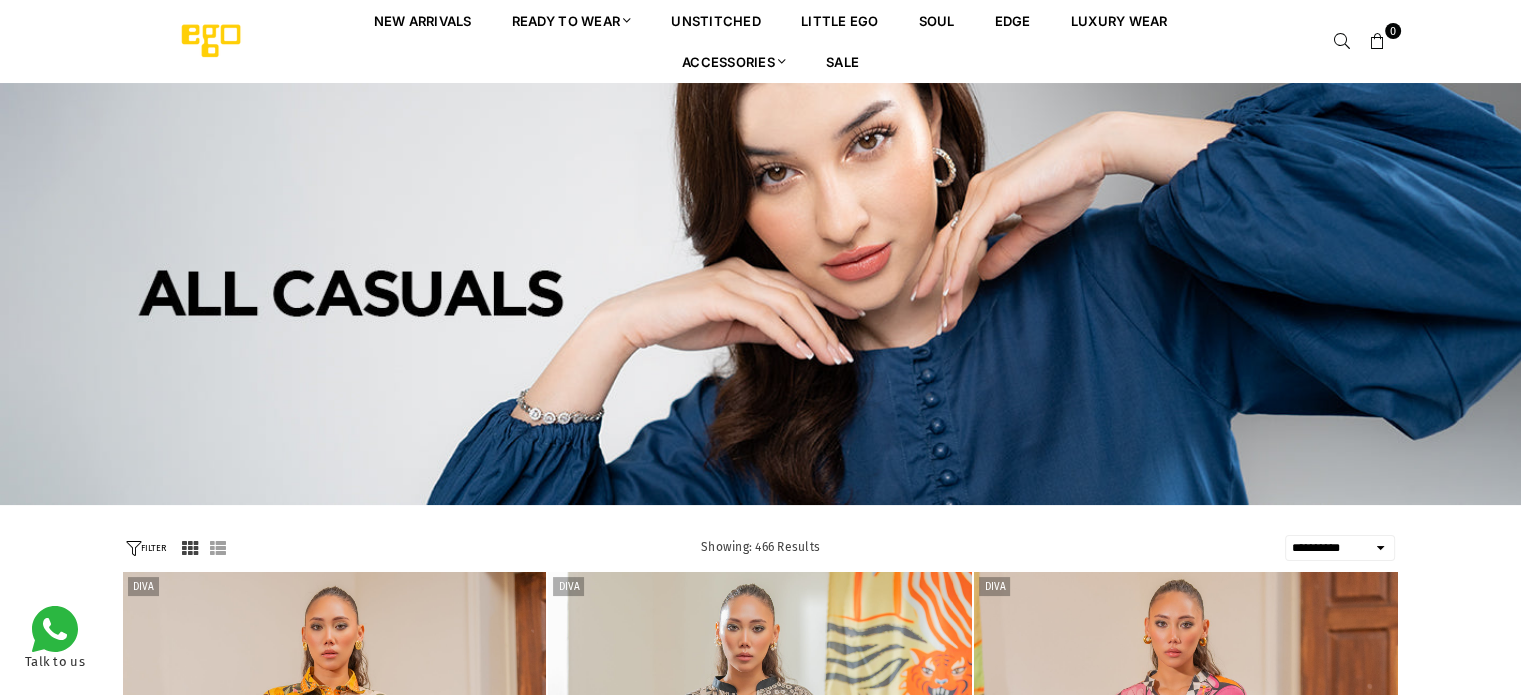 scroll, scrollTop: 0, scrollLeft: 0, axis: both 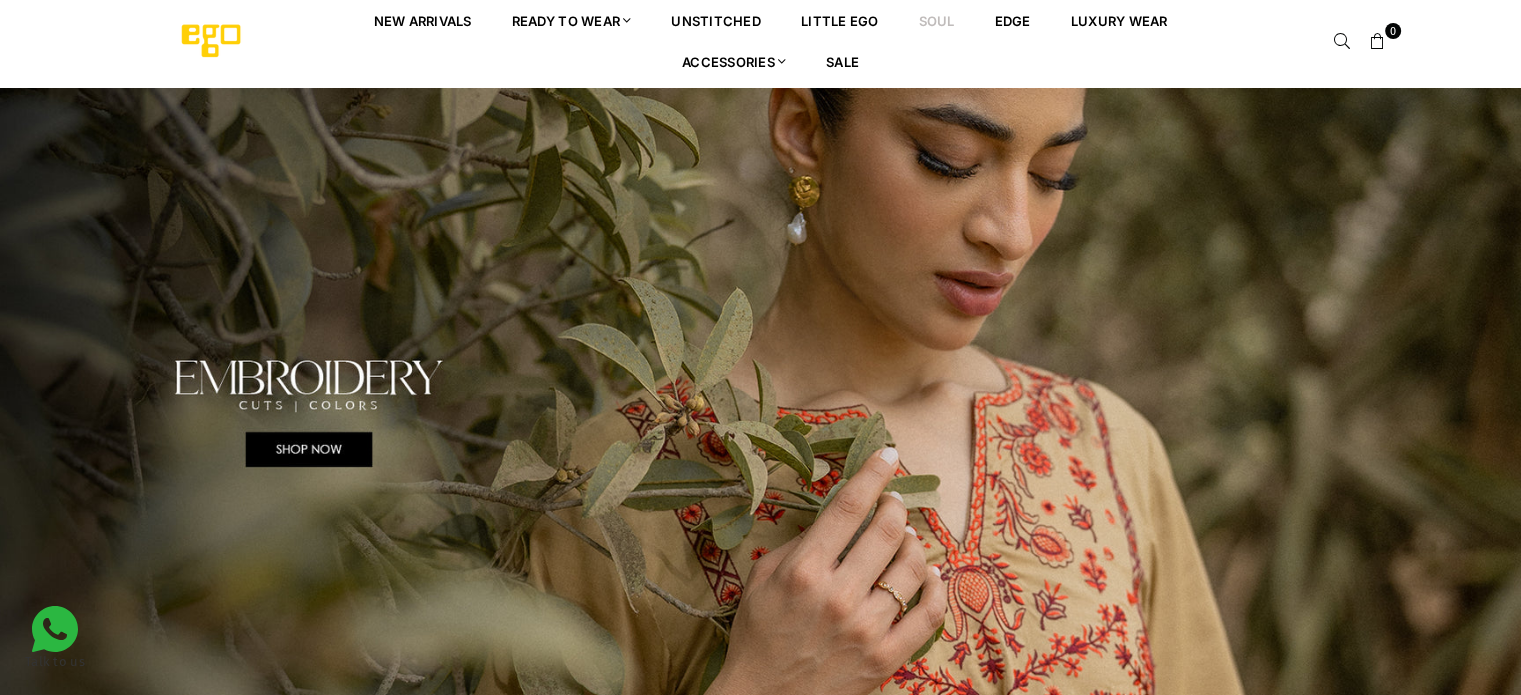 click on "Soul" at bounding box center (937, 20) 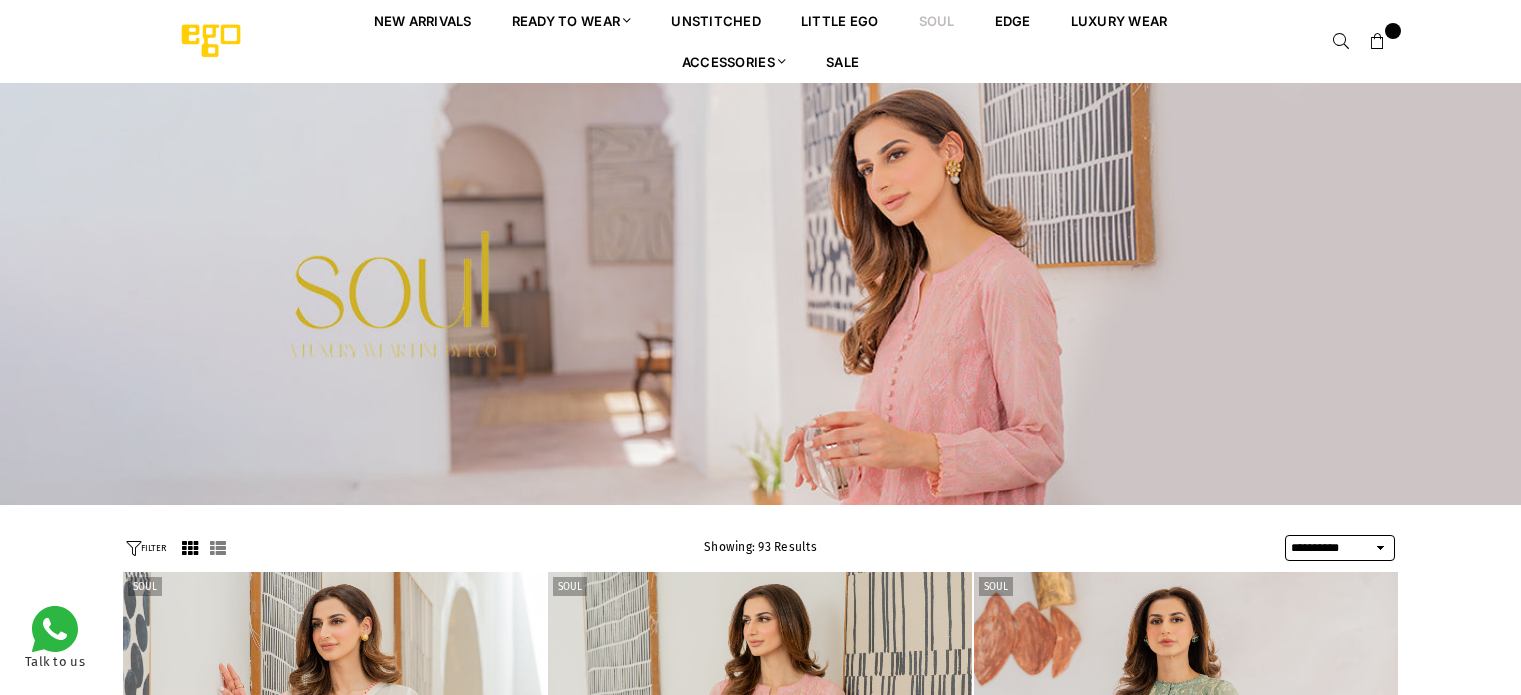 select on "**********" 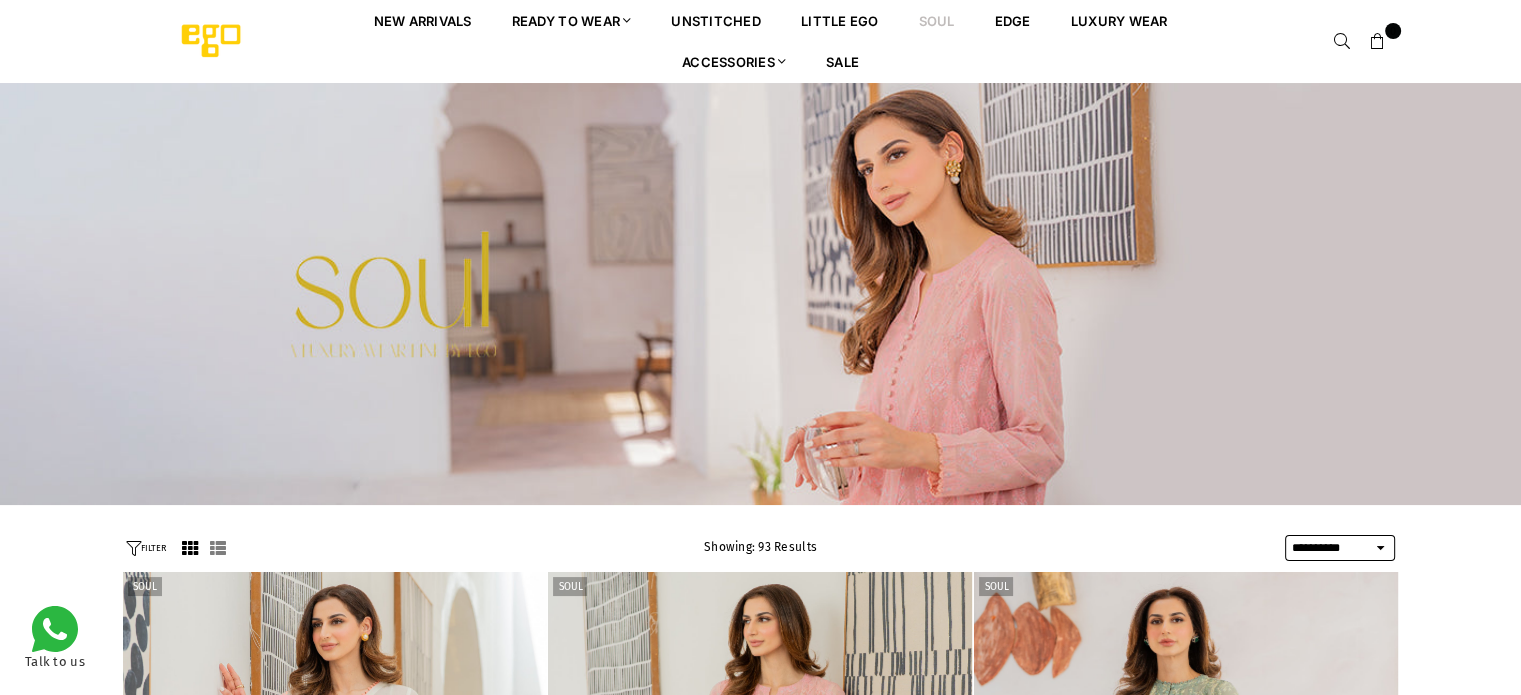 scroll, scrollTop: 0, scrollLeft: 0, axis: both 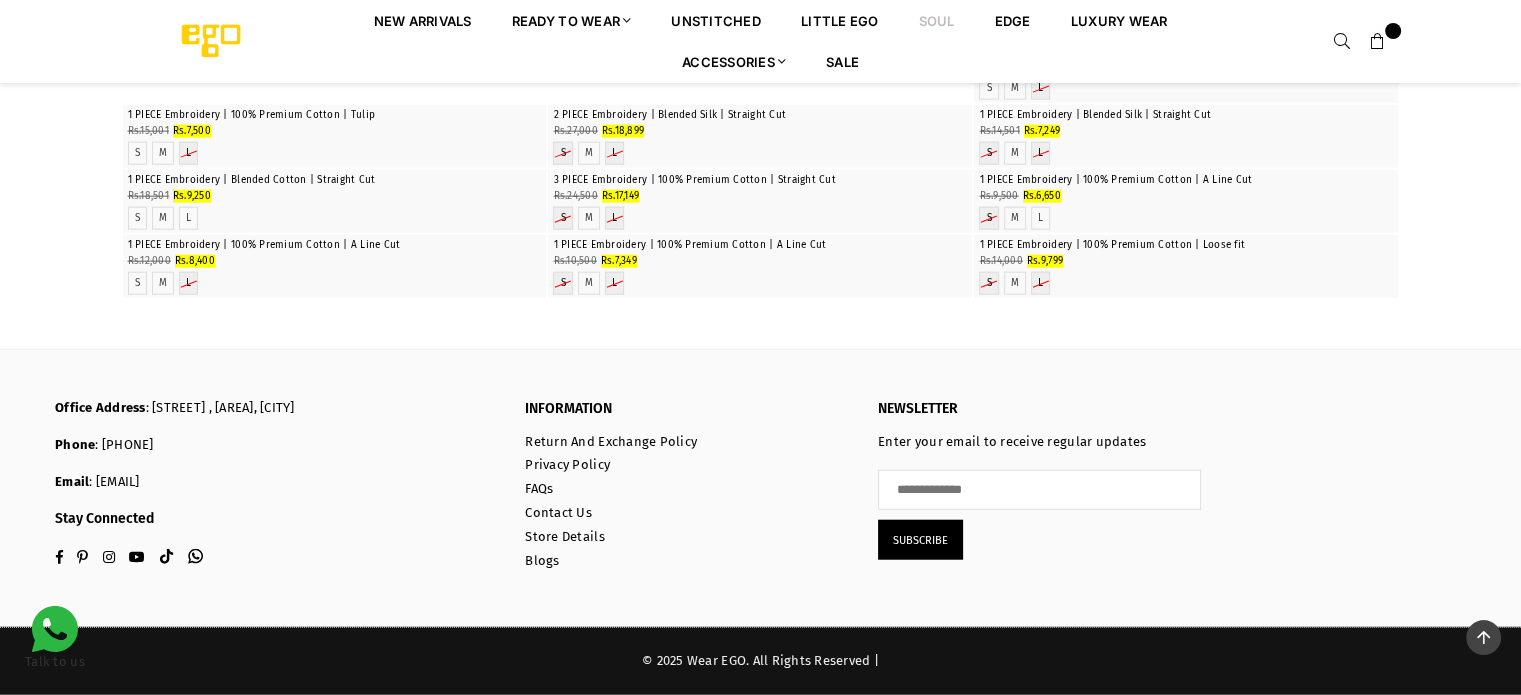 click at bounding box center [760, 40] 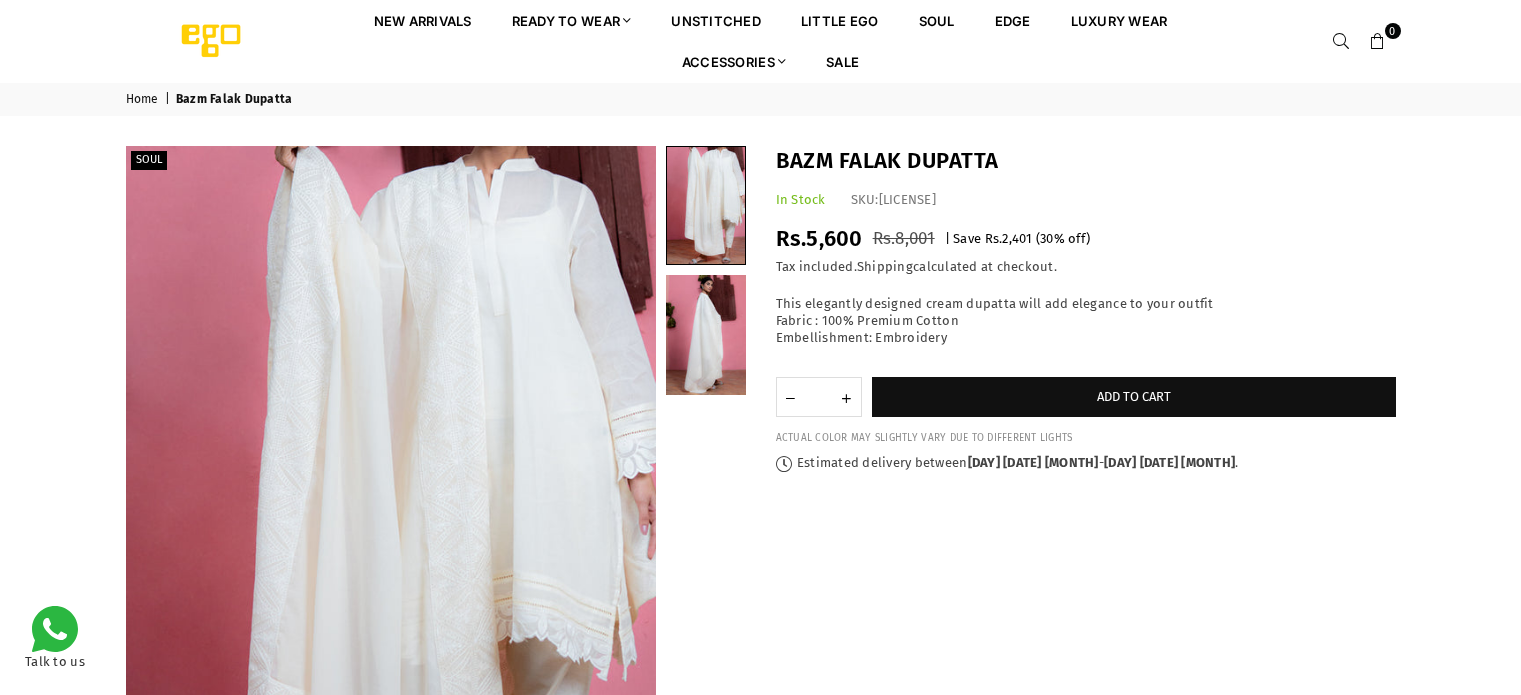 scroll, scrollTop: 0, scrollLeft: 0, axis: both 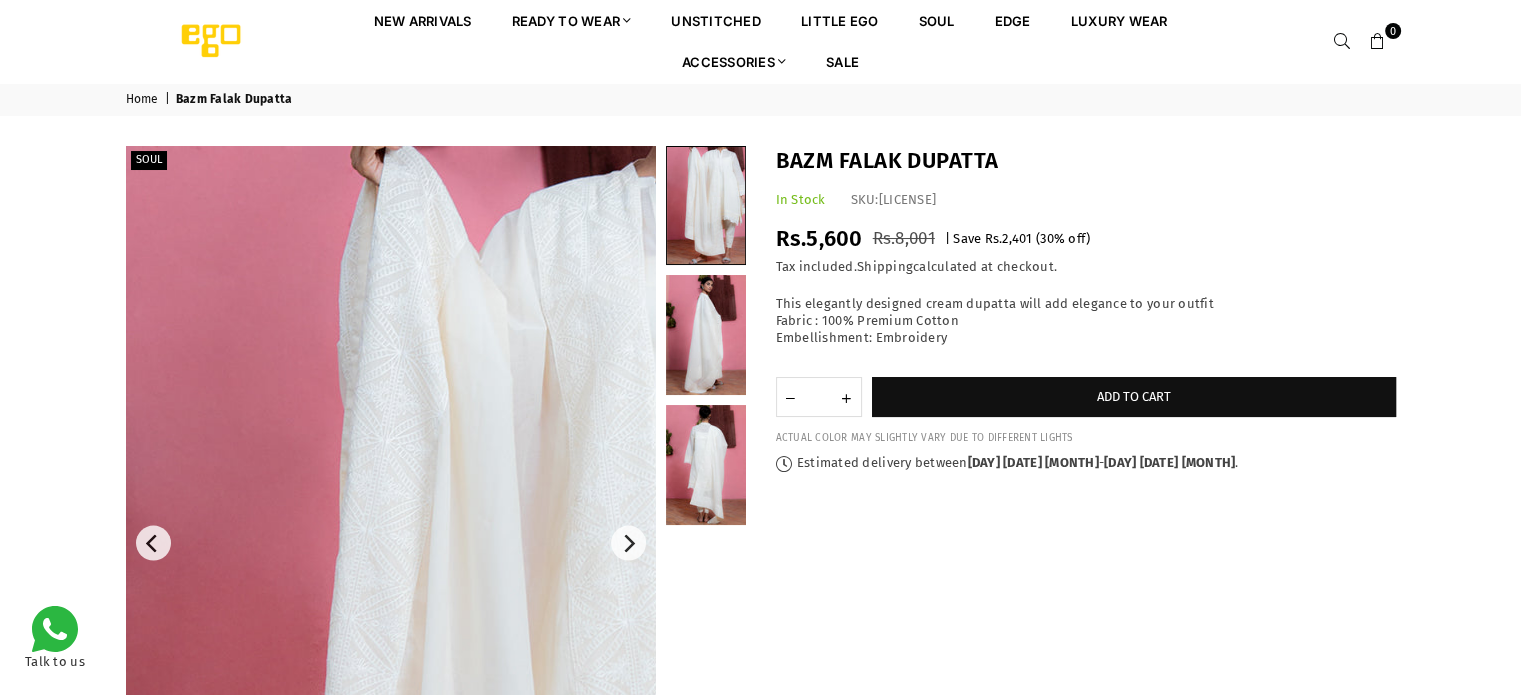 click at bounding box center (526, 746) 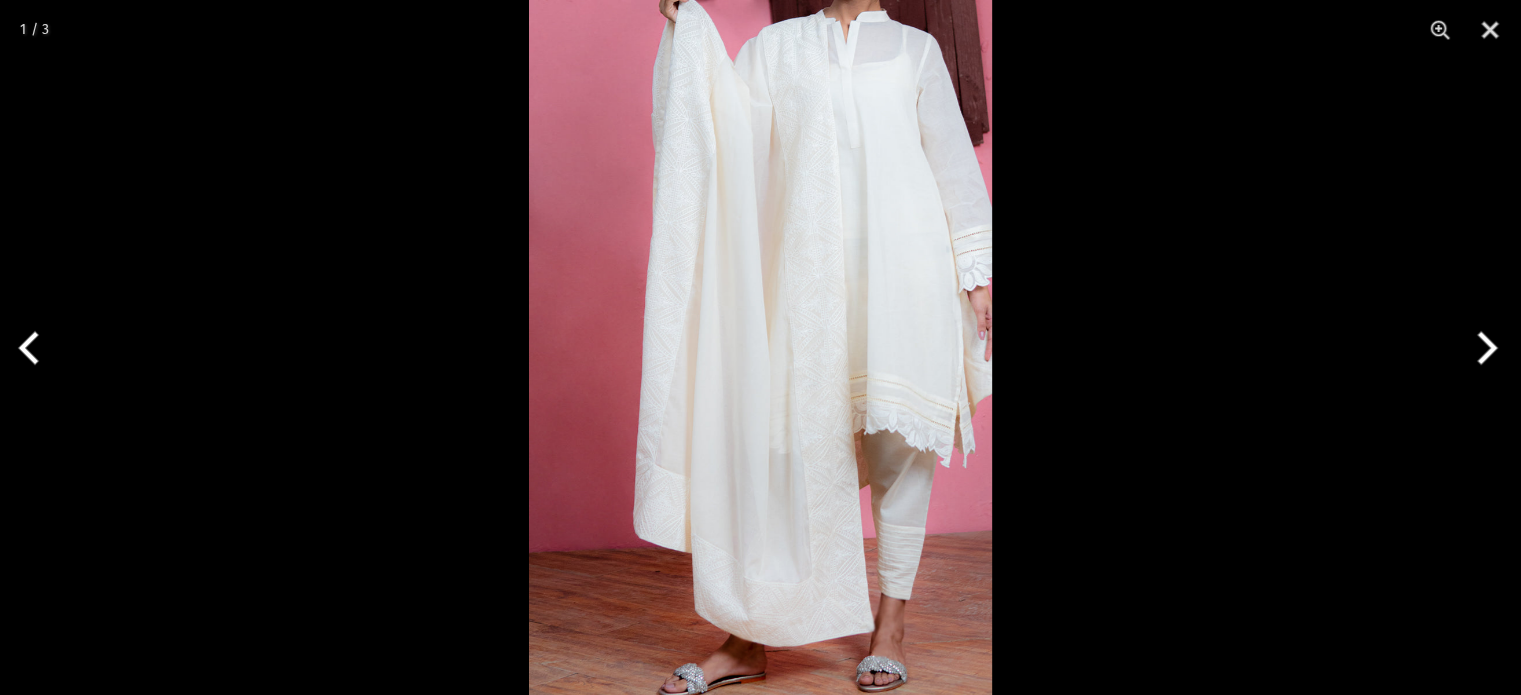 click at bounding box center (760, 347) 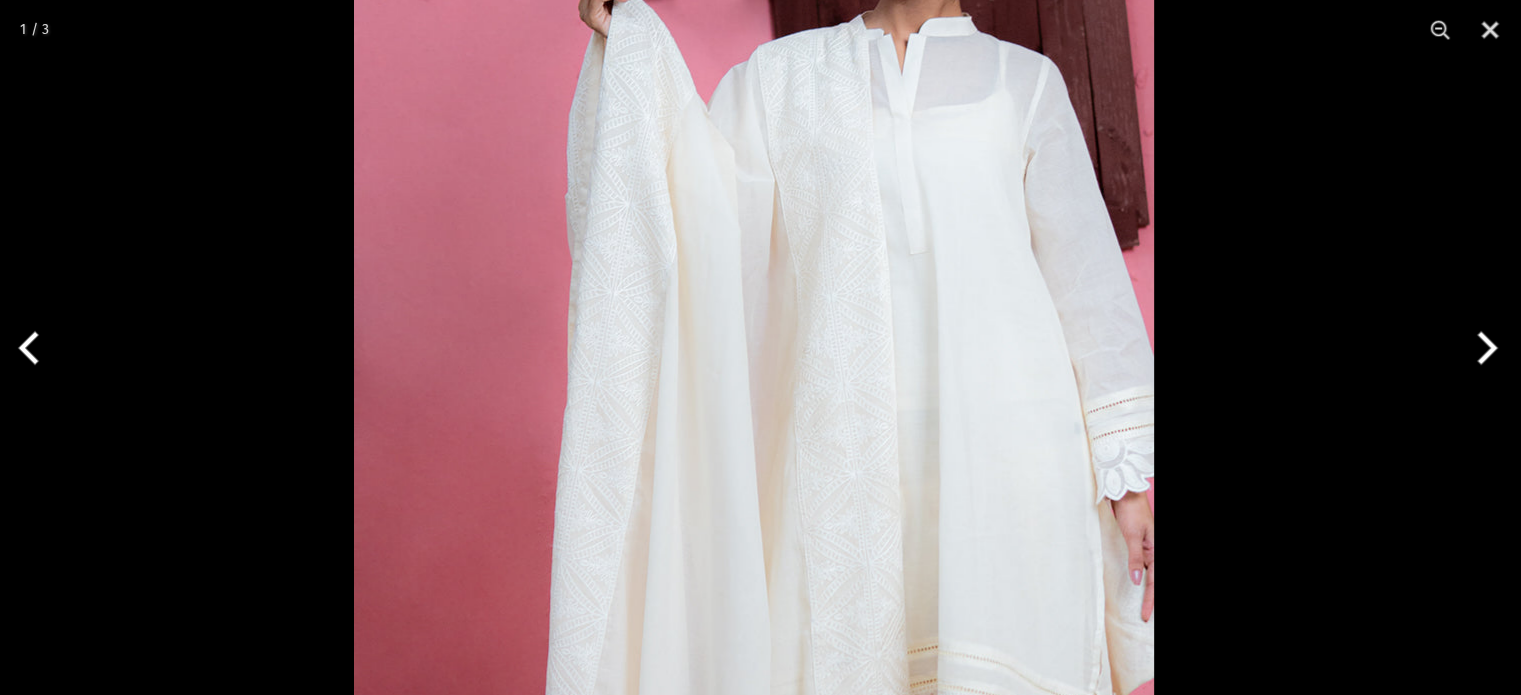 click on "1 / 3" at bounding box center (760, 347) 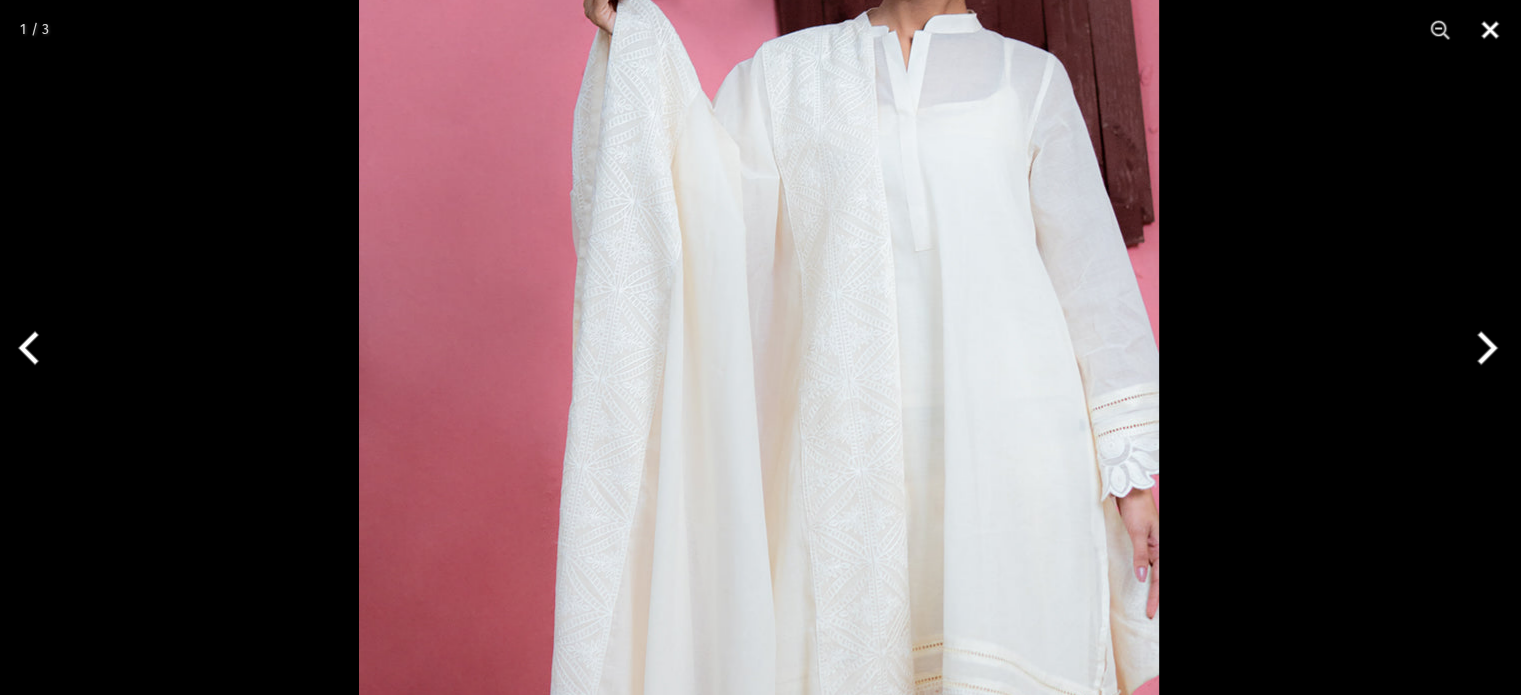 click at bounding box center [1490, 30] 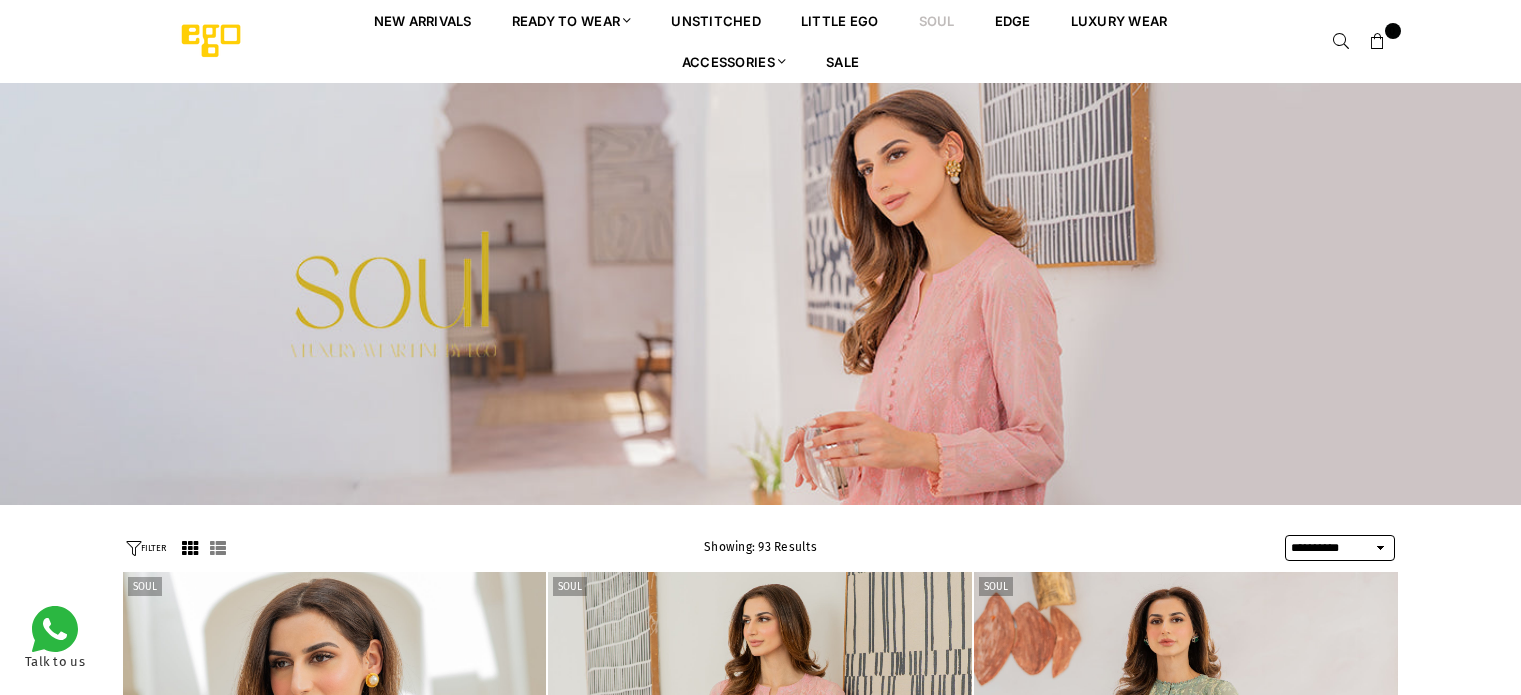 select on "**********" 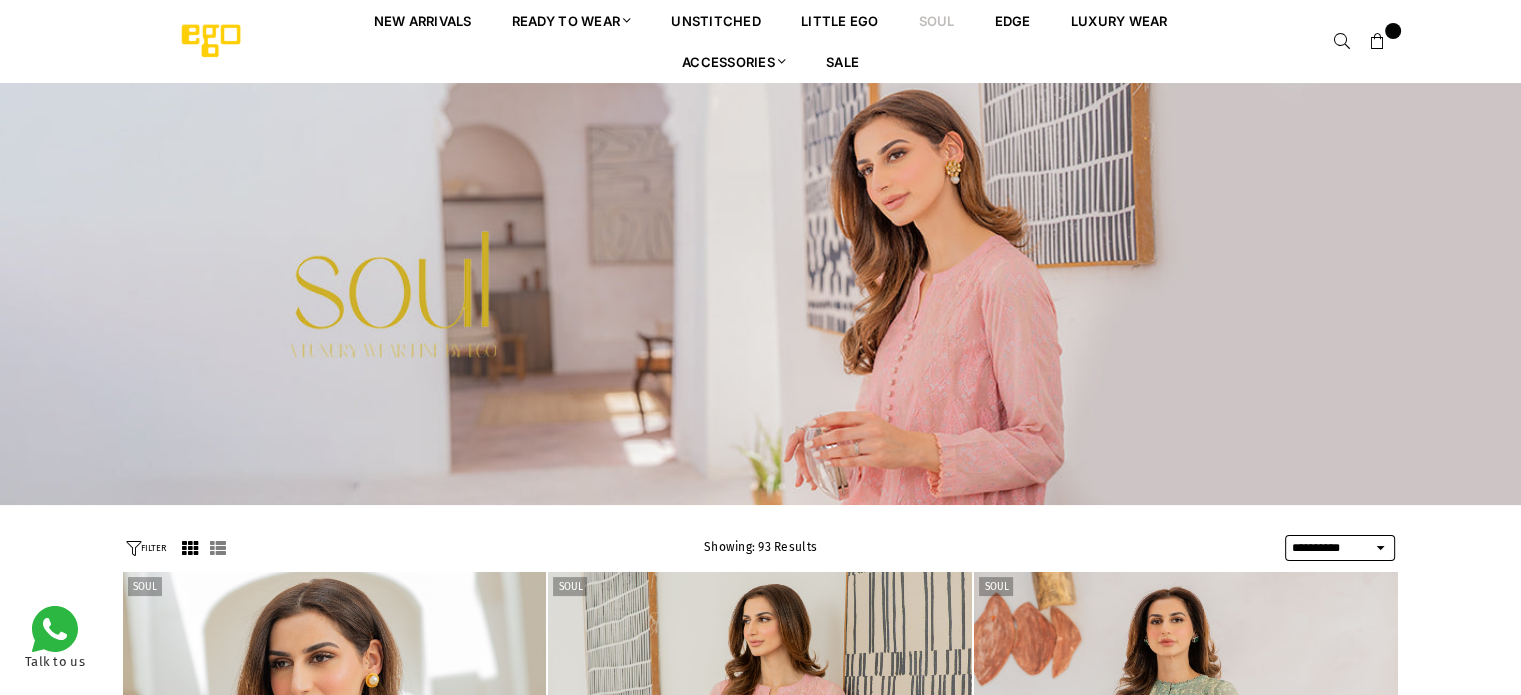 scroll, scrollTop: 0, scrollLeft: 0, axis: both 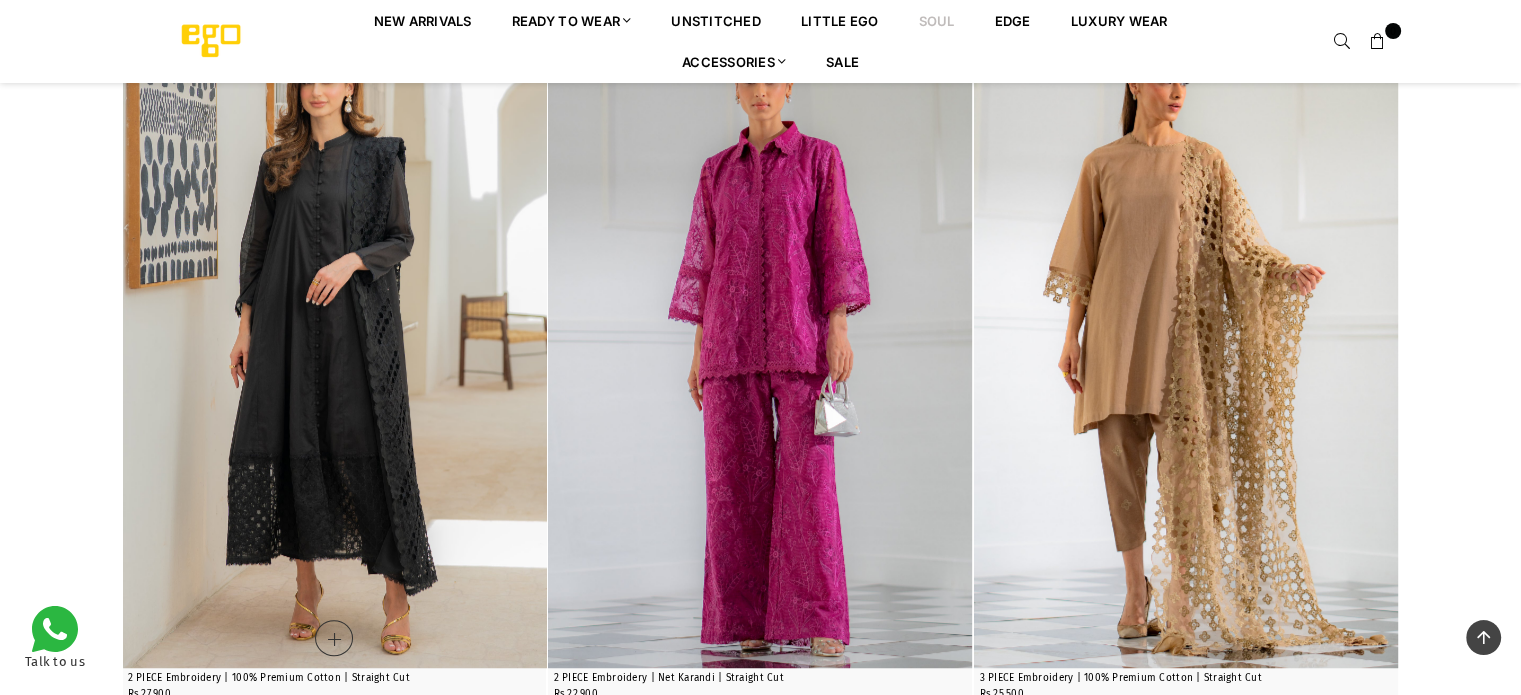 click at bounding box center [335, 350] 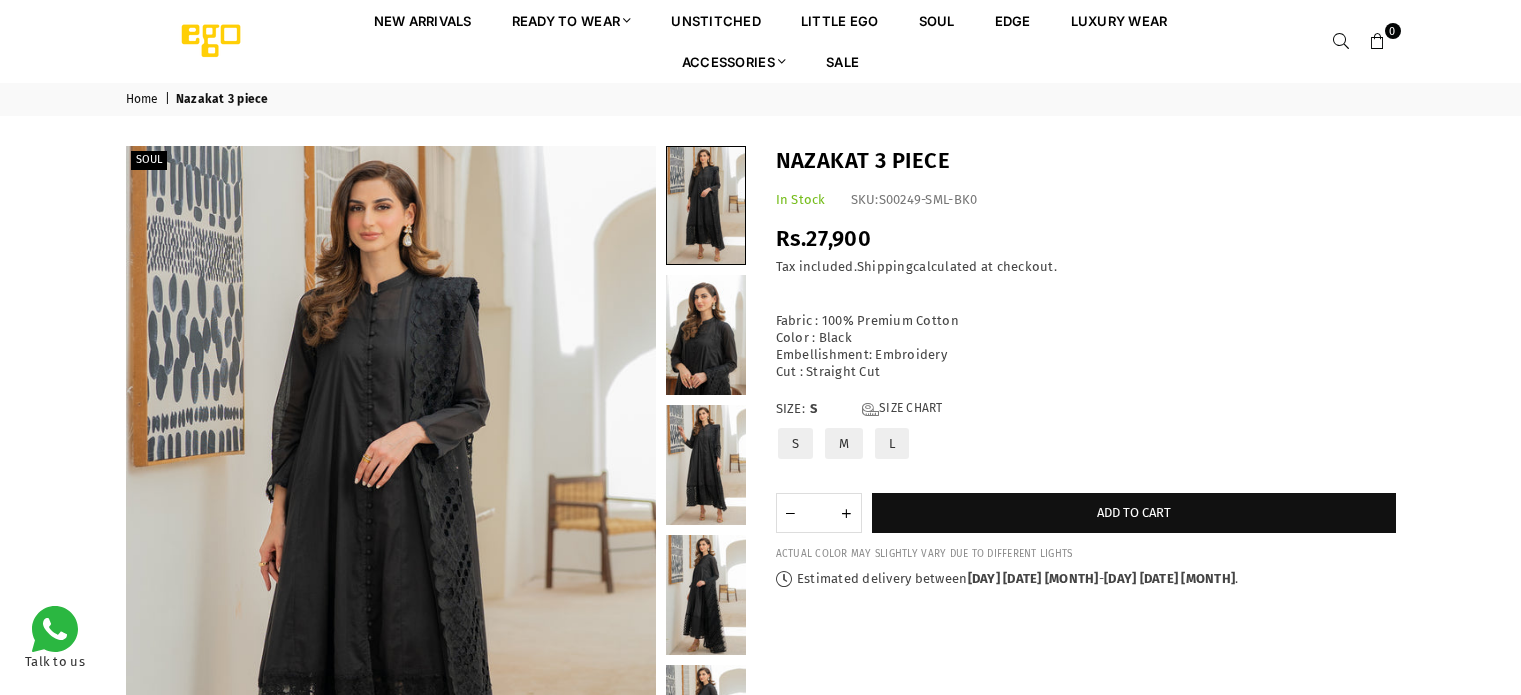 scroll, scrollTop: 0, scrollLeft: 0, axis: both 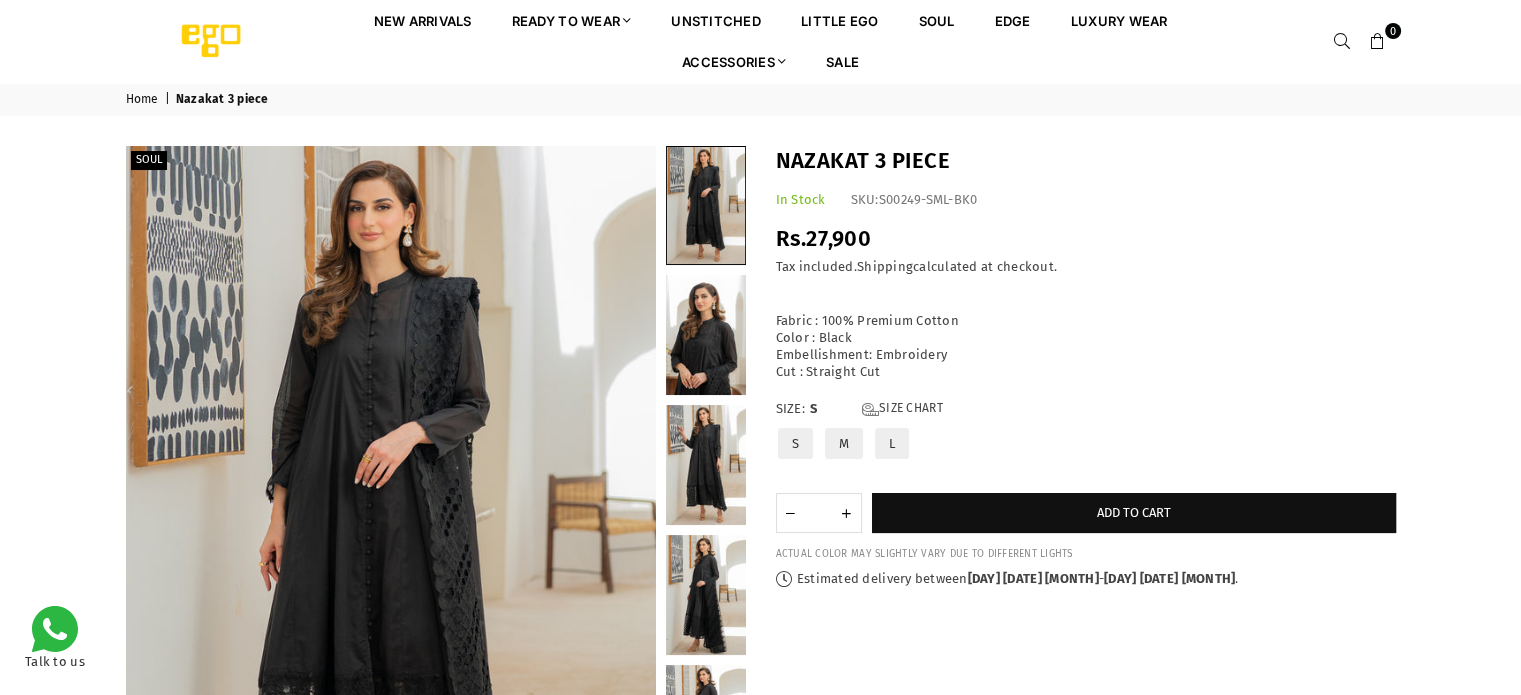 click at bounding box center (391, 543) 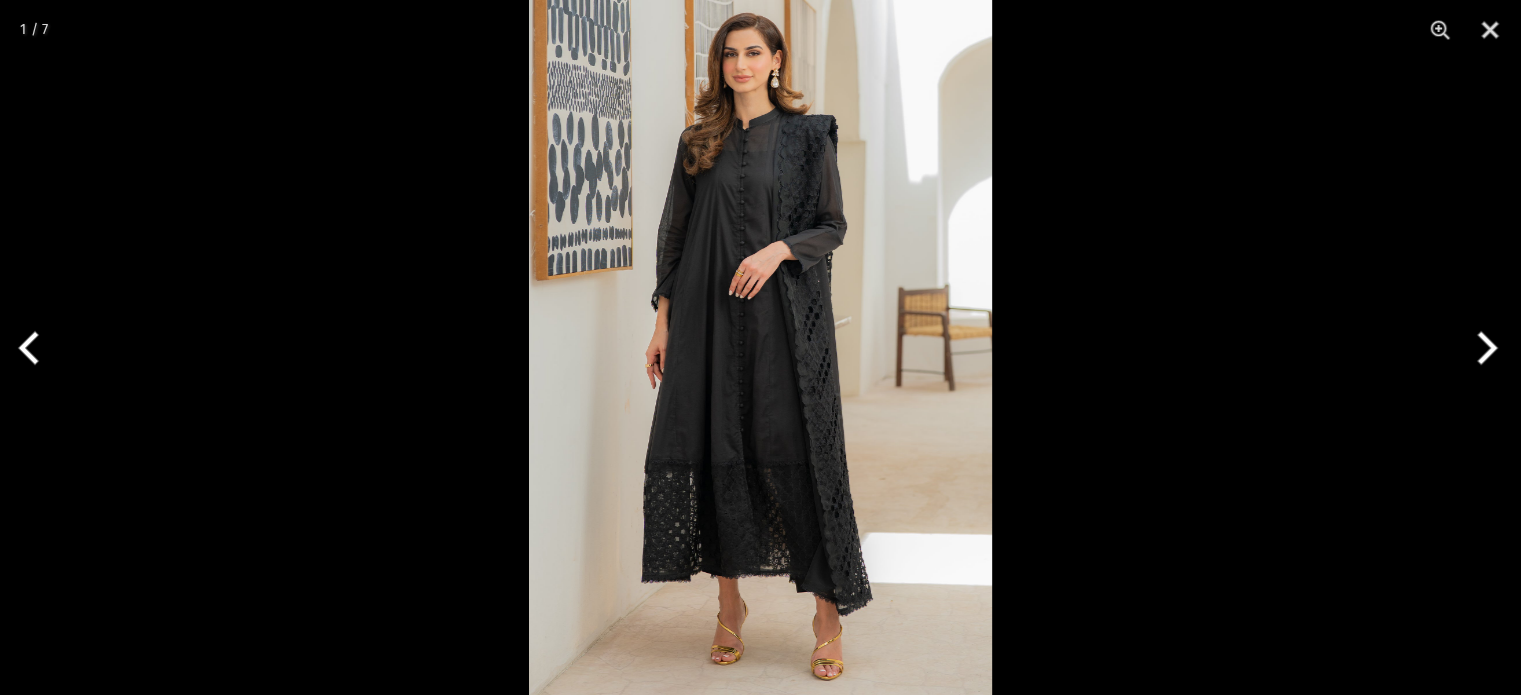 click at bounding box center [760, 347] 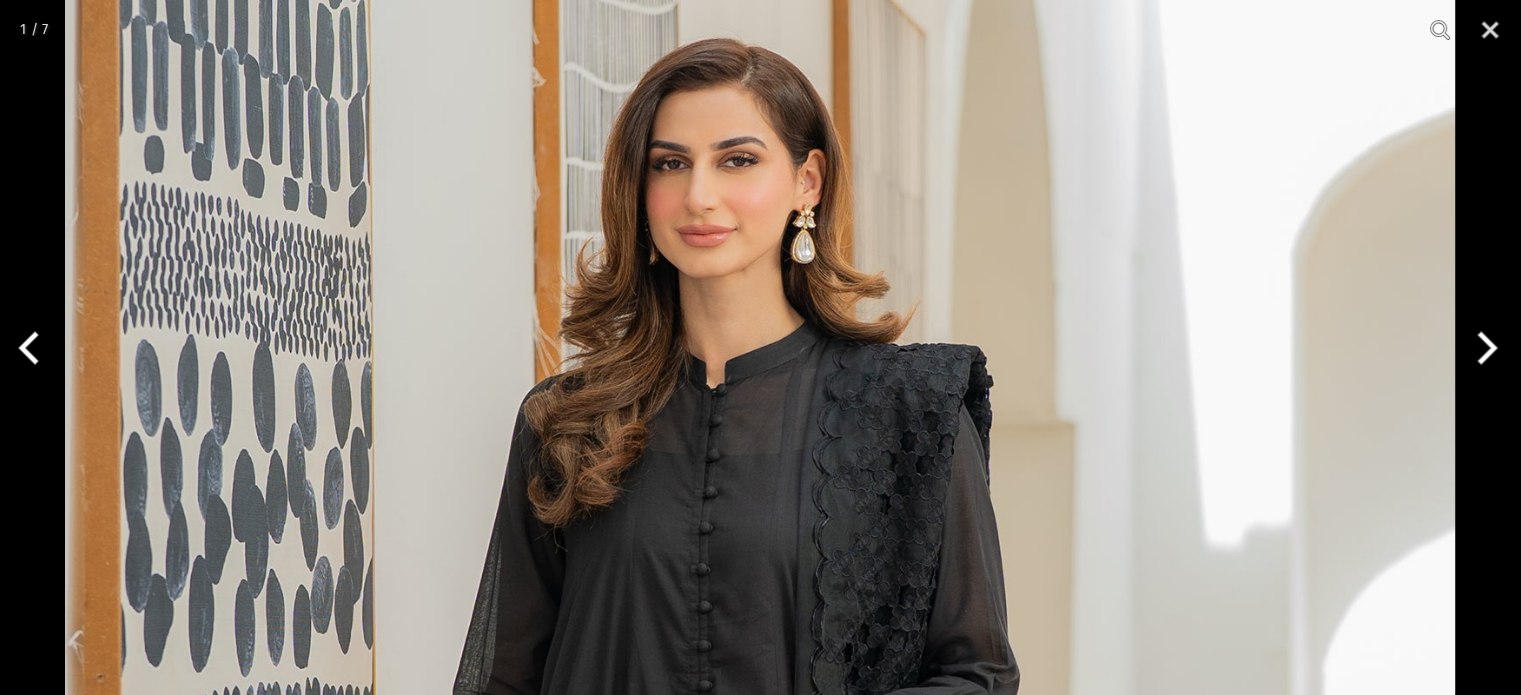click at bounding box center [1483, 348] 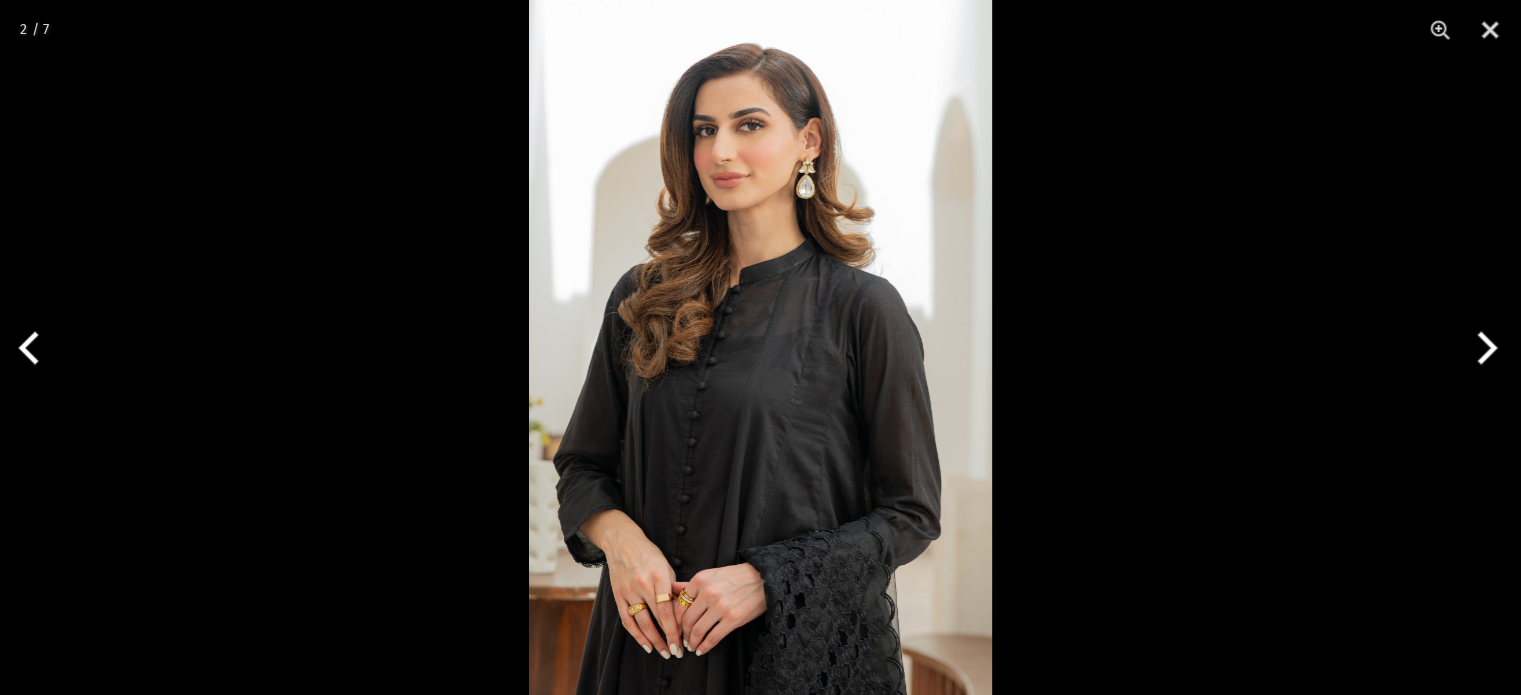 click at bounding box center [1483, 348] 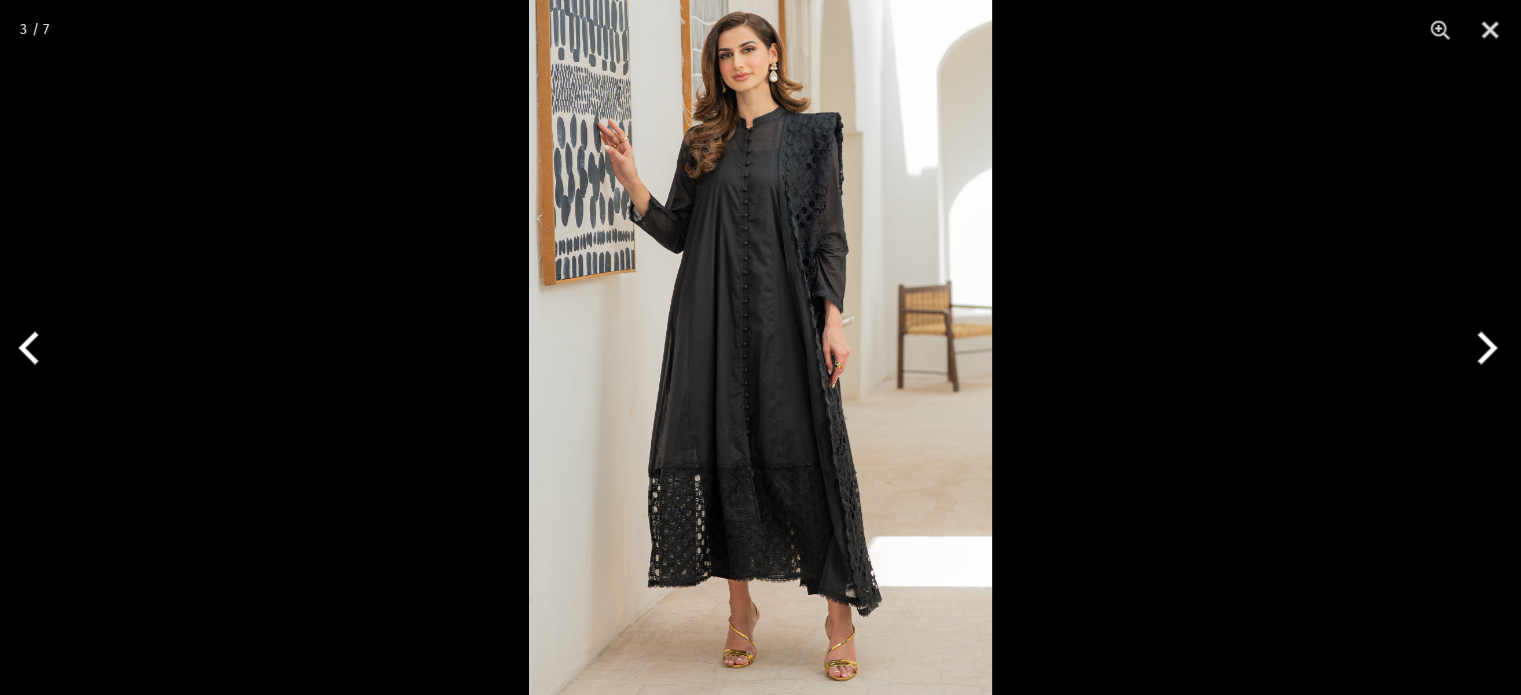 click at bounding box center [1483, 348] 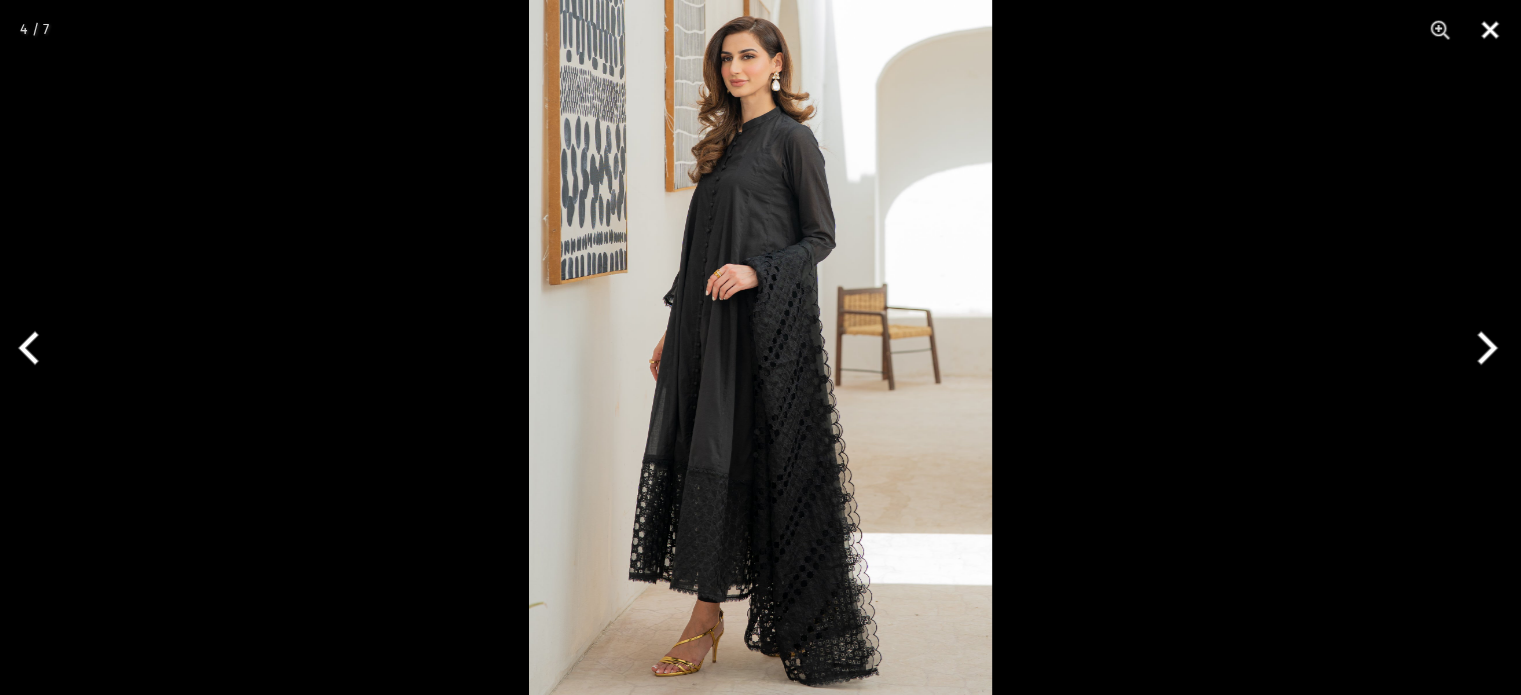 click at bounding box center [1490, 30] 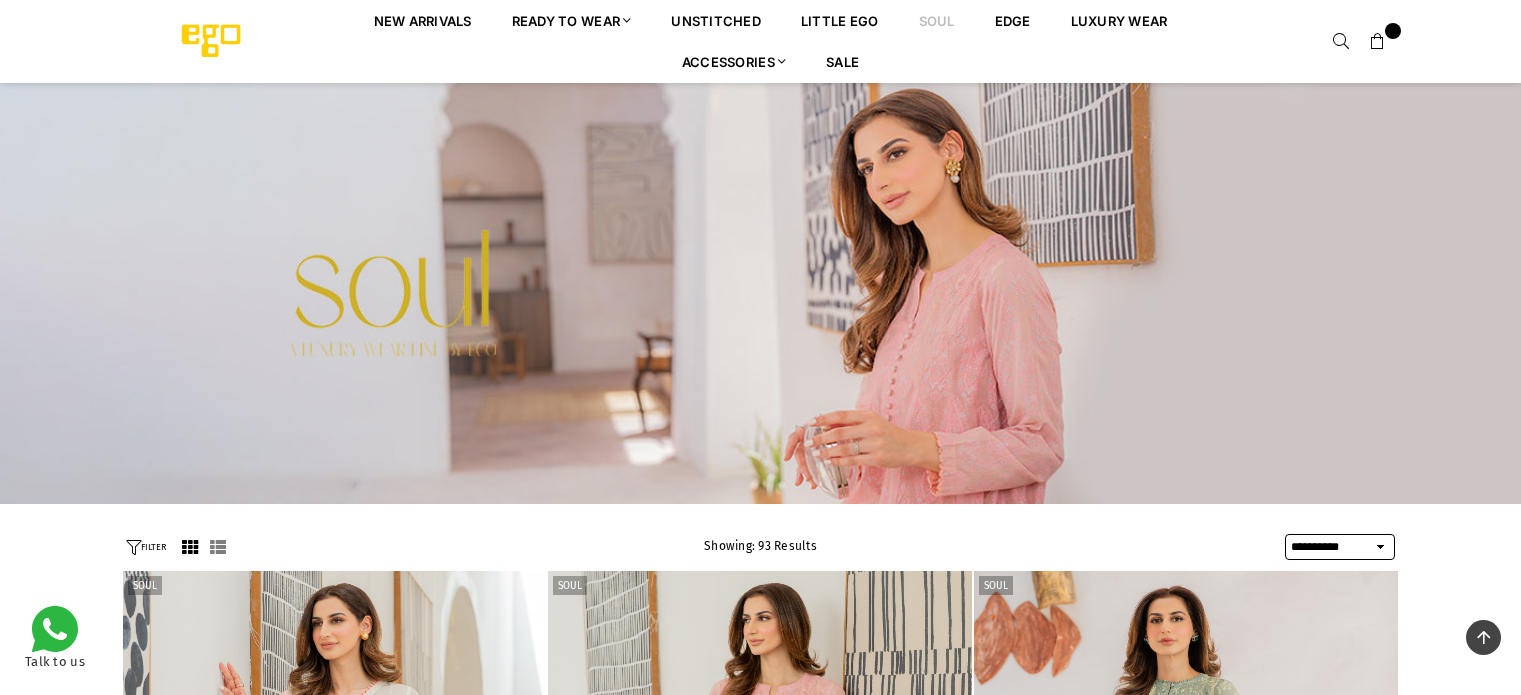 select on "**********" 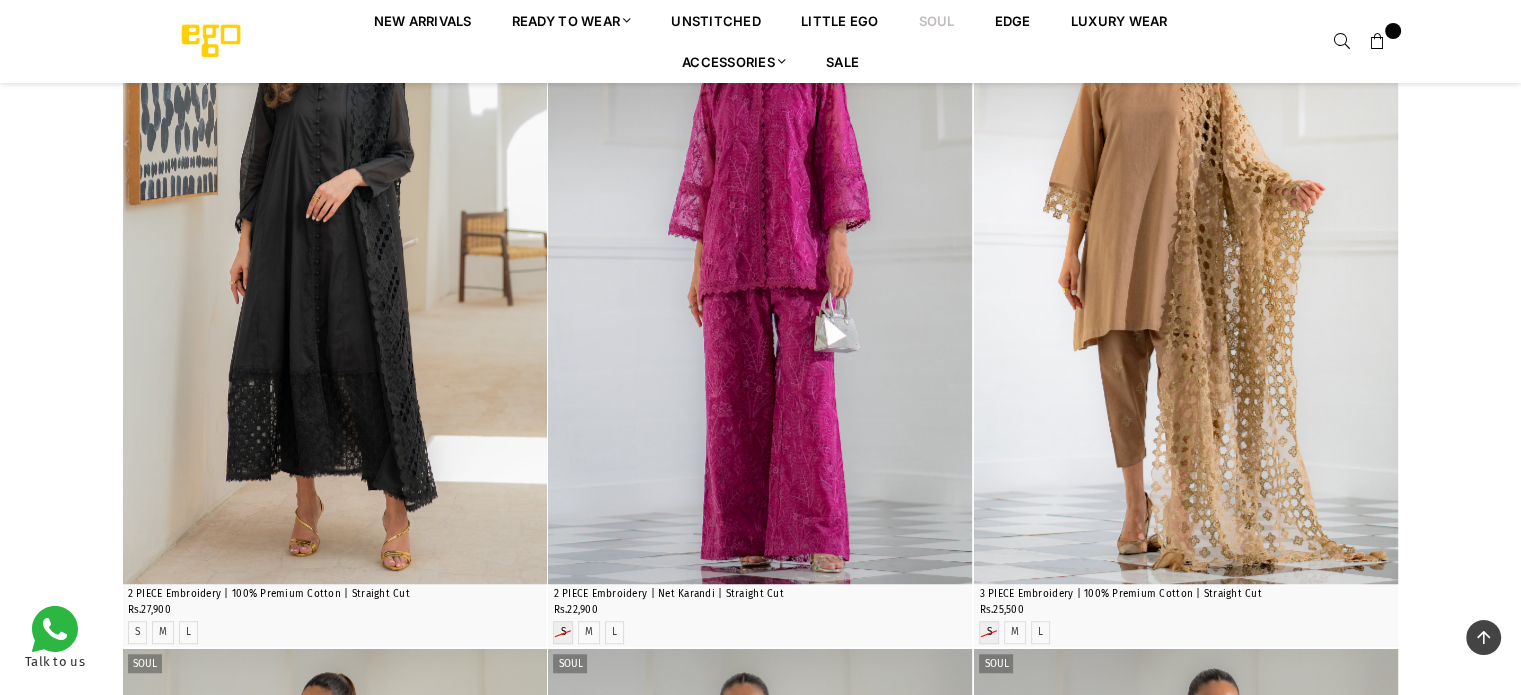 scroll, scrollTop: 0, scrollLeft: 0, axis: both 